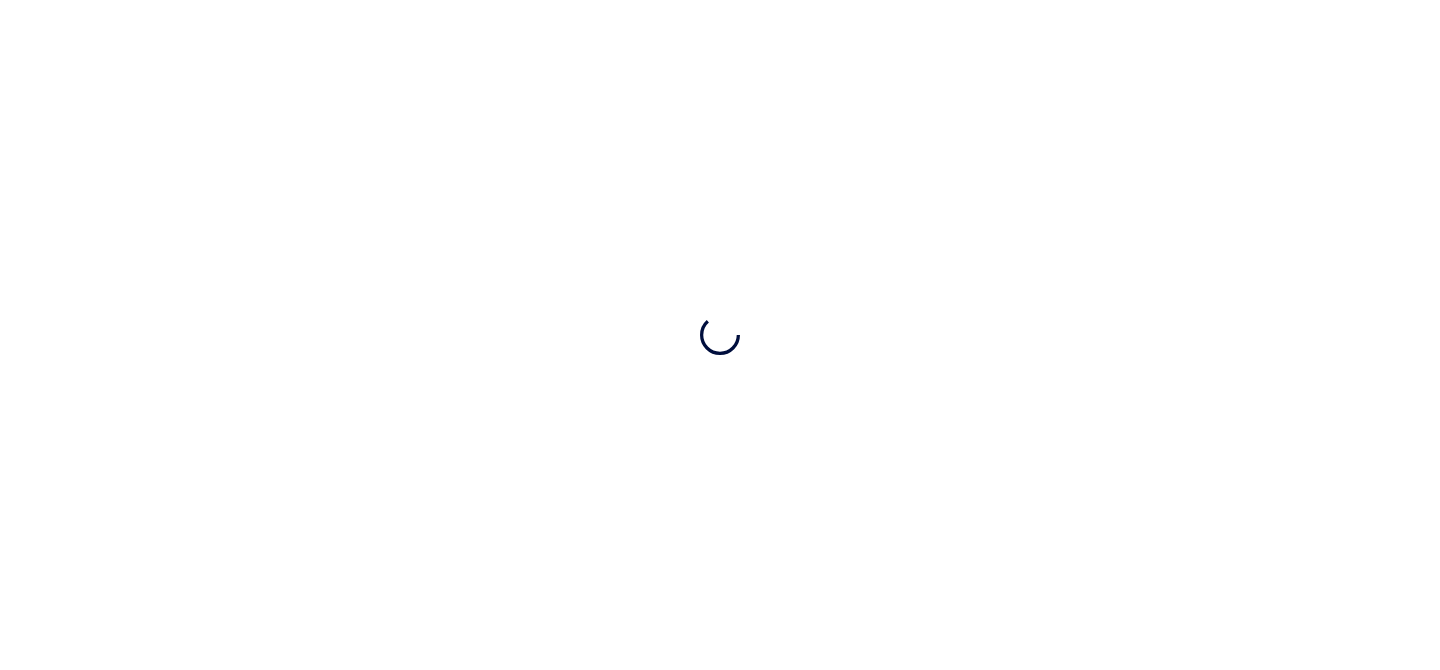 scroll, scrollTop: 0, scrollLeft: 0, axis: both 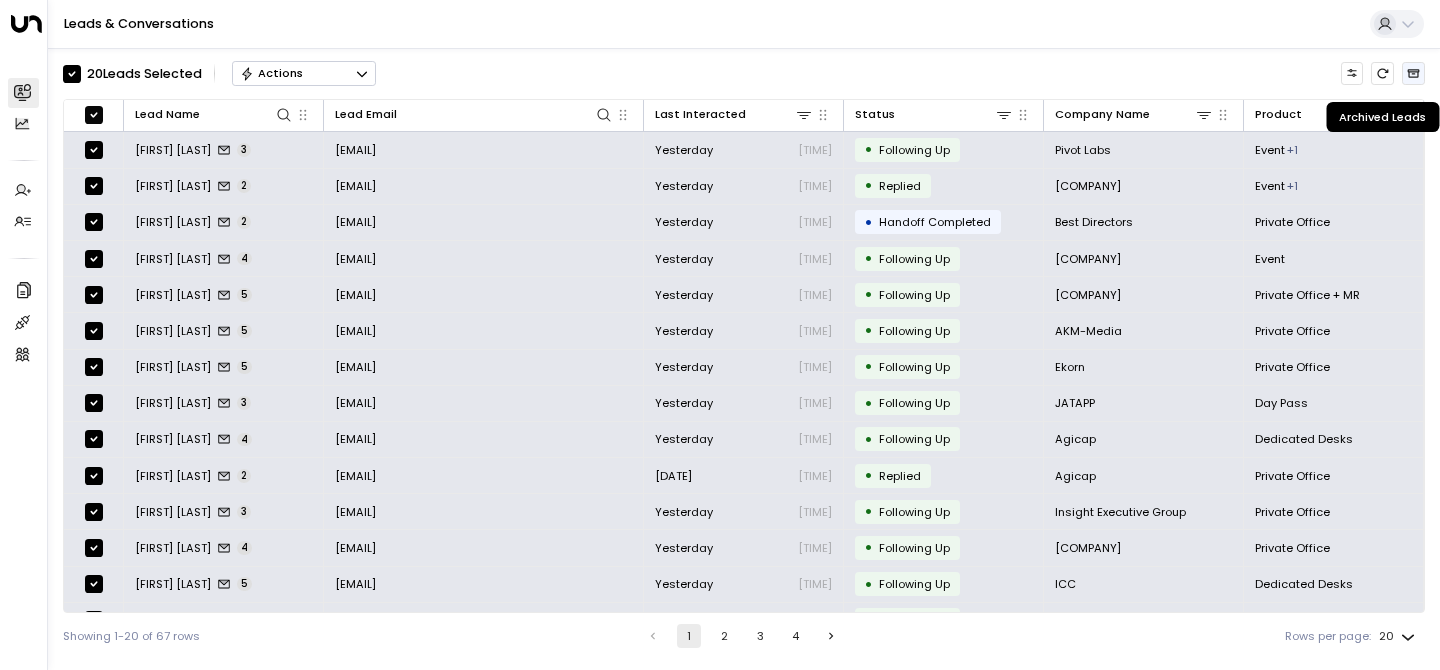 click at bounding box center (1413, 73) 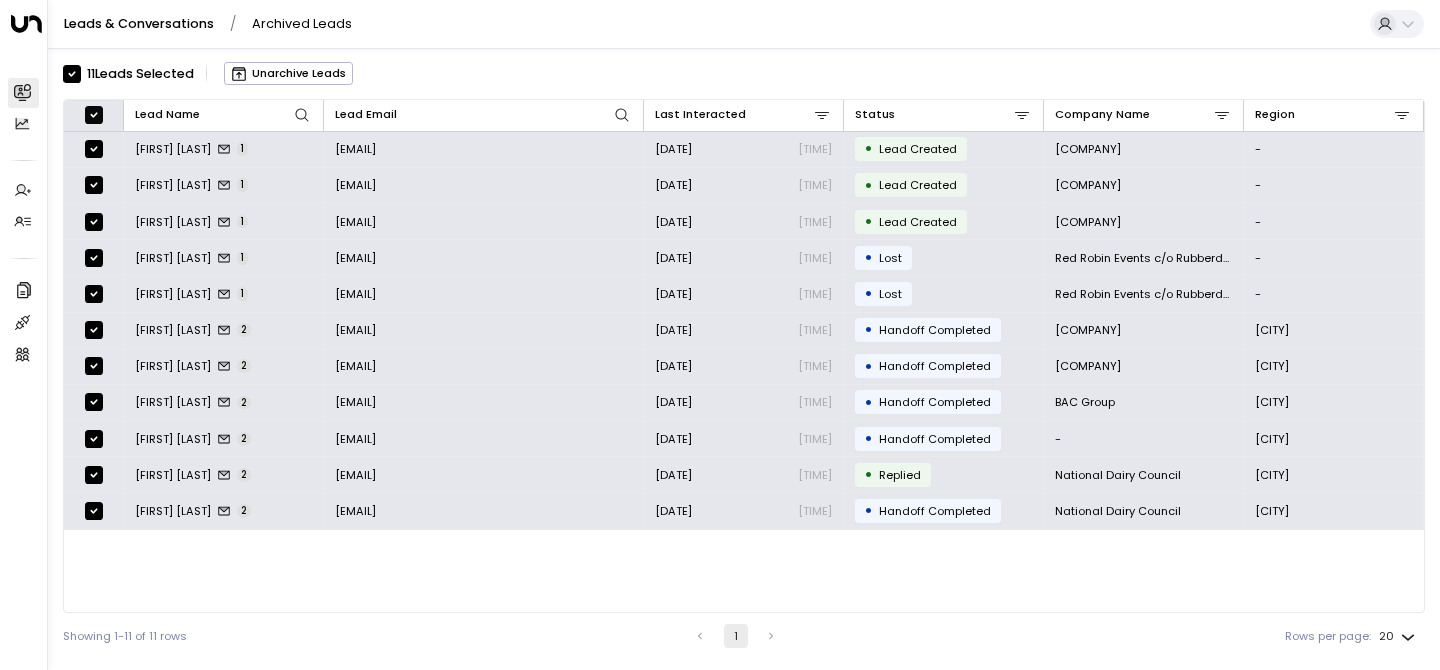 click at bounding box center [94, 115] 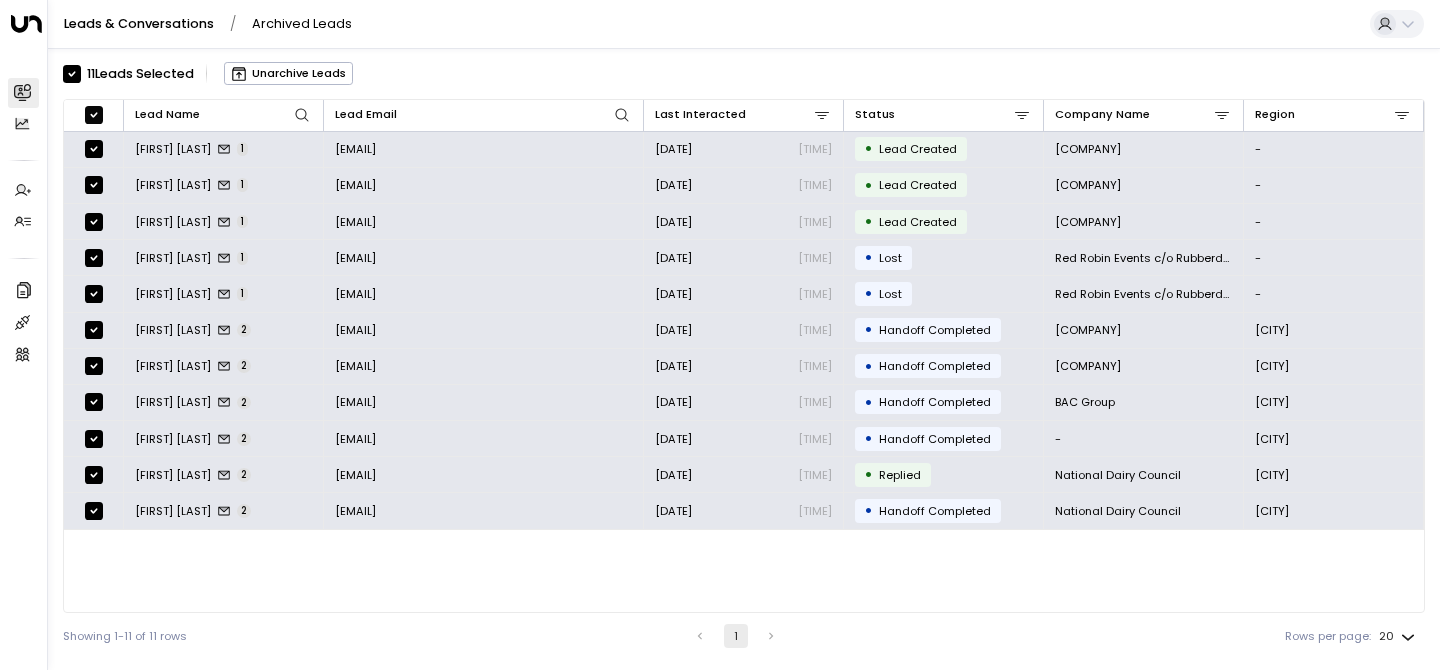 click on "Leads & Conversations" at bounding box center (139, 23) 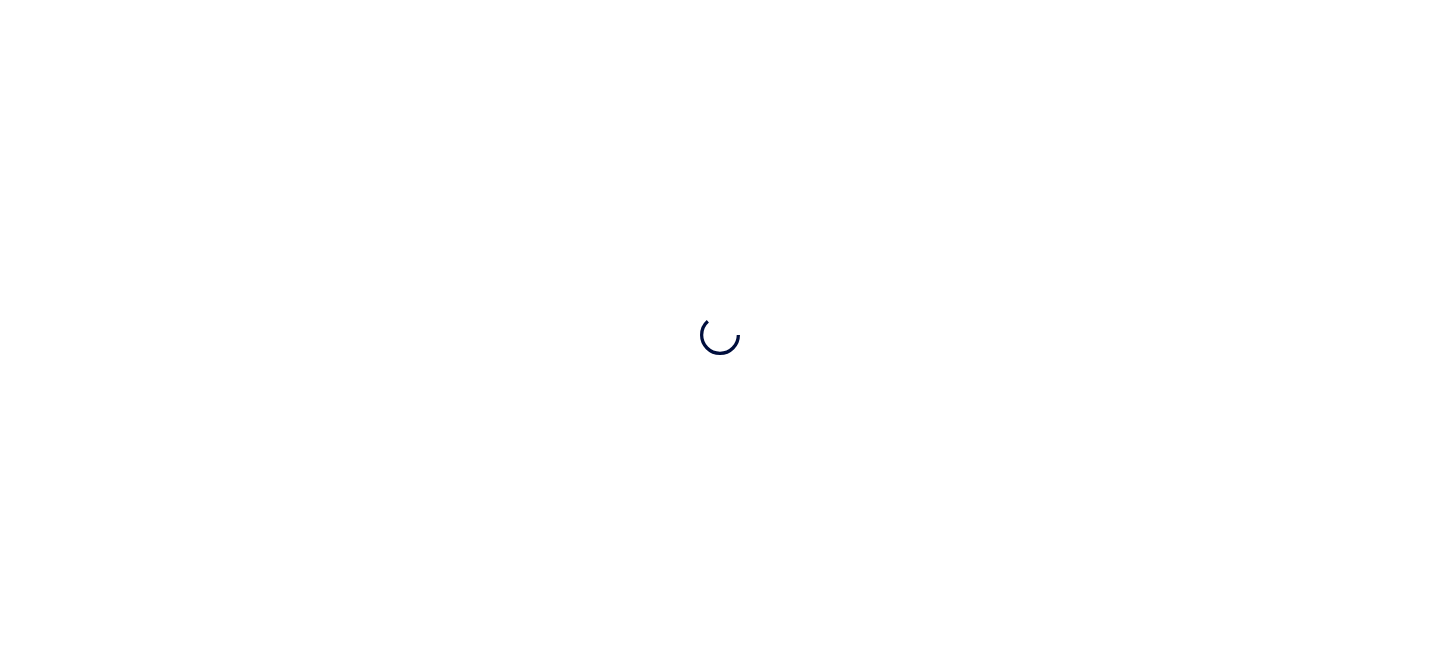 scroll, scrollTop: 0, scrollLeft: 0, axis: both 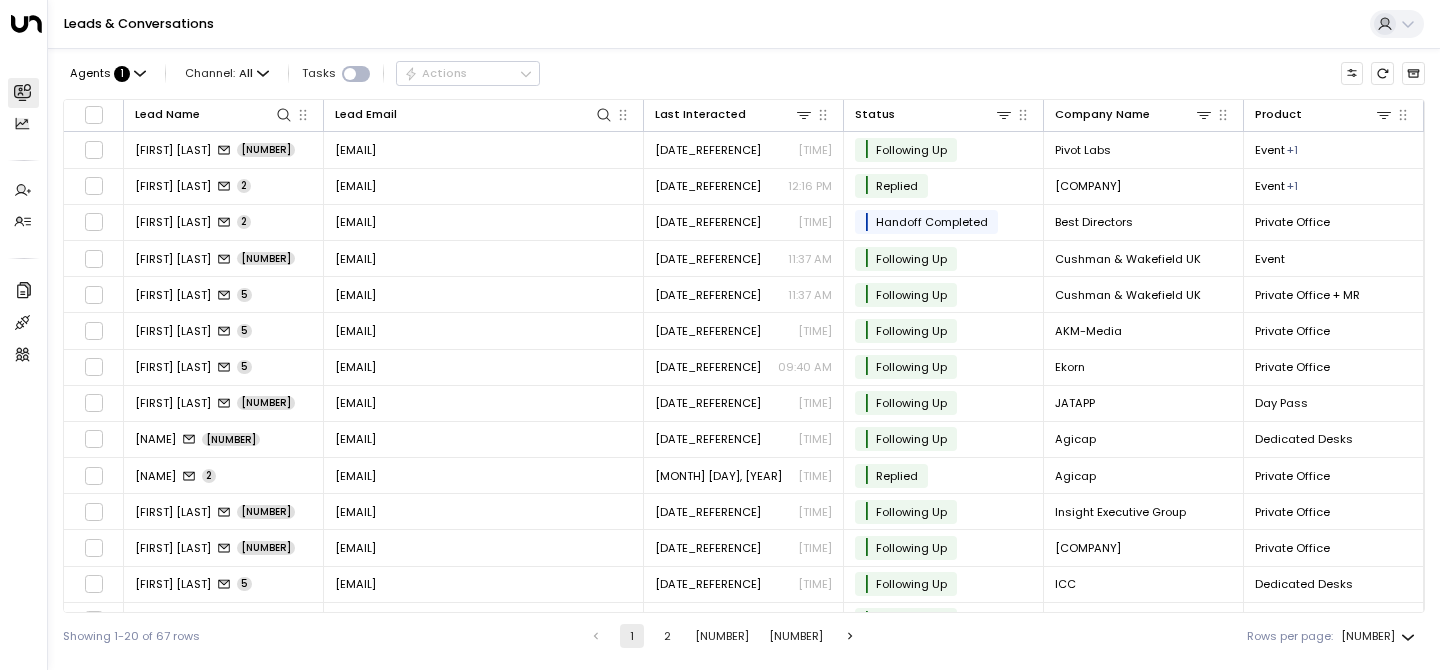 click on "Overview Leads & Conversations Leads & Conversations Analytics Analytics Agents Create Agent Create Agent Manage Agents Manage Agents Settings Company Data Company Data Integrations Integrations Team Team Leads & Conversations Agents : 1 Channel: All Tasks   Actions Lead Name Lead Email Last Interacted Status Company Name Product # of people AI mode Trigger Phone Region Location Mark Philpott 3 markphilpott69@hotmail.com Yesterday 12:53 PM • Following Up Pivot Labs Event + 1 20 noreply@notifications.hubspot.com +447766735747 London - James Smith 2 j.smith@ceosrus.com Yesterday 12:16 PM • Replied CEO's 'r' us Event + 1 12 noreply@notifications.hubspot.com +4498765432123 London Huckletree Liverpool Street John Smith 2 john.s@best.directors.com Yesterday 12:00 PM • Handoff Completed Best Directors Private Office 10 noreply@notifications.hubspot.com +447654321234 Westminster - Jamie Tuttle 4 Jamie.Tuttle@cushwake.com Yesterday 11:37 AM • Following Up Cushman & Wakefield UK Event 100 +447747600878 -" at bounding box center (720, 329) 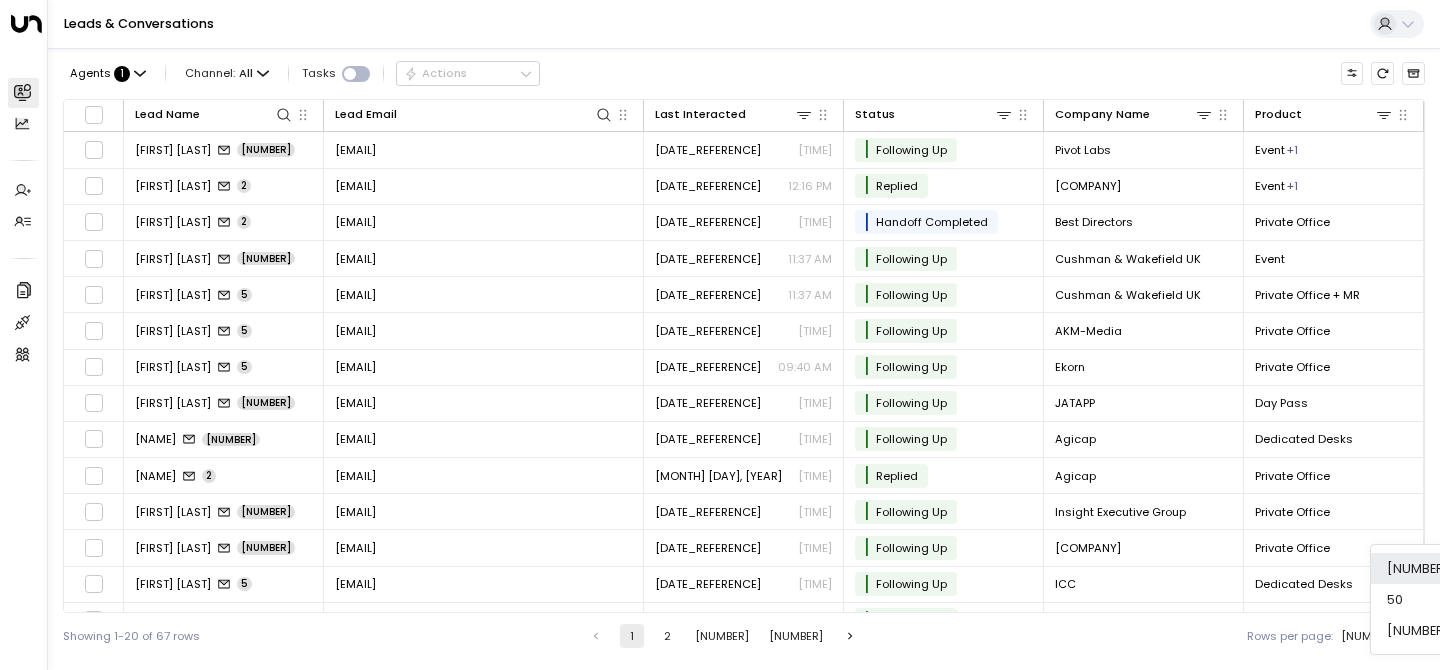 click on "[NUMBER]" at bounding box center (1418, 630) 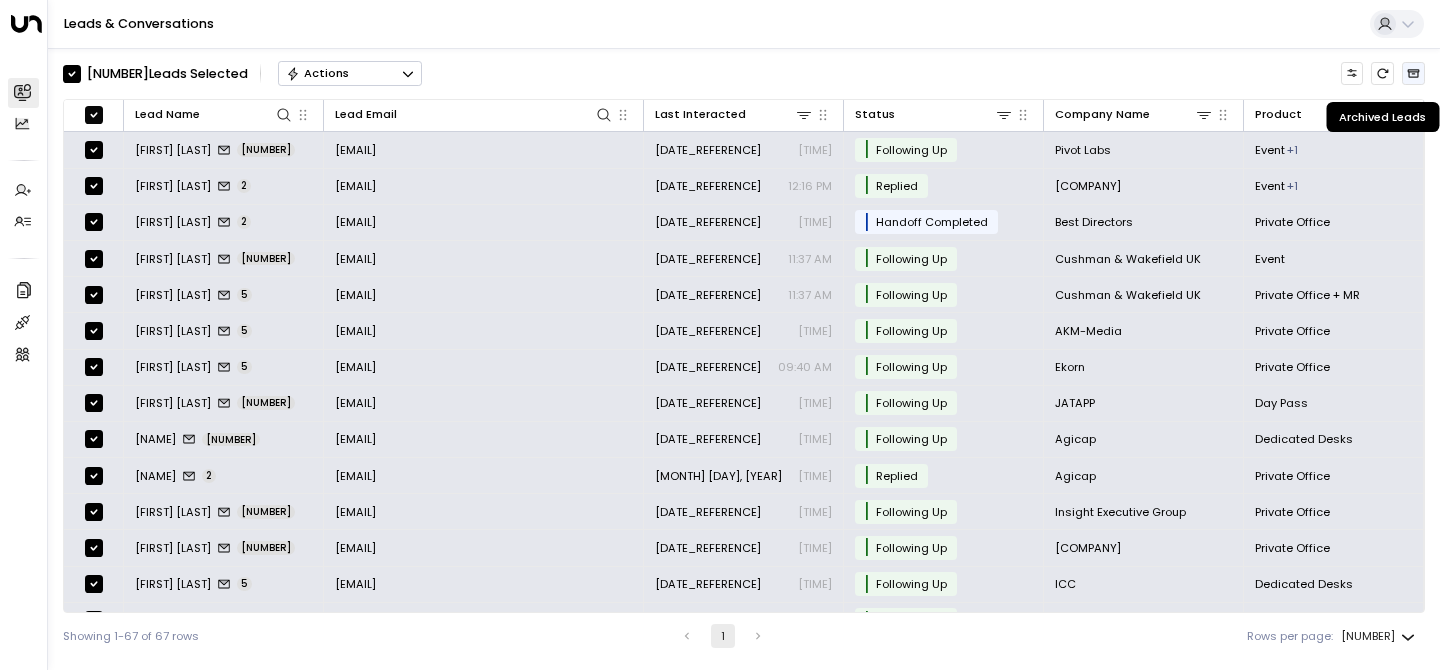 click at bounding box center (1413, 73) 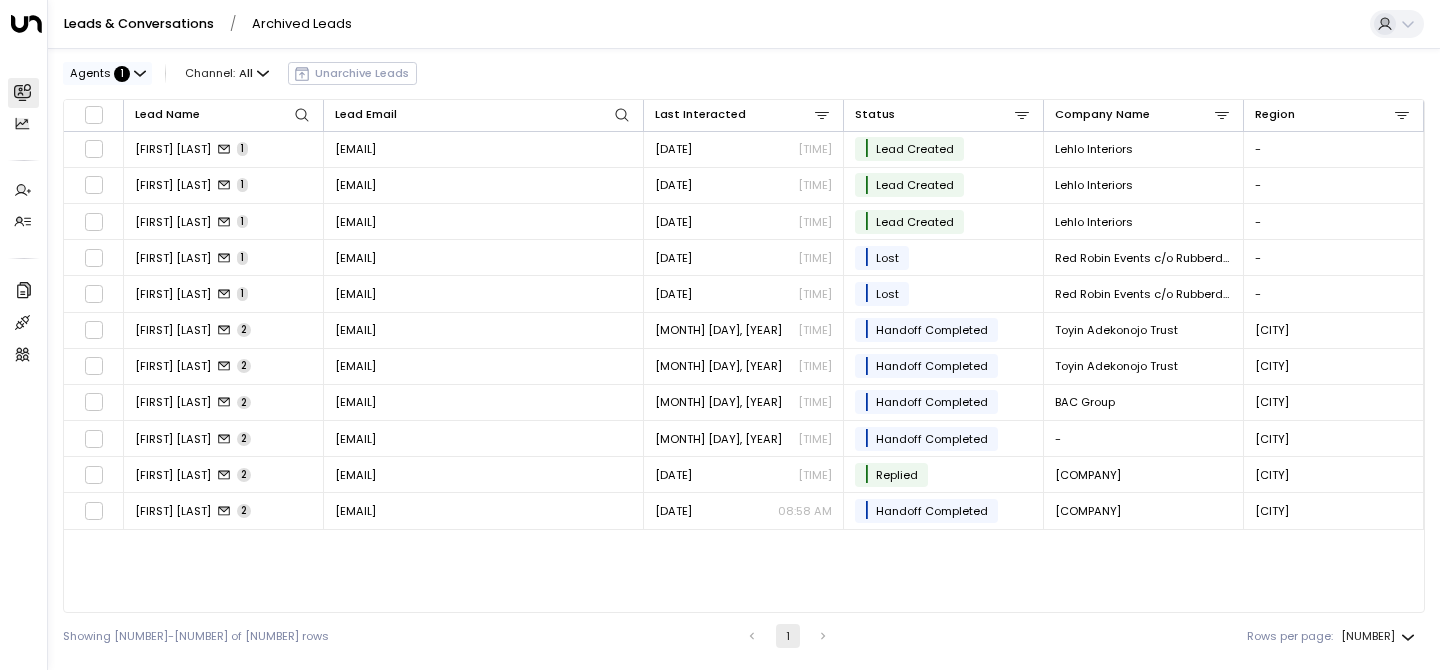 click on "Agents" at bounding box center (90, 73) 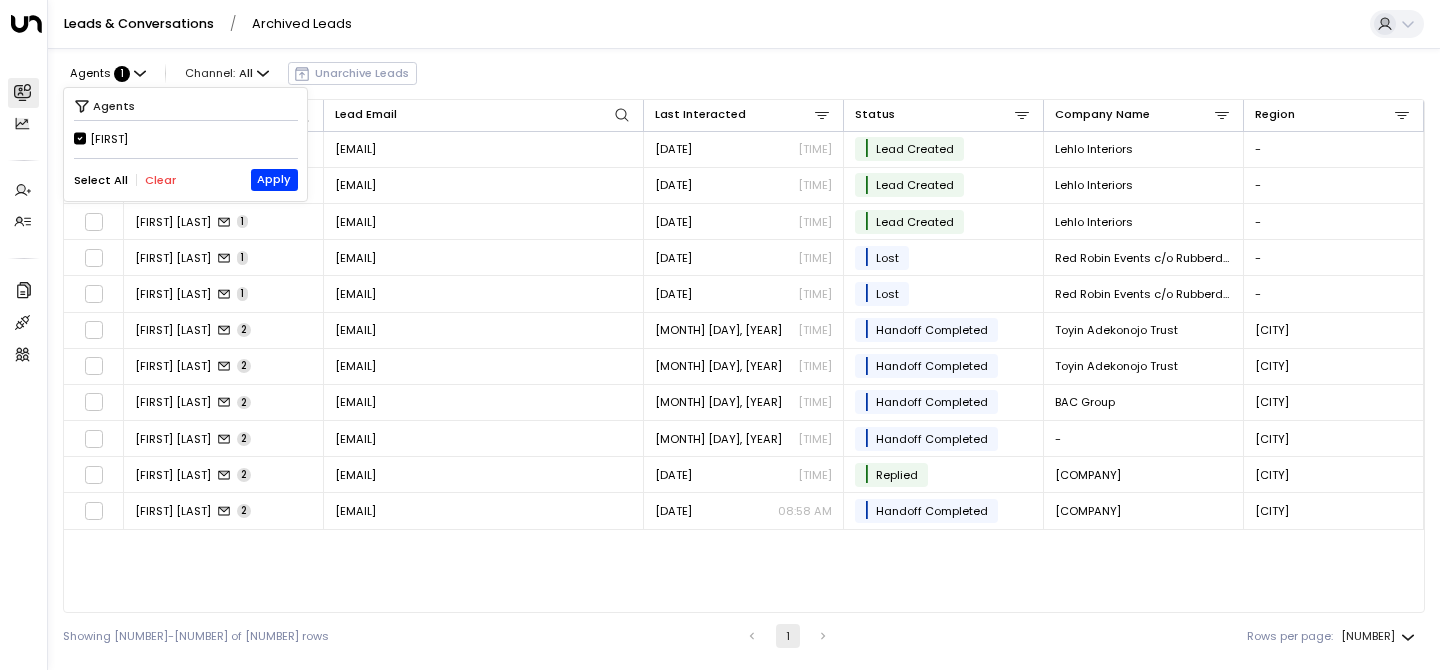 click at bounding box center (720, 335) 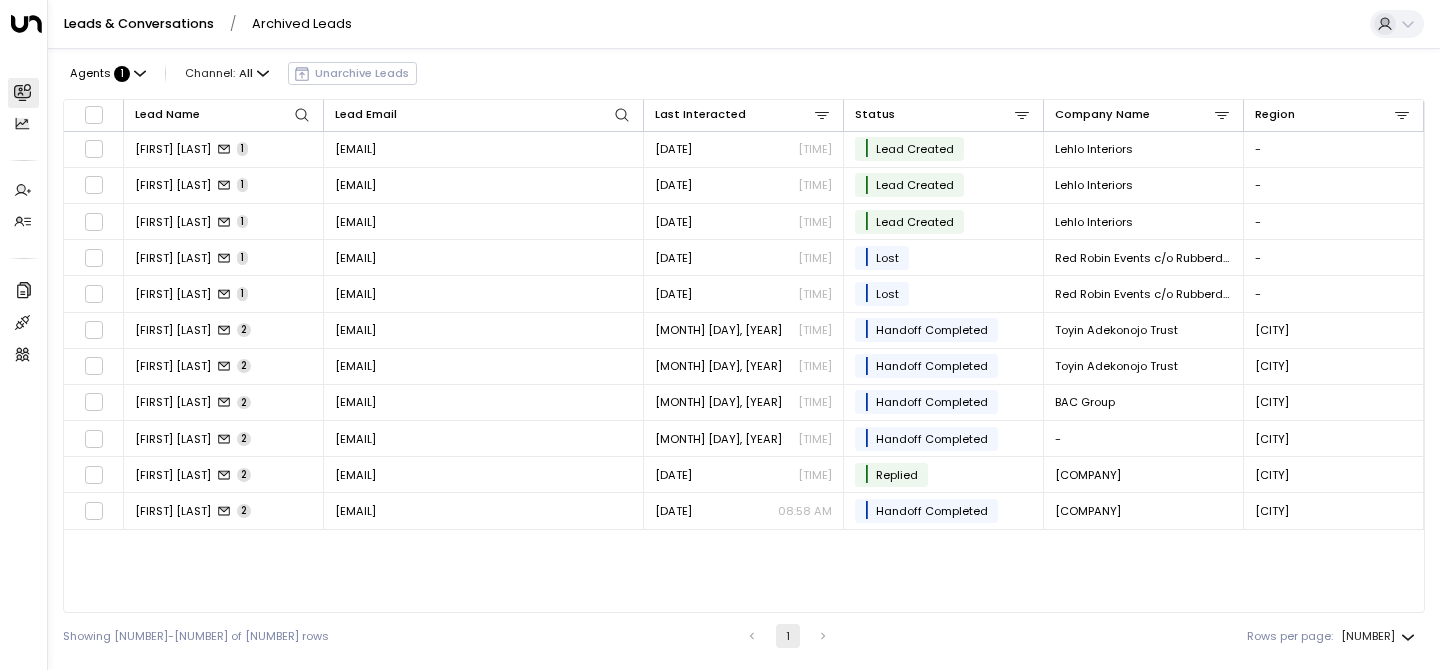click on "Leads & Conversations" at bounding box center (139, 23) 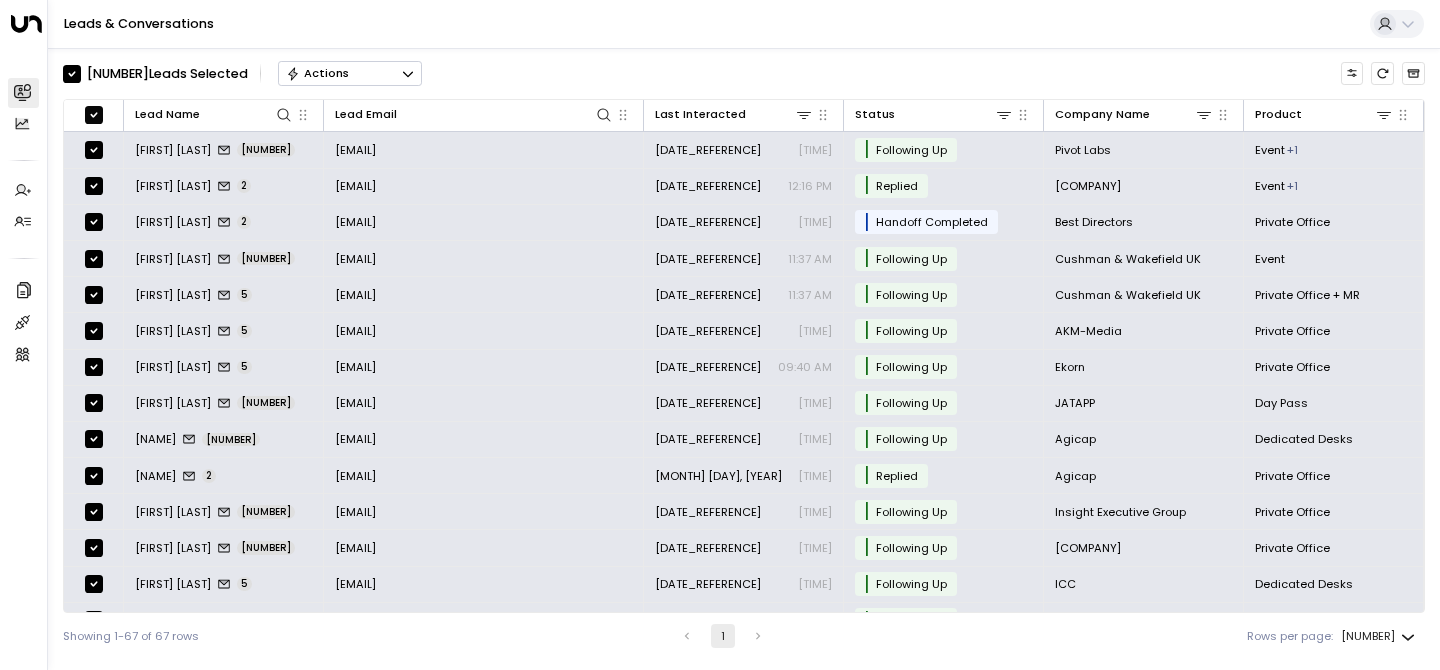 click on "Actions" at bounding box center (350, 73) 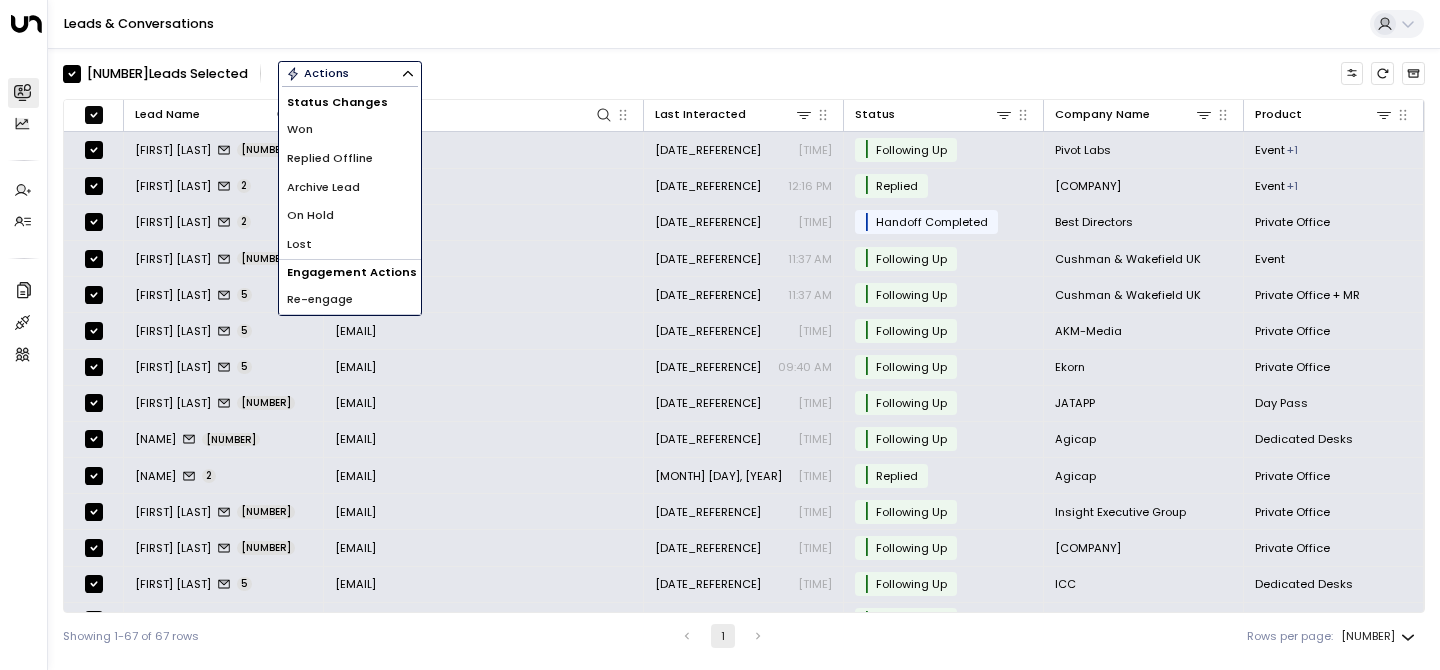 click on "Archive Lead" at bounding box center (300, 129) 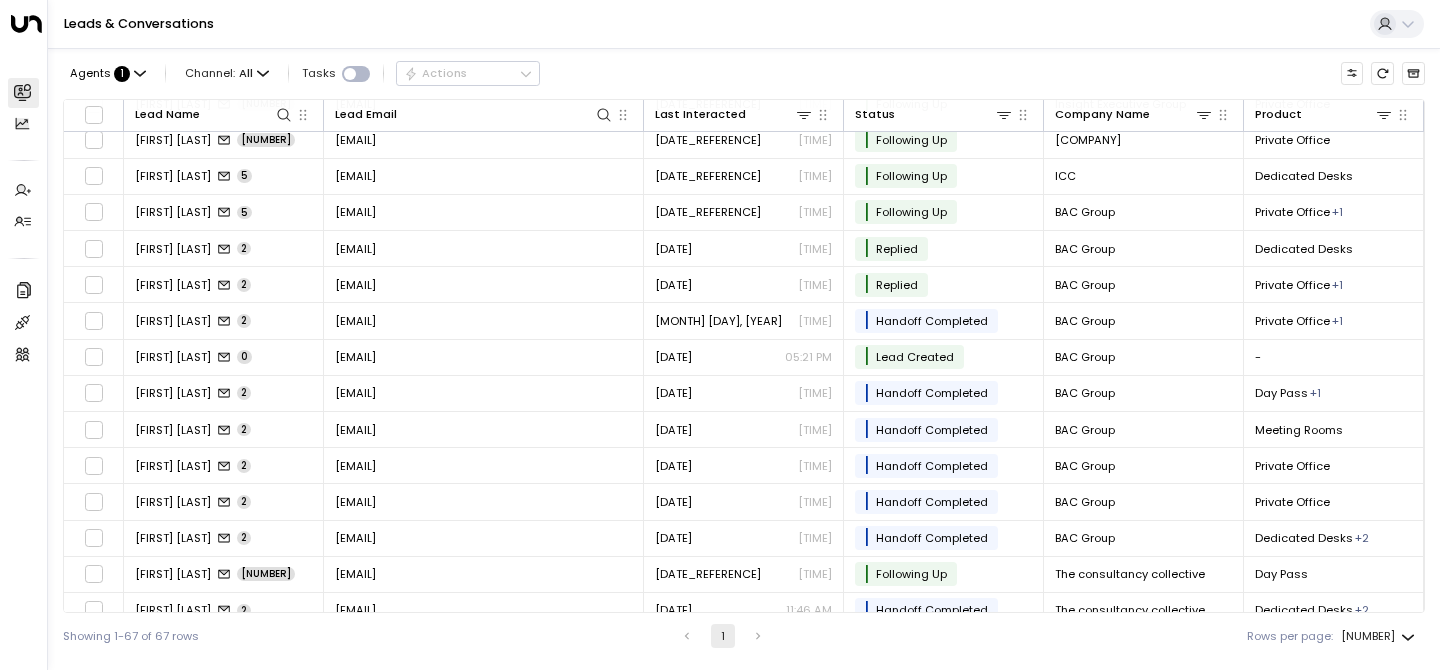 scroll, scrollTop: 0, scrollLeft: 0, axis: both 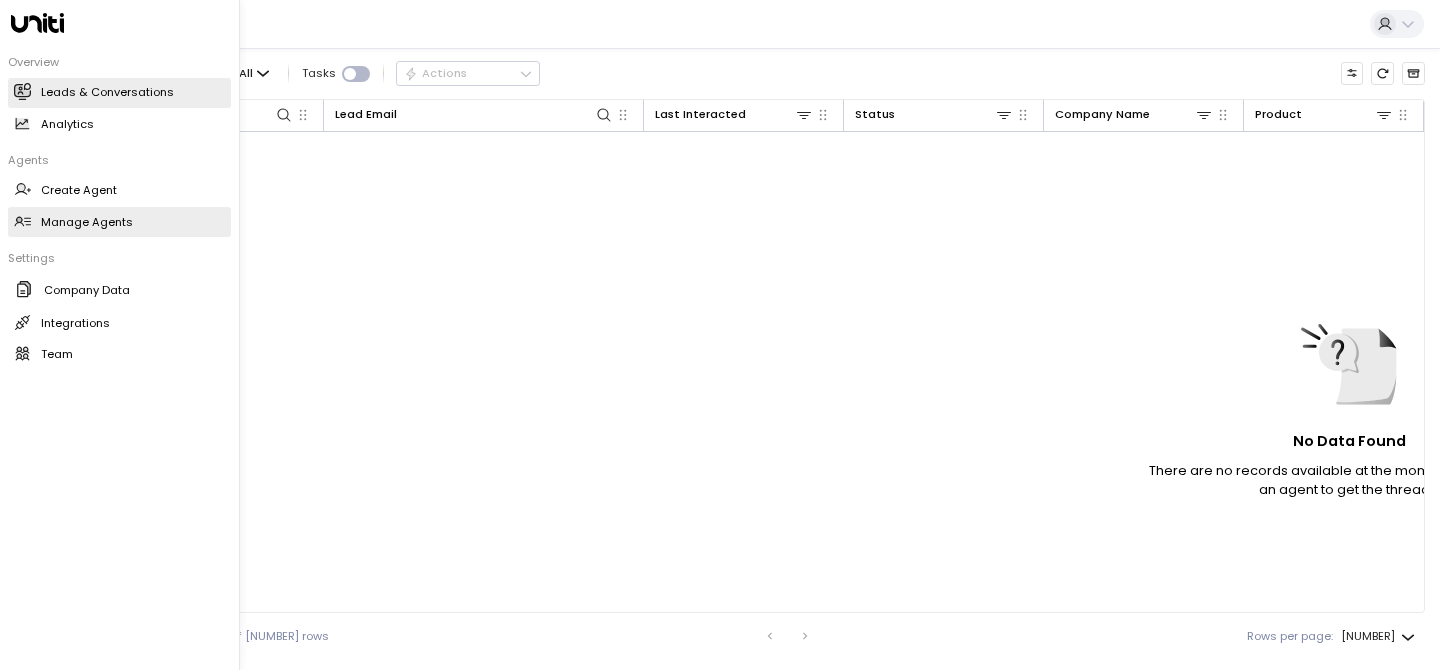 click on "Manage Agents Manage Agents" at bounding box center [119, 222] 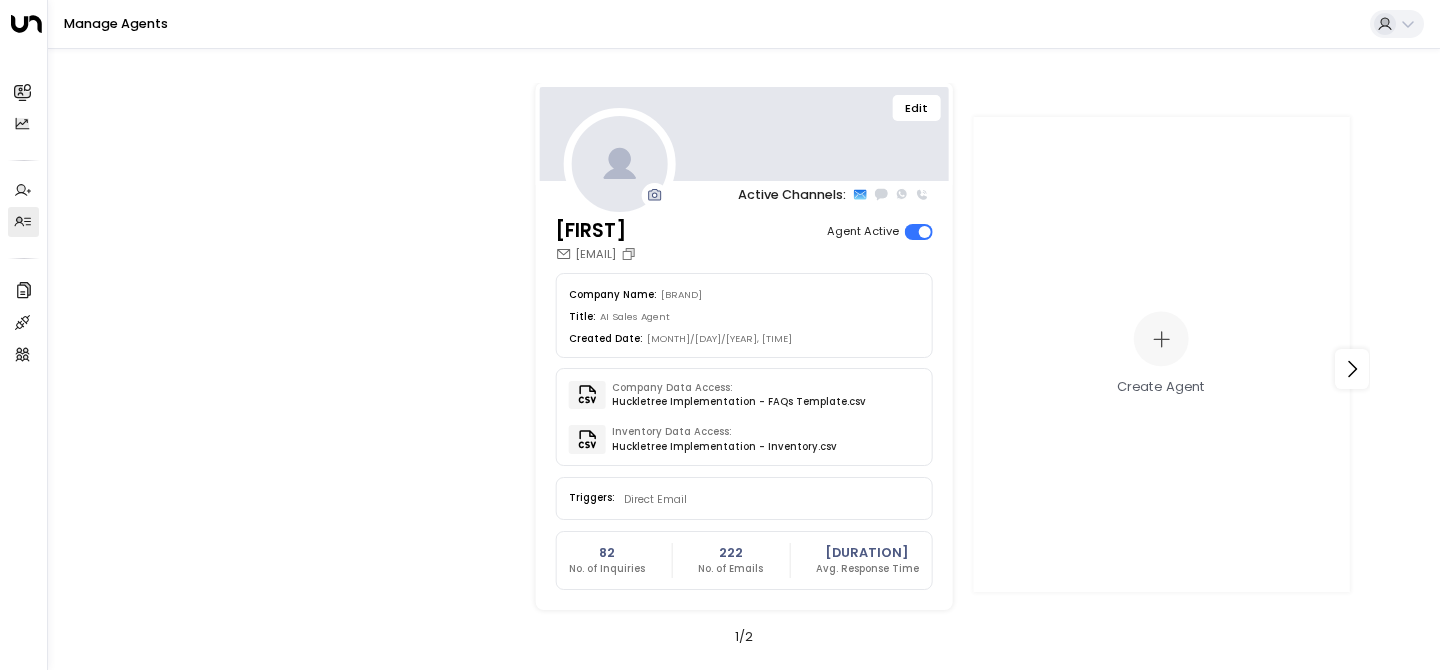 click on "Edit" at bounding box center [916, 108] 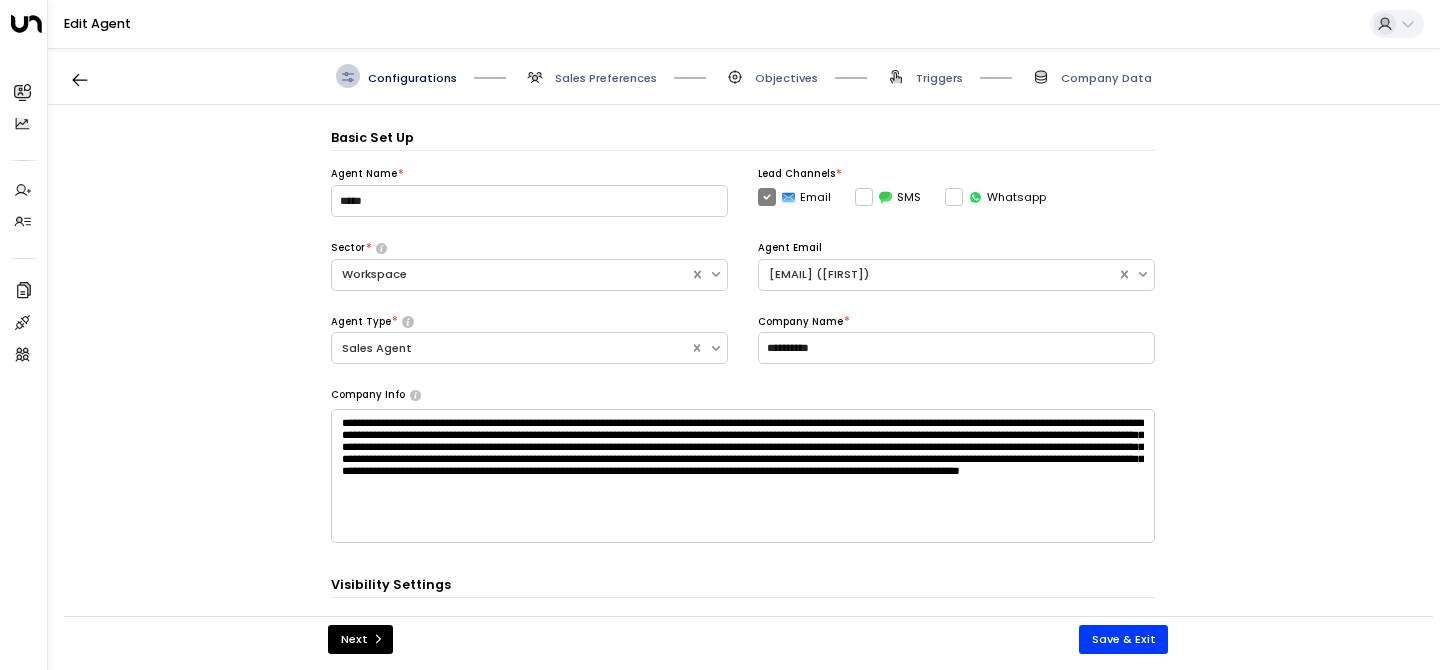 scroll, scrollTop: 325, scrollLeft: 0, axis: vertical 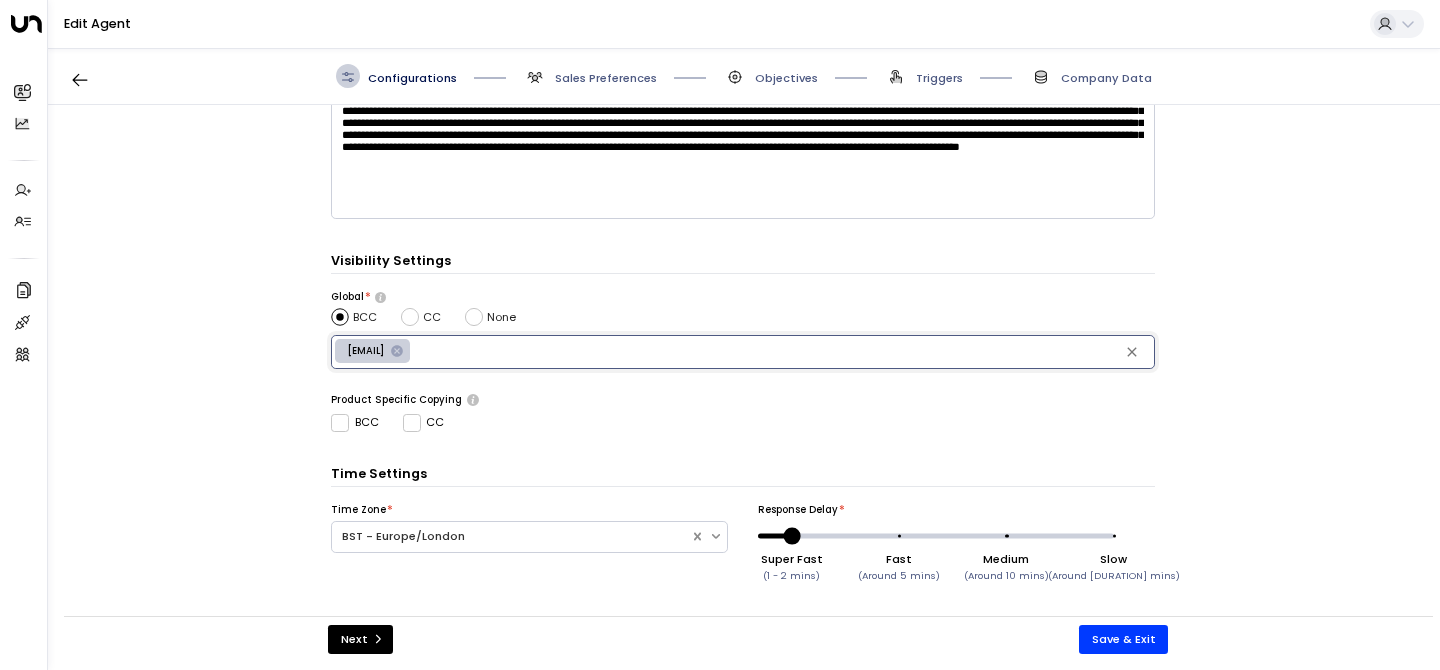 click at bounding box center [783, 352] 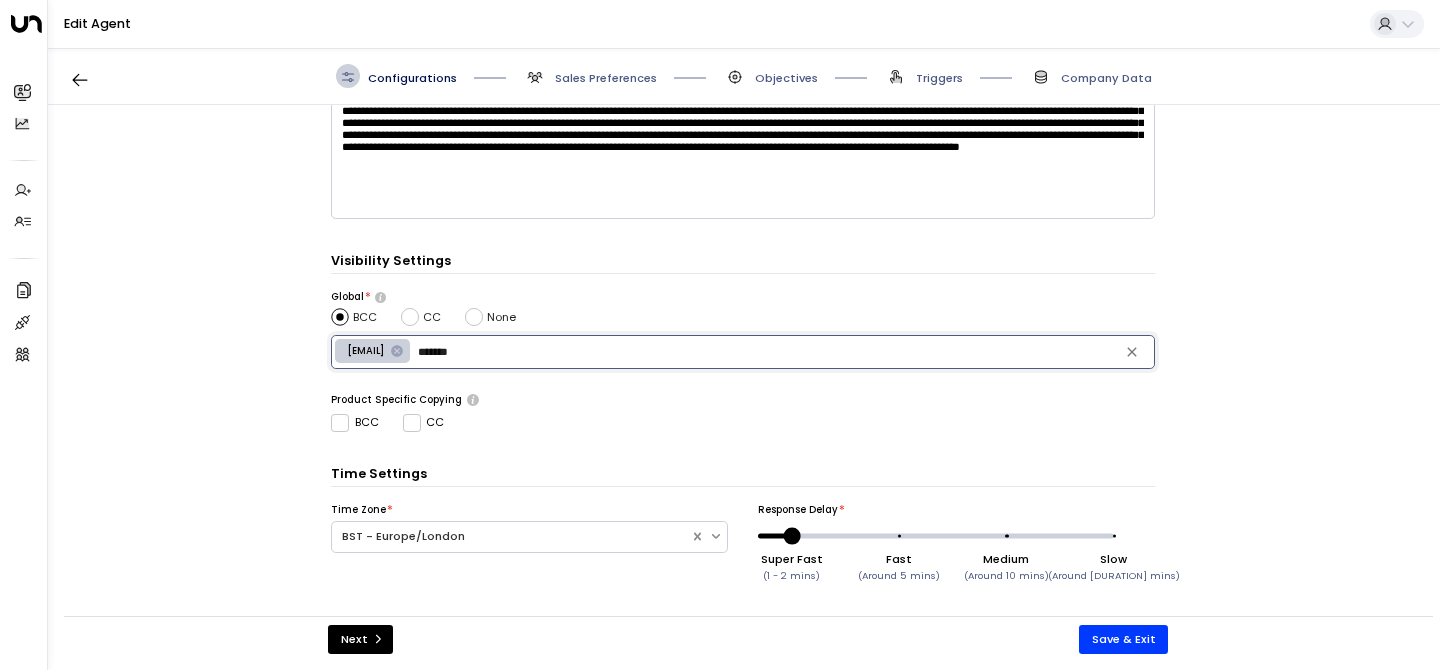 type on "********" 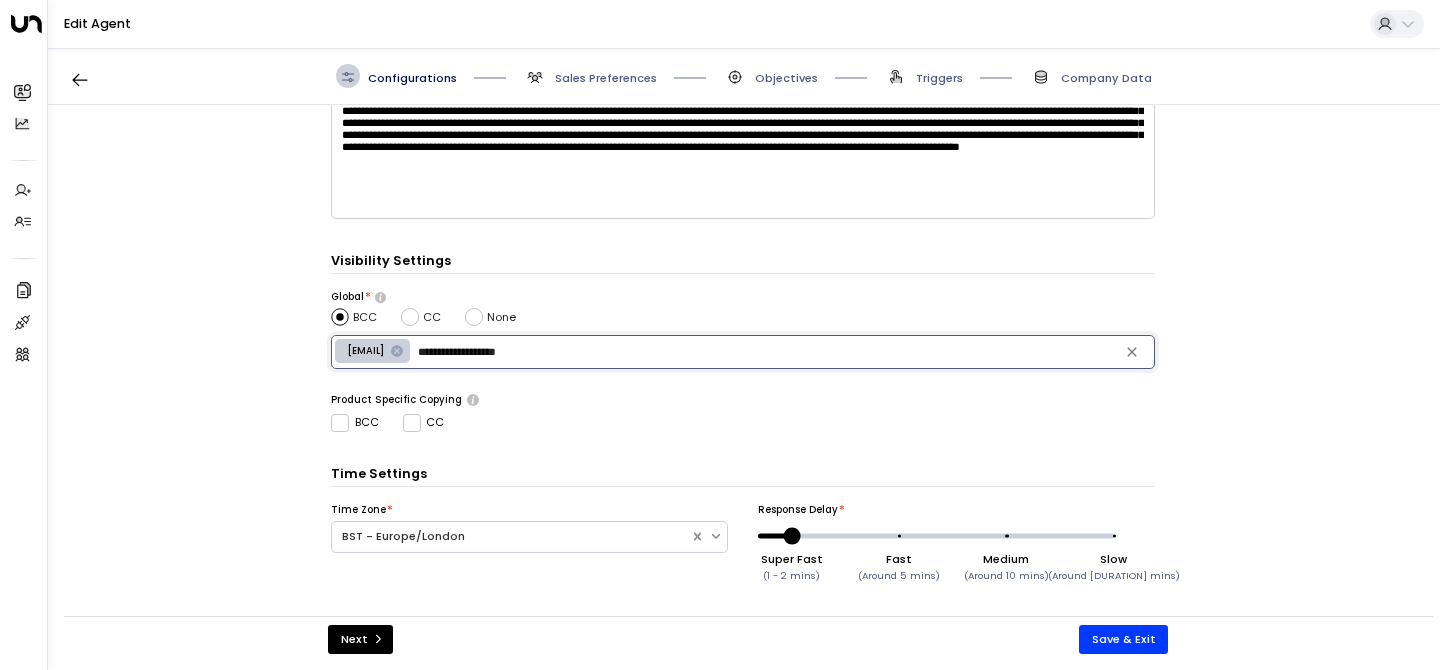 type 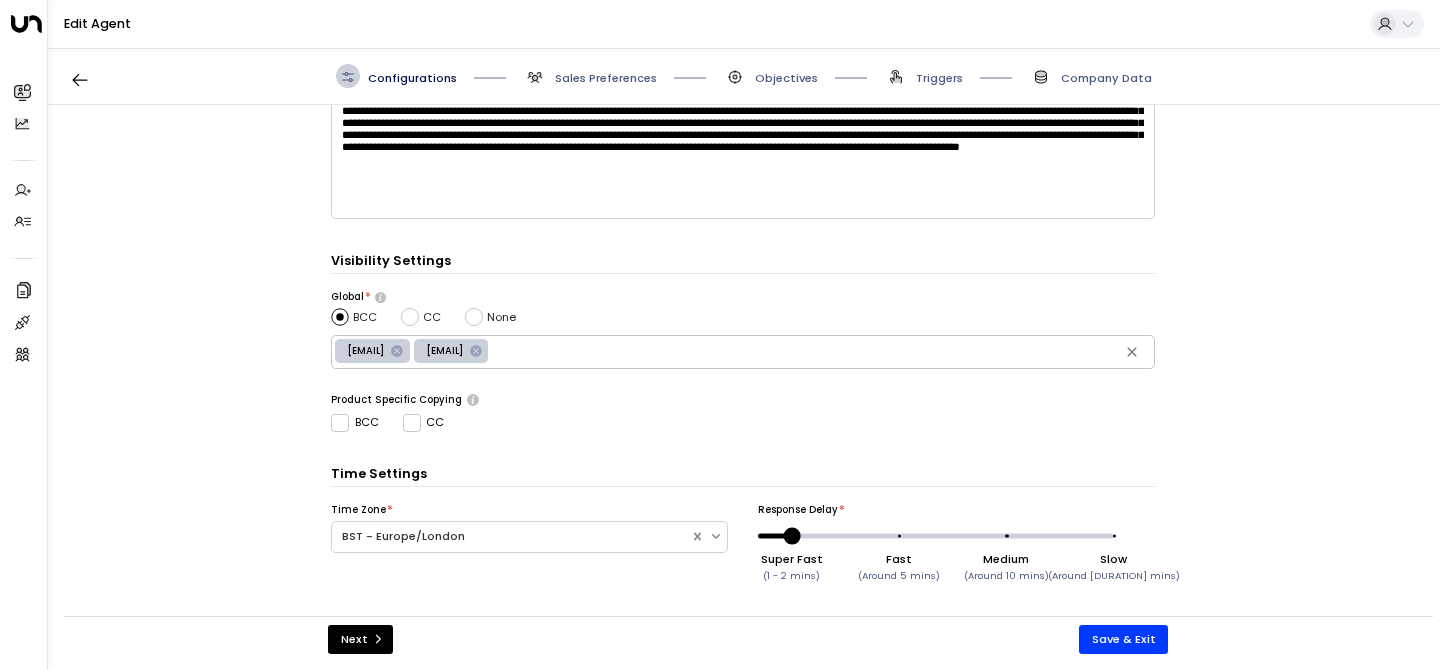 click on "**********" at bounding box center [743, 368] 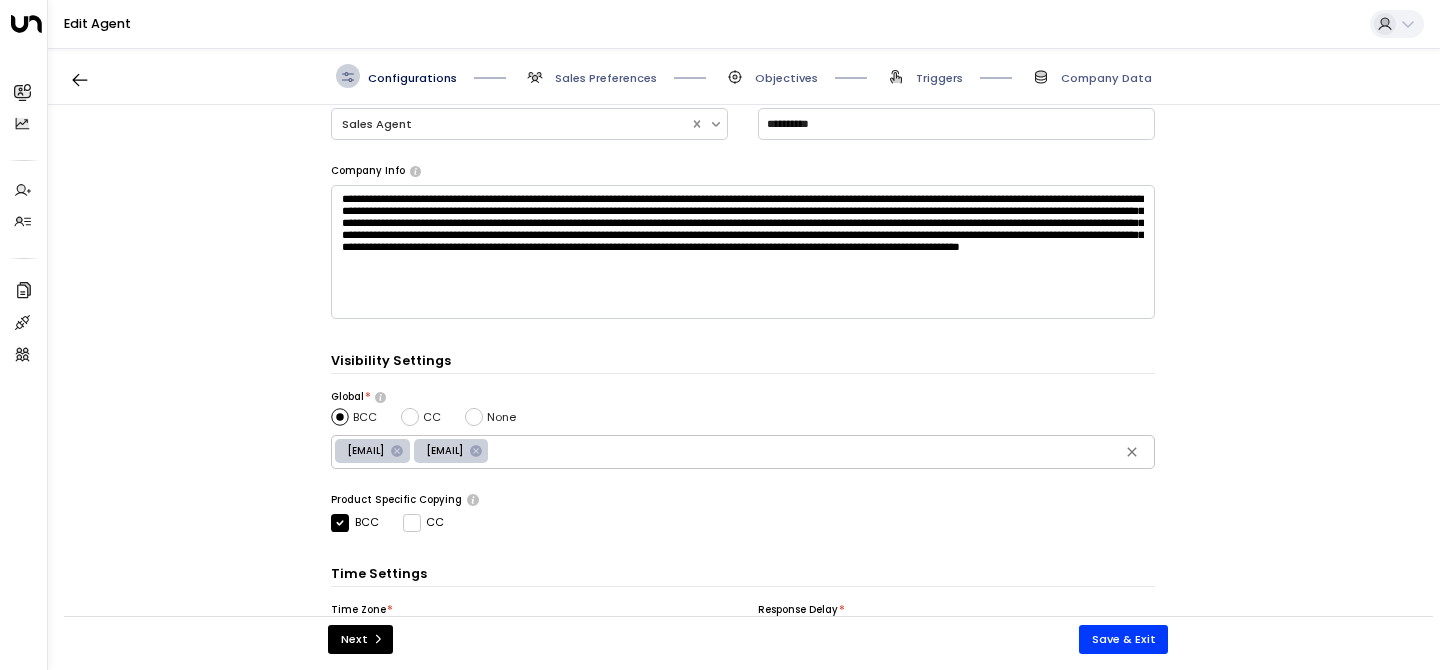 scroll, scrollTop: 0, scrollLeft: 0, axis: both 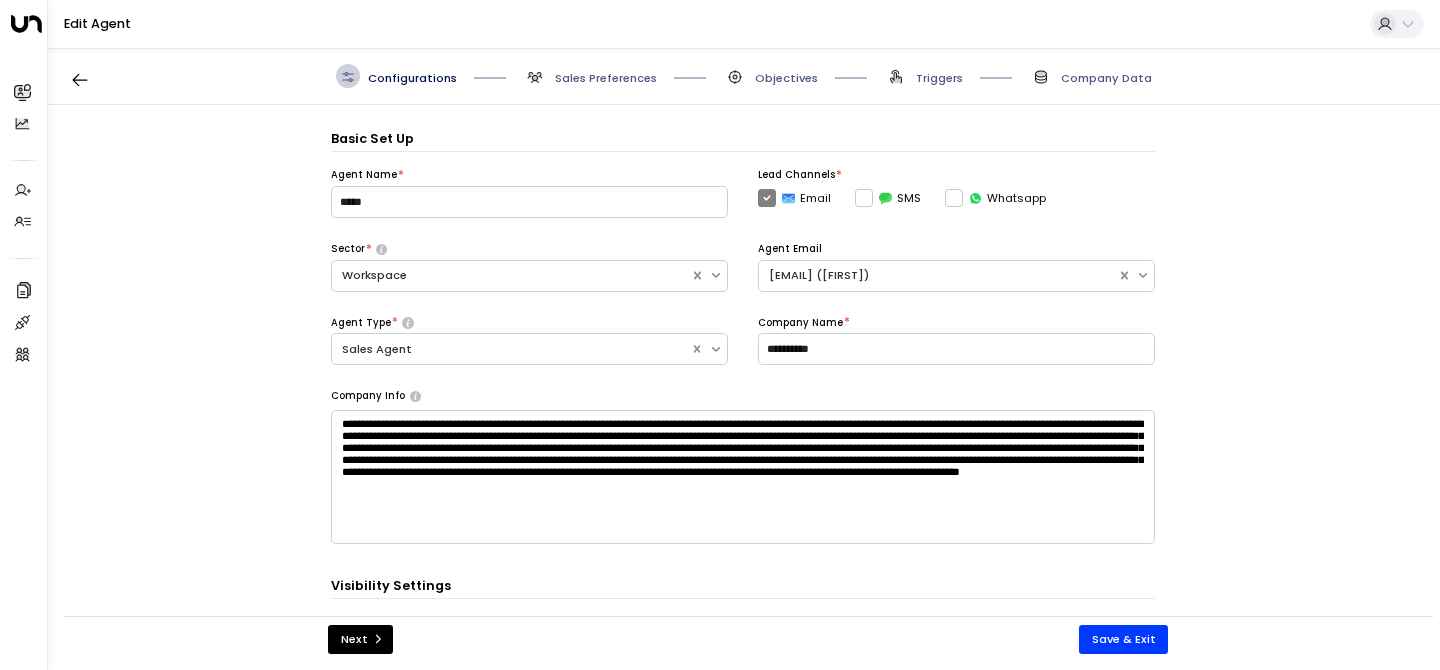 click on "Sales Preferences" at bounding box center (606, 78) 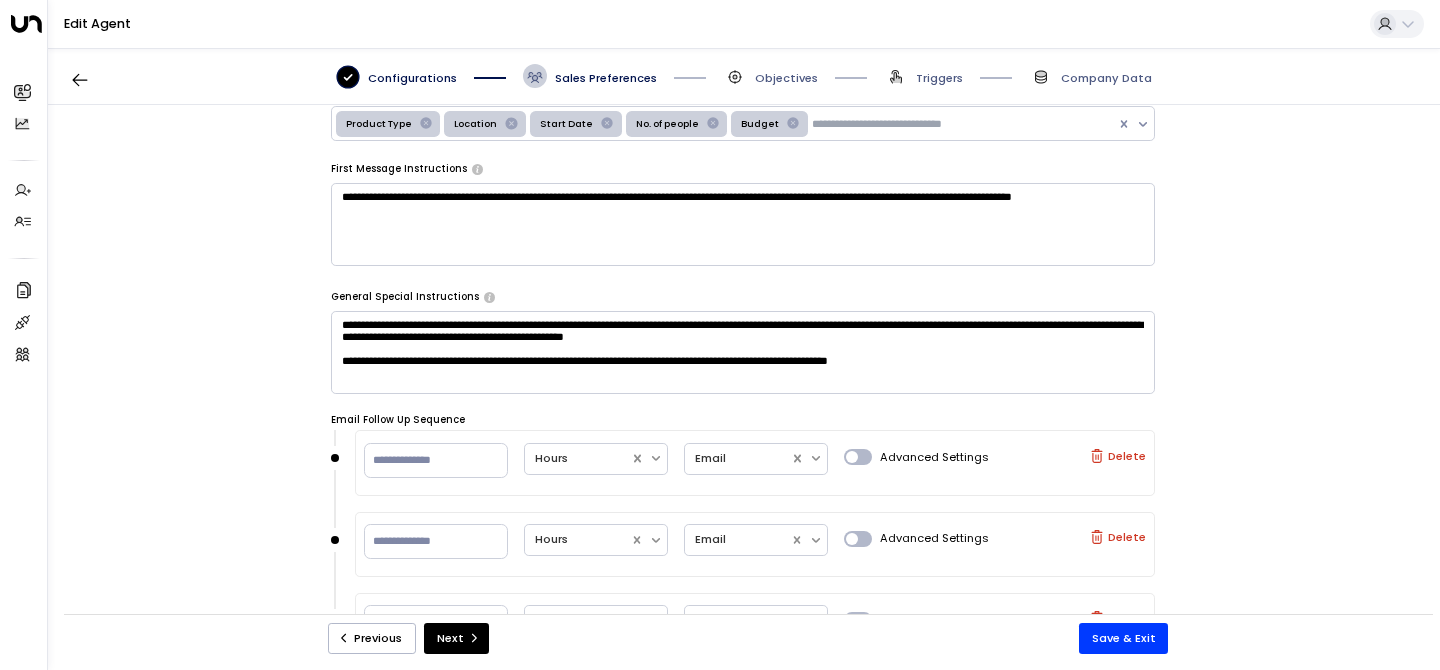 scroll, scrollTop: 467, scrollLeft: 0, axis: vertical 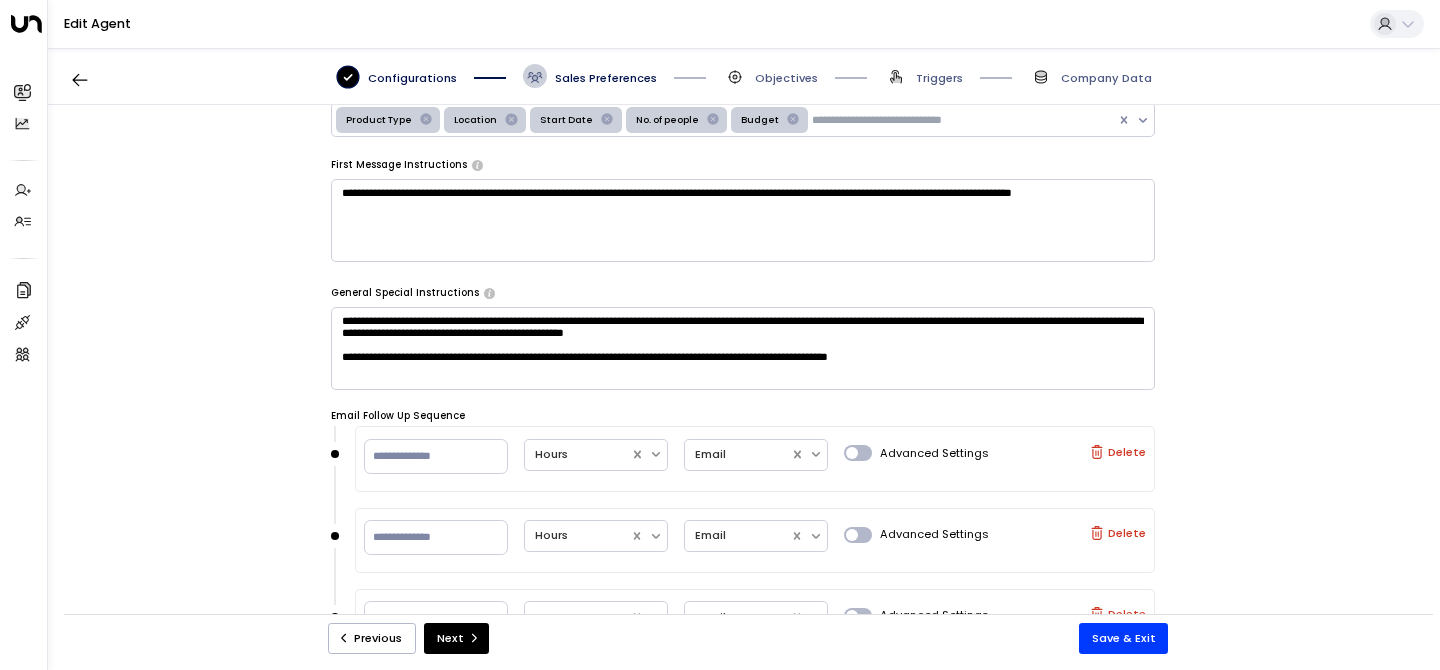 click on "**********" at bounding box center (743, 349) 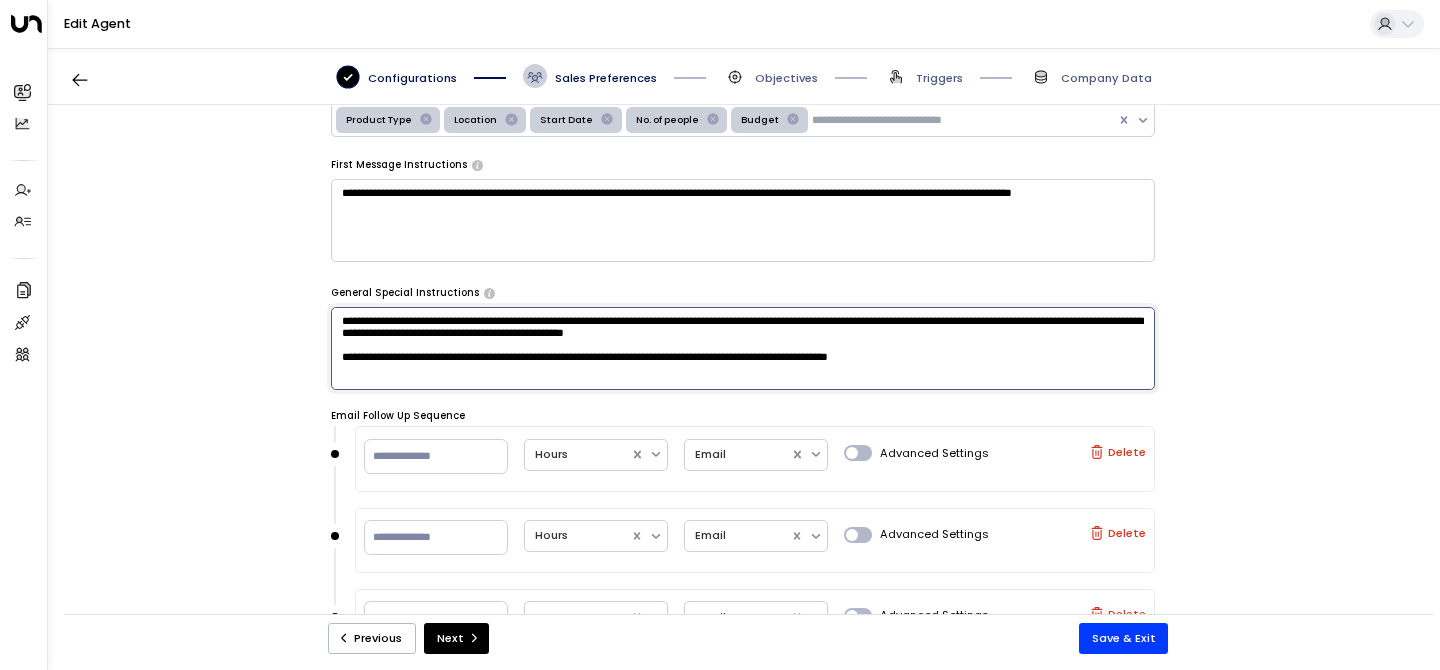 click on "**********" at bounding box center (743, 368) 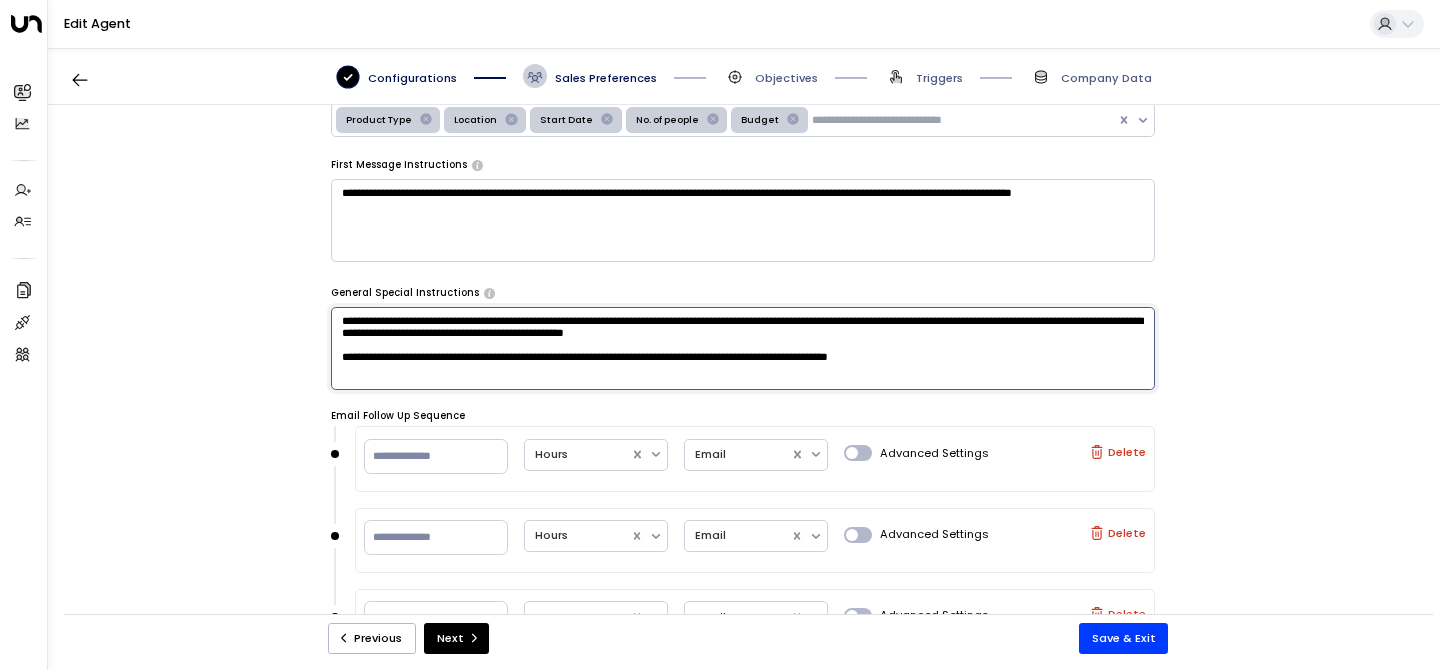 click on "**********" at bounding box center [743, 349] 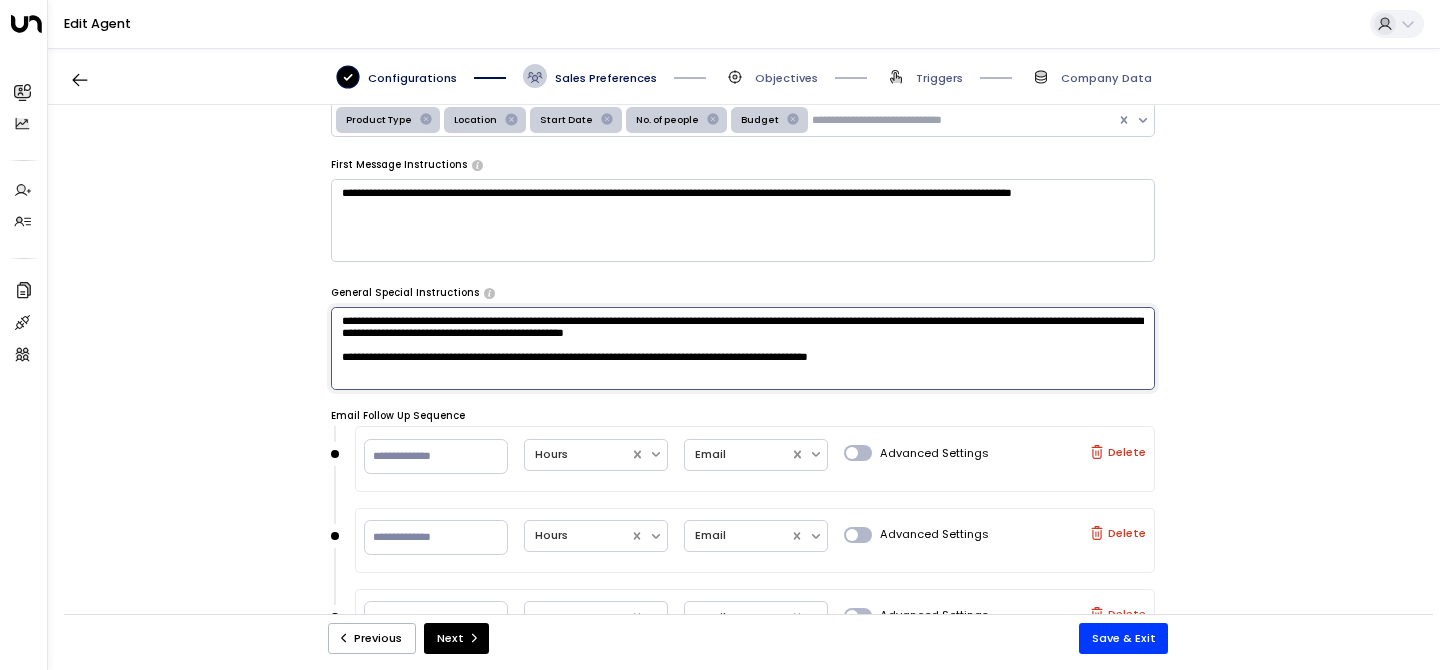 click on "**********" at bounding box center (743, 349) 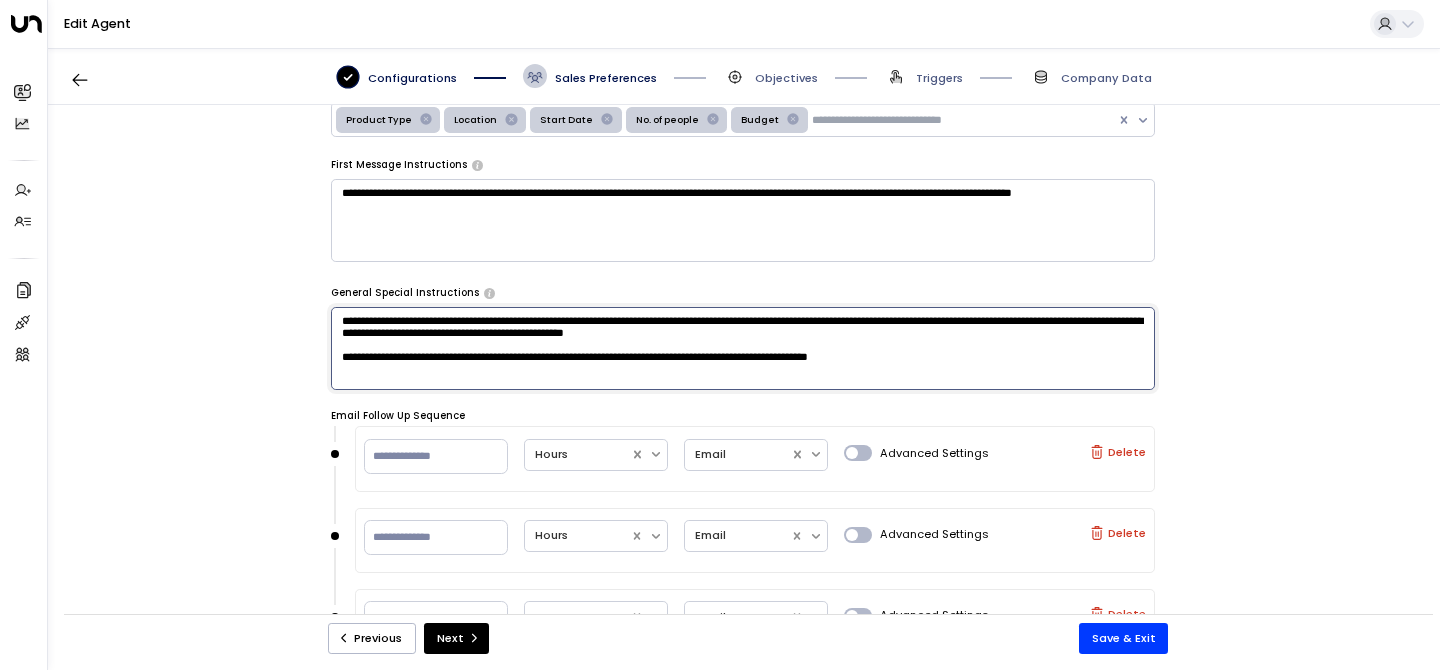 drag, startPoint x: 837, startPoint y: 377, endPoint x: 713, endPoint y: 380, distance: 124.036285 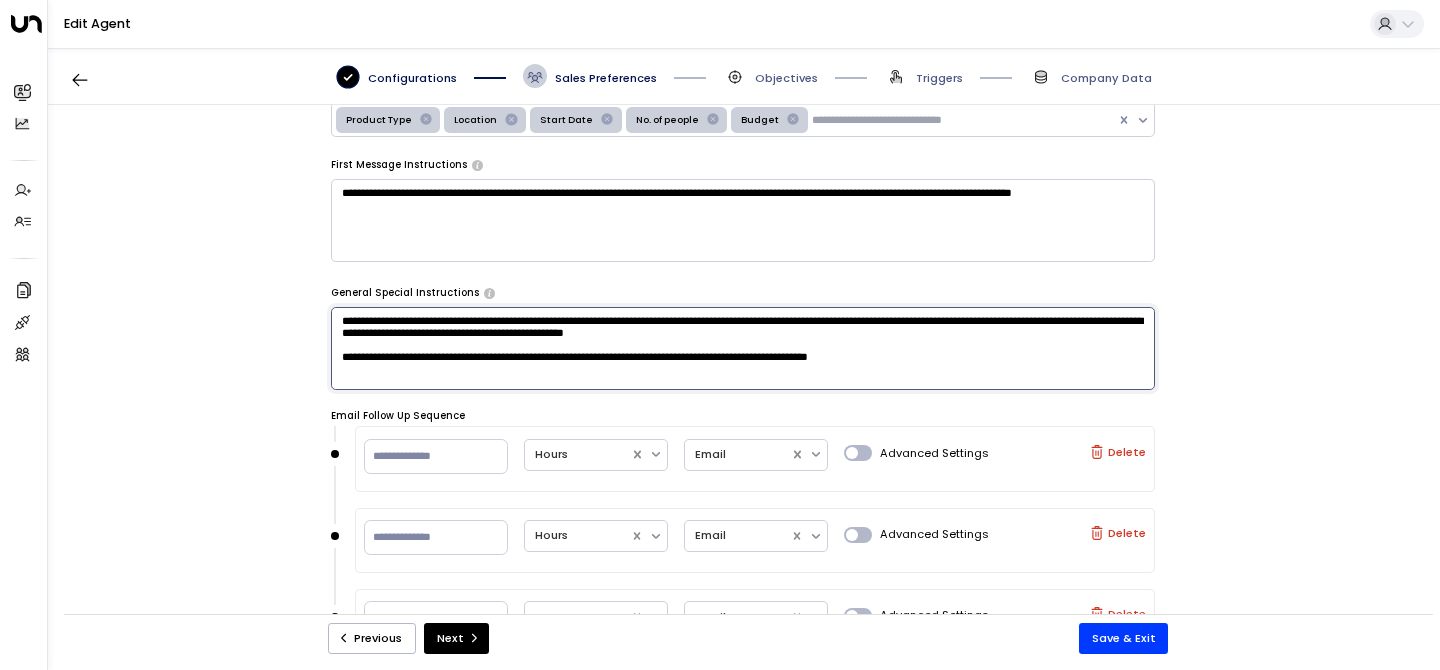 click on "**********" at bounding box center (743, 349) 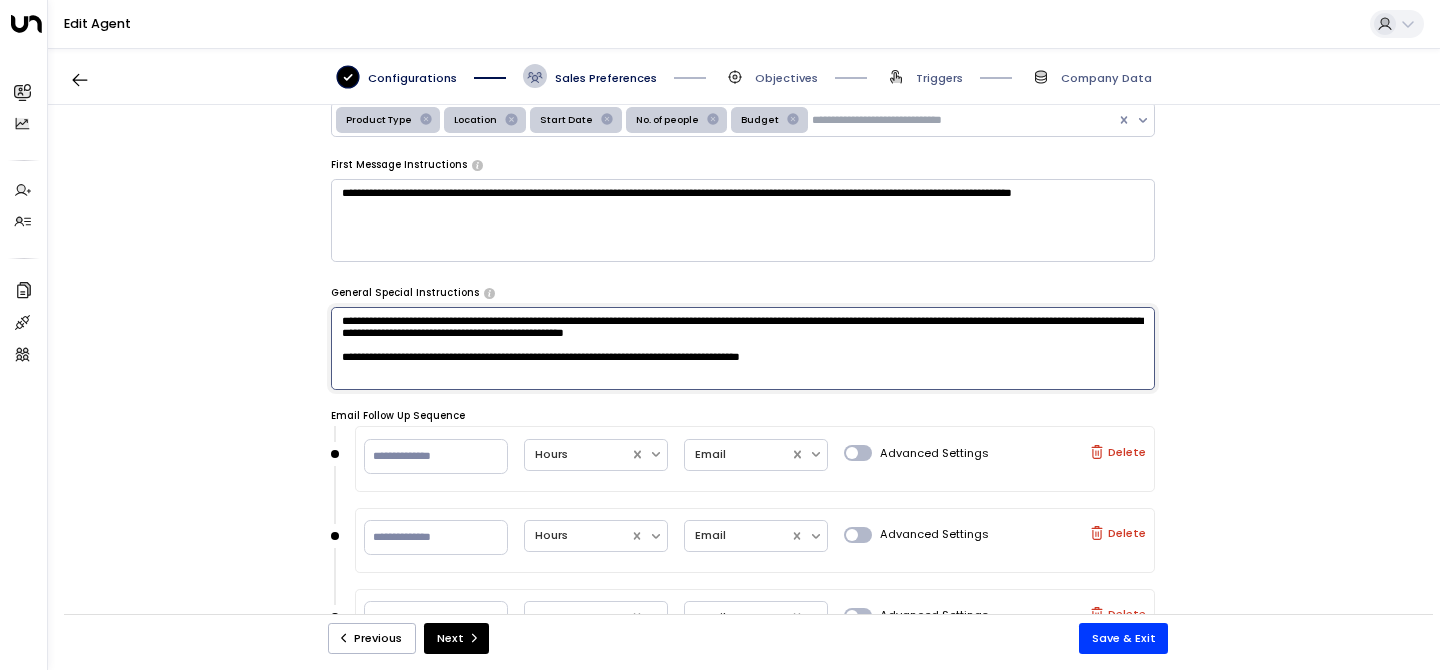 drag, startPoint x: 886, startPoint y: 376, endPoint x: 832, endPoint y: 378, distance: 54.037025 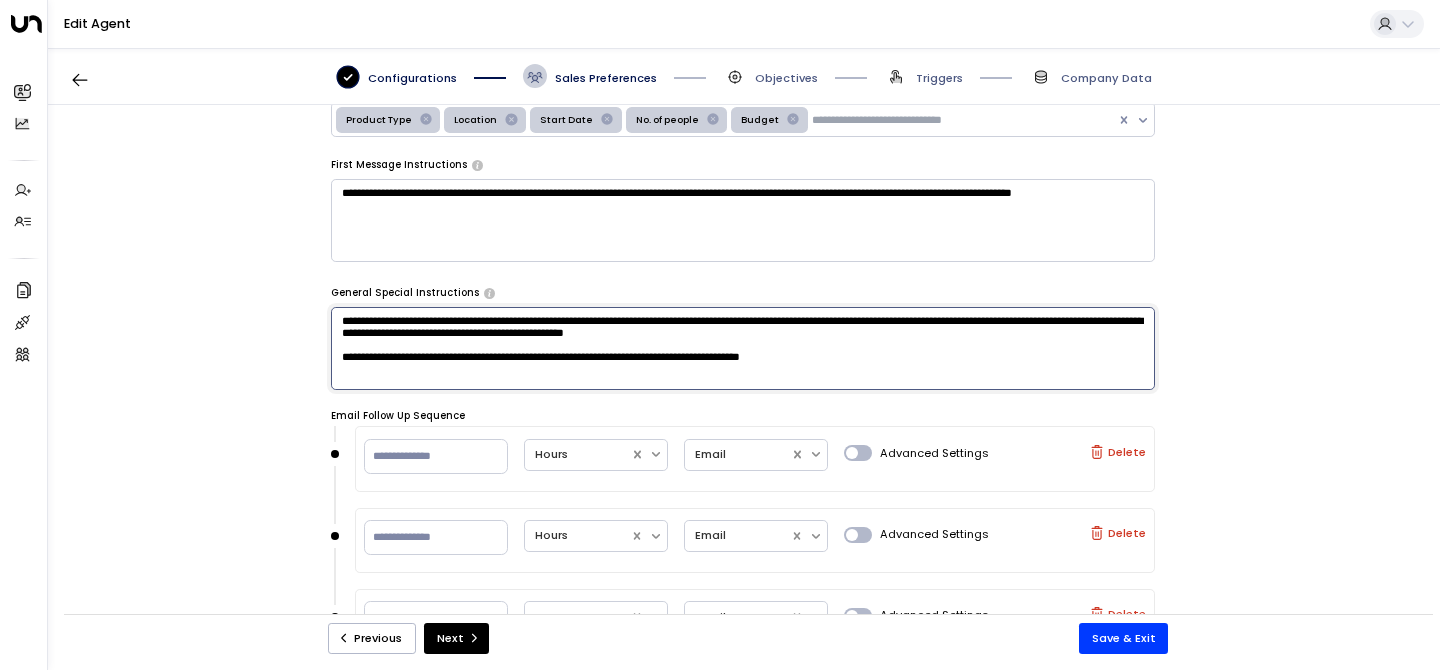 click on "**********" at bounding box center [743, 349] 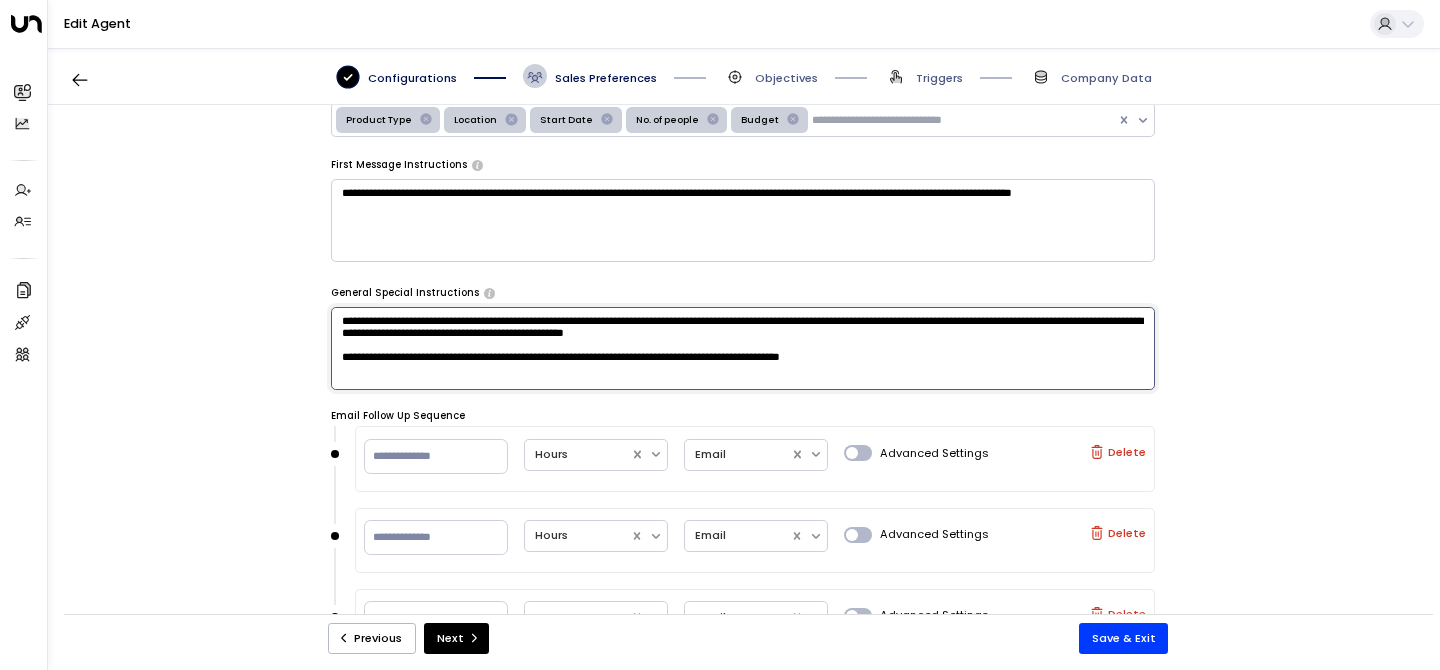 click on "**********" at bounding box center (743, 349) 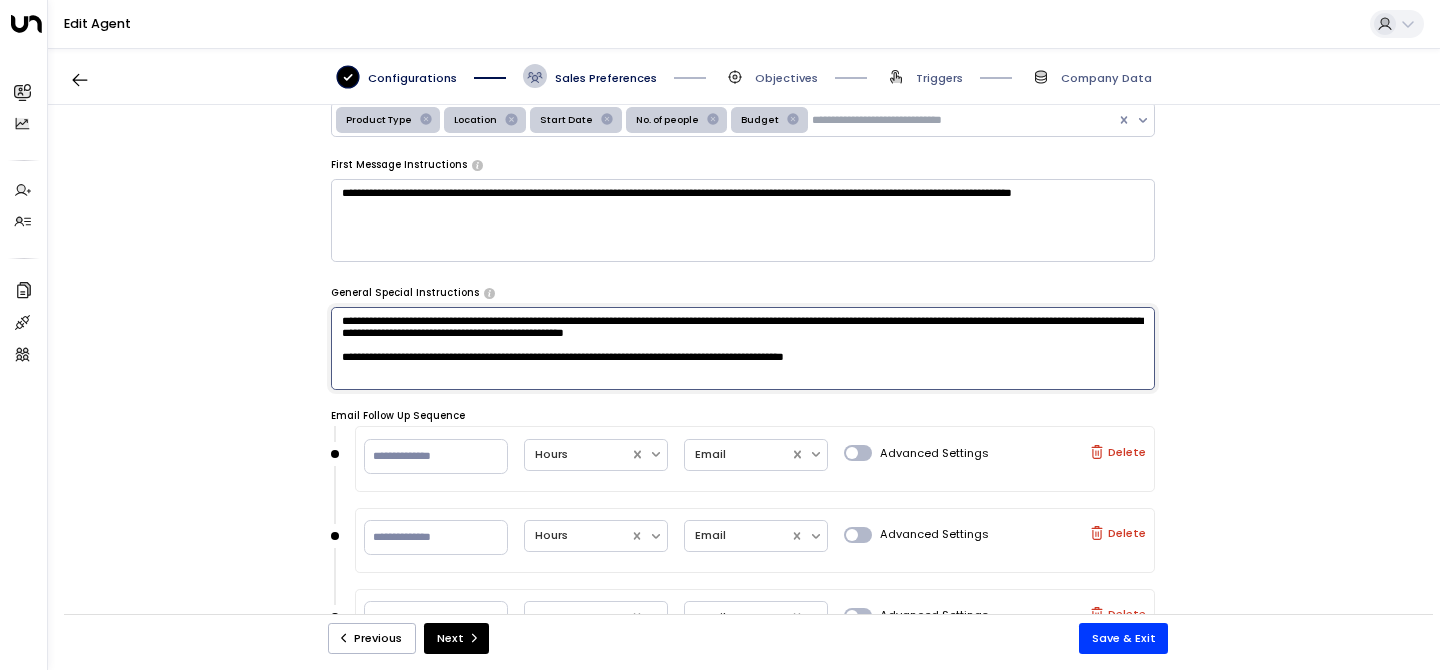 type on "**********" 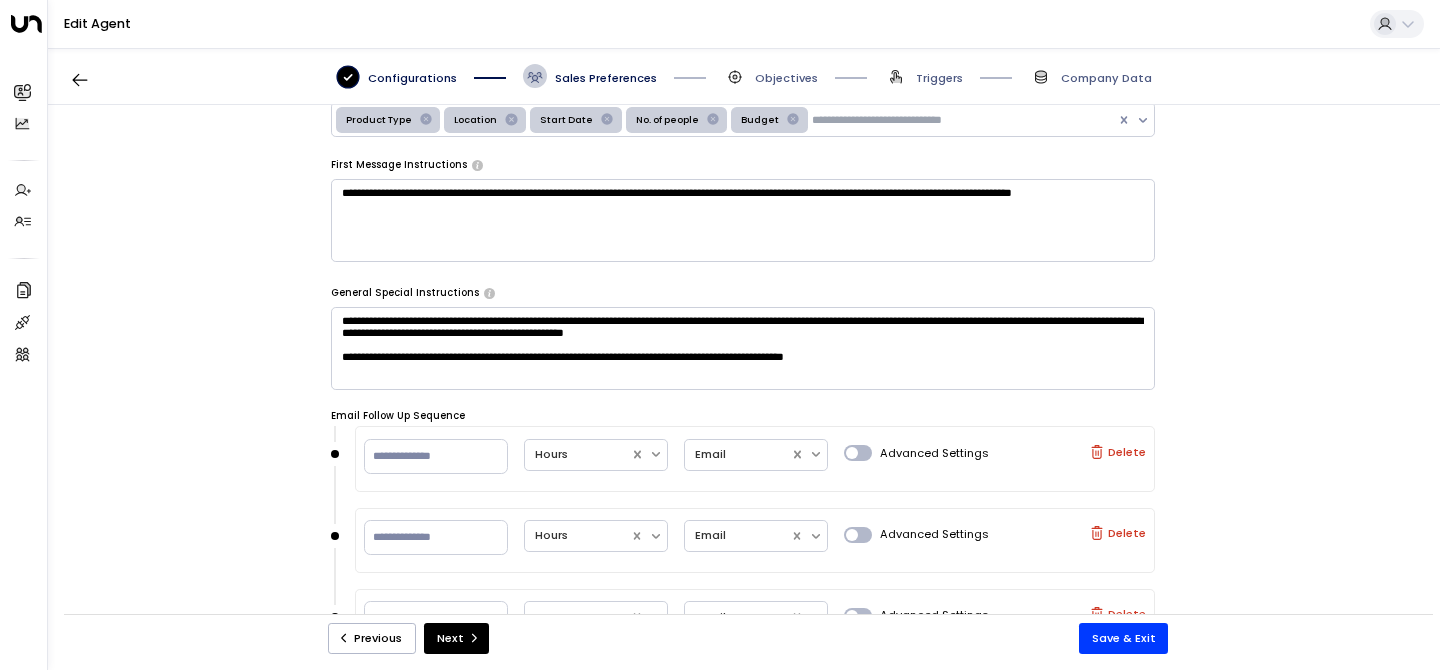click on "**********" at bounding box center [743, 368] 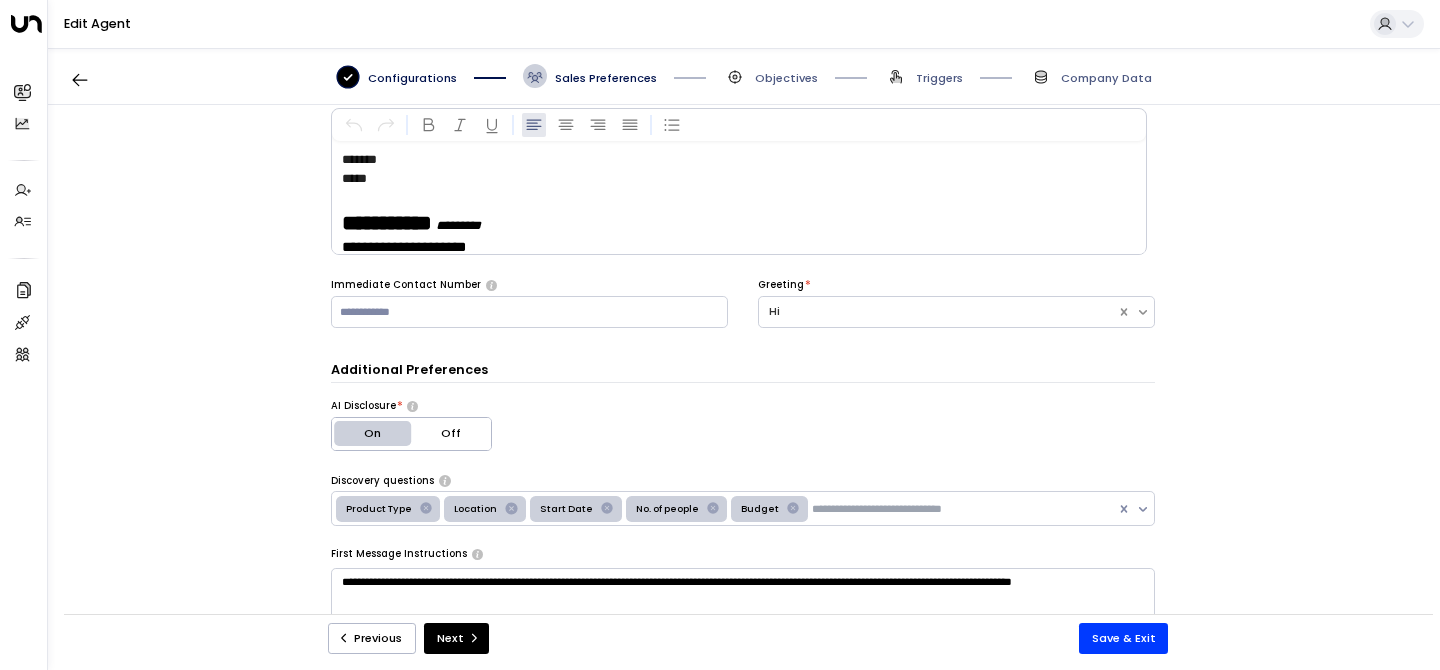scroll, scrollTop: 161, scrollLeft: 0, axis: vertical 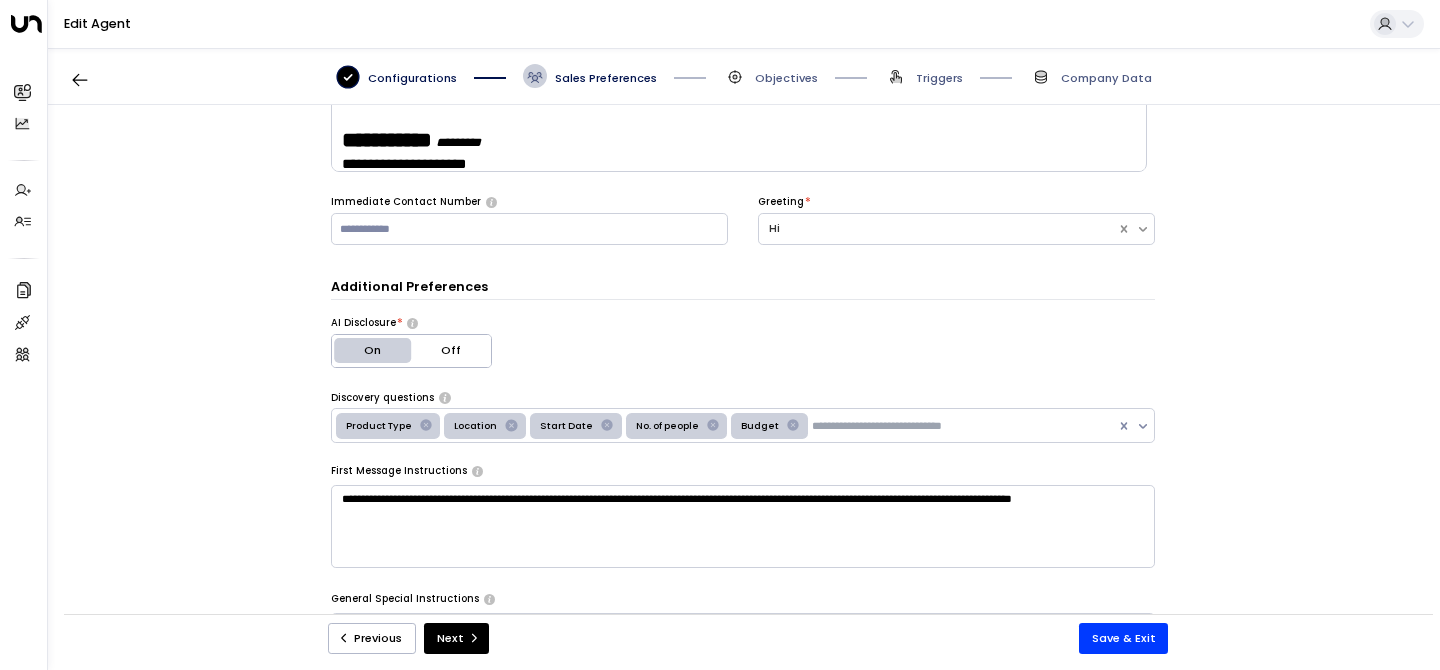 click on "Product Type Location Start Date No. of people Budget" at bounding box center (724, 425) 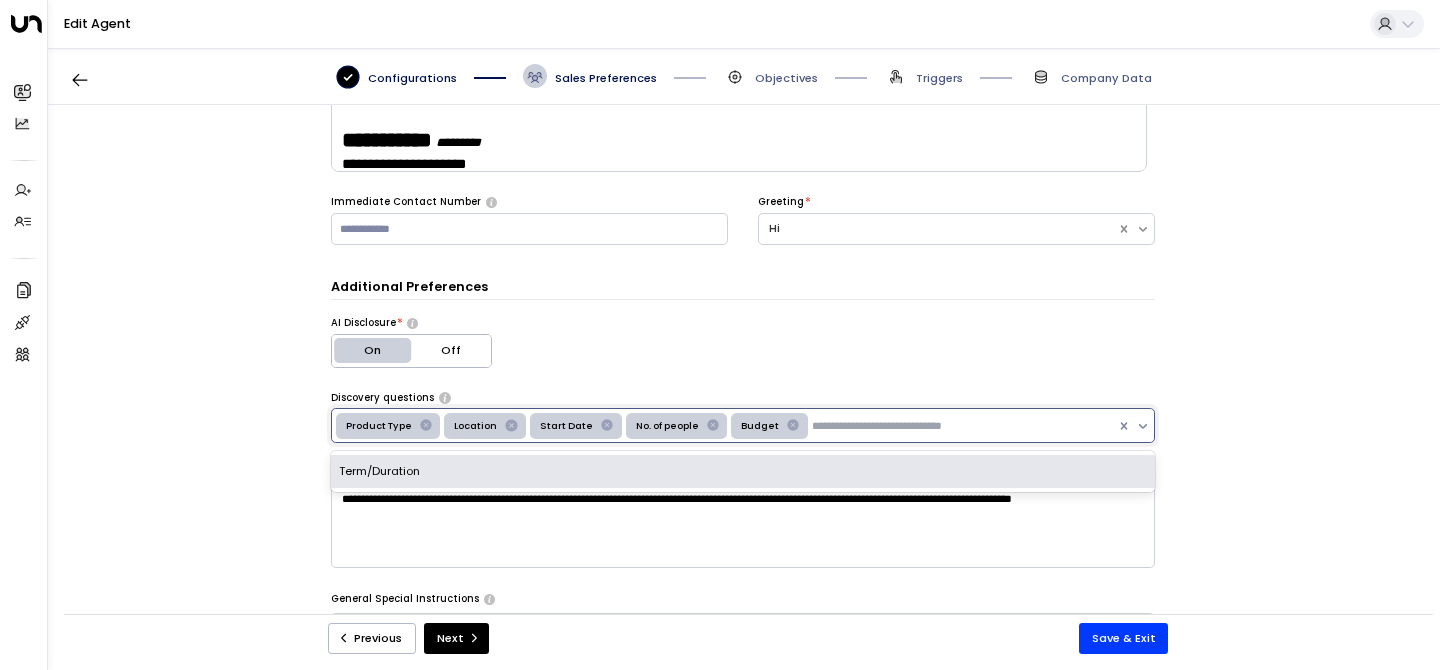click at bounding box center [916, 426] 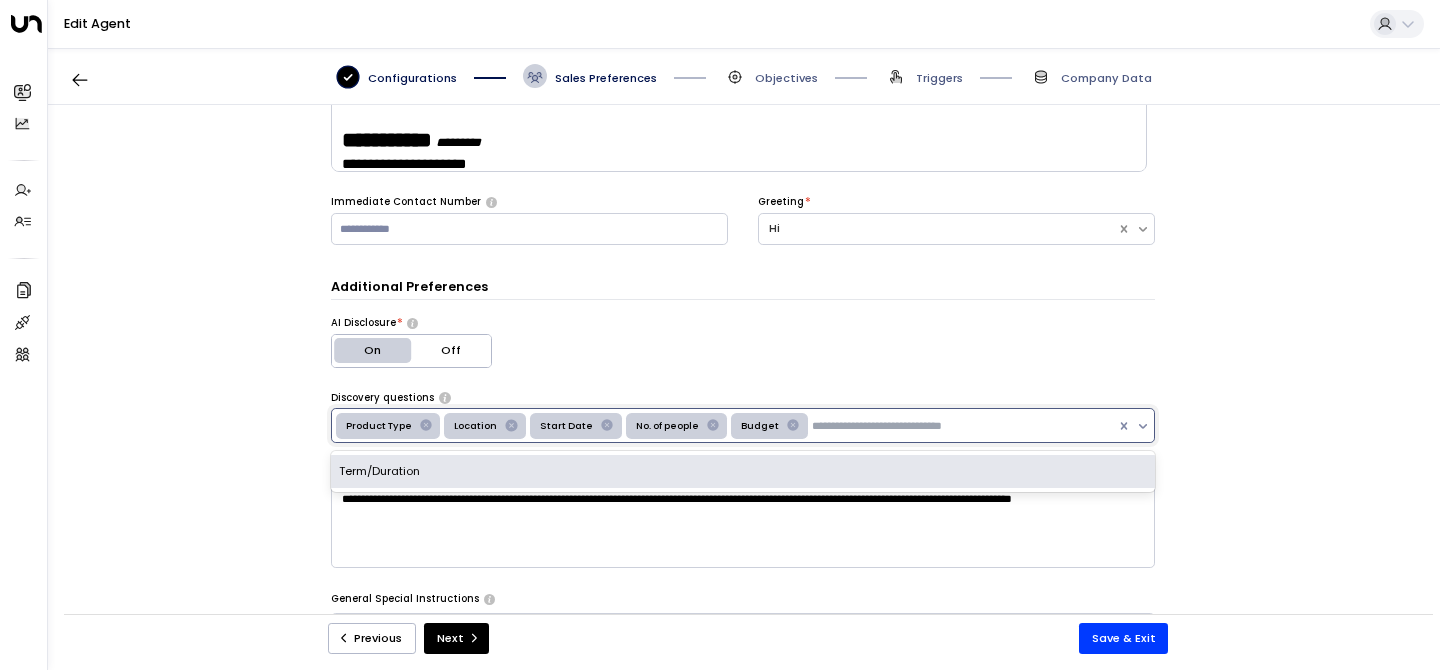 click on "AI Disclosure * On Off" at bounding box center [743, 342] 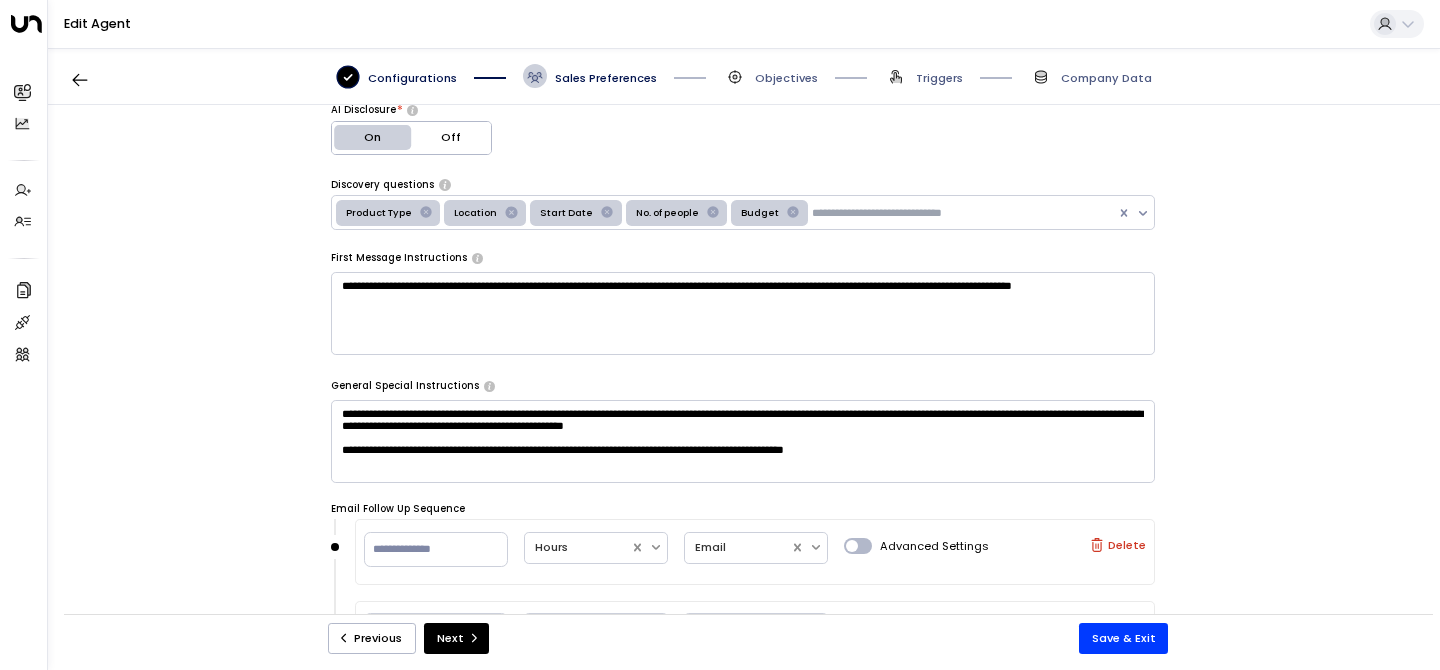 scroll, scrollTop: 0, scrollLeft: 0, axis: both 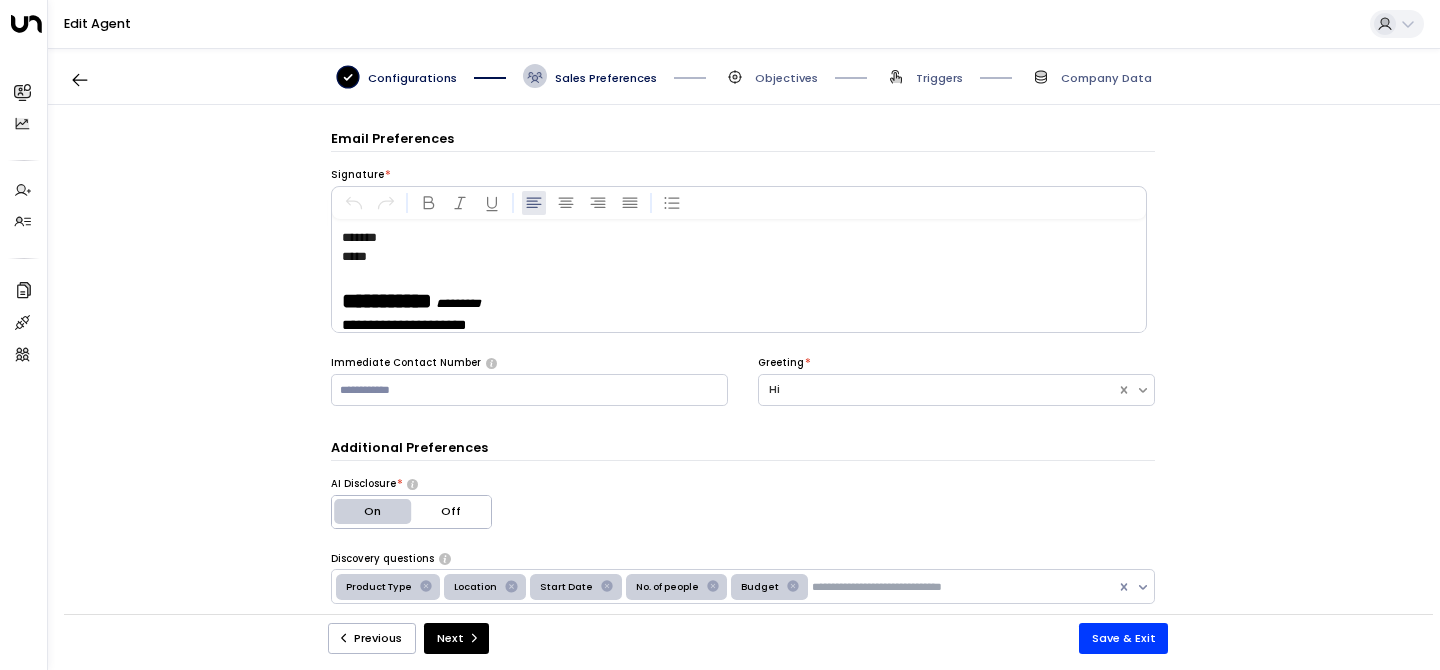 click on "Objectives" at bounding box center [770, 76] 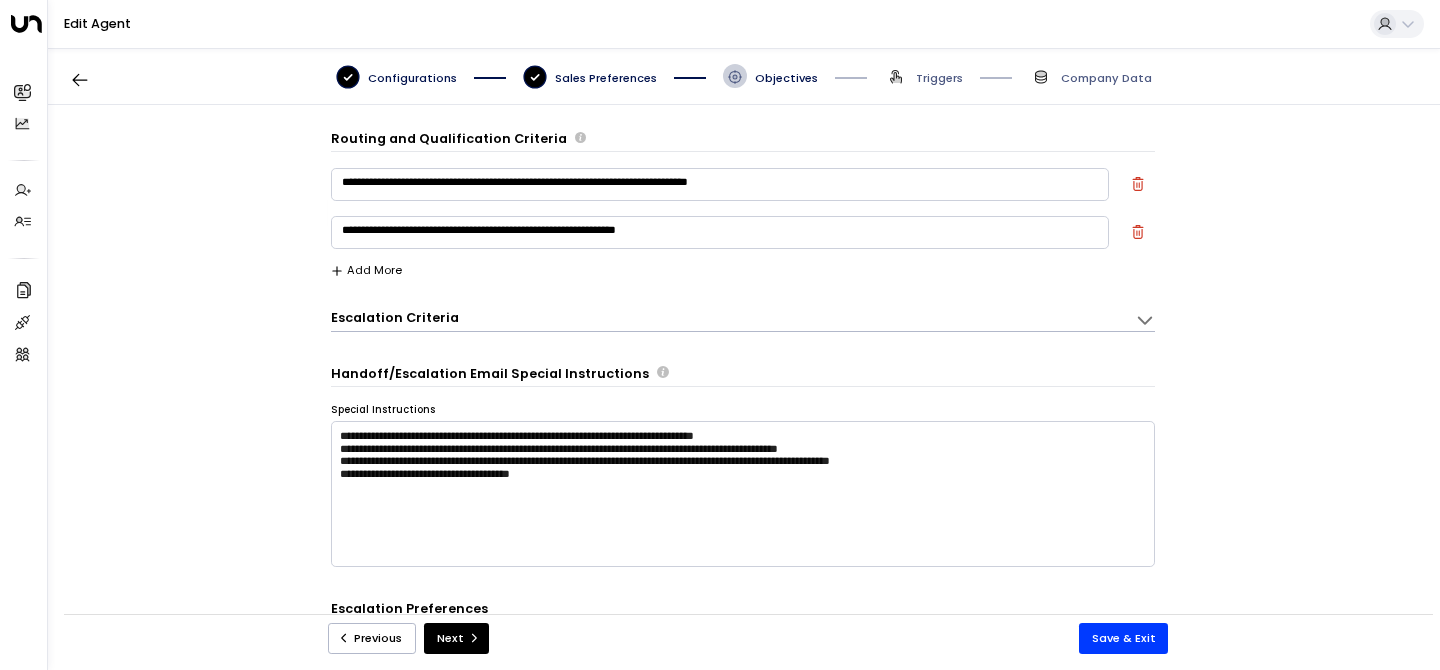 scroll, scrollTop: 24, scrollLeft: 0, axis: vertical 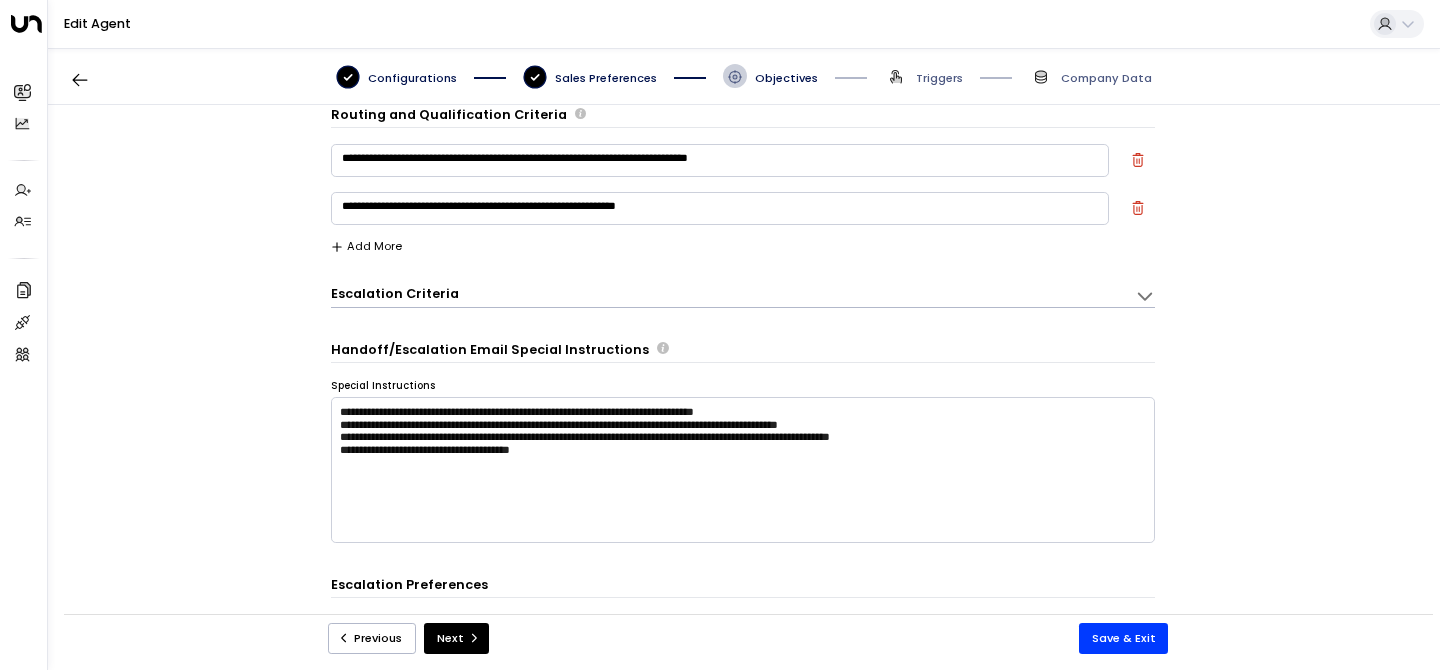 click on "Configurations Sales Preferences Objectives Triggers Company Data" at bounding box center [744, 76] 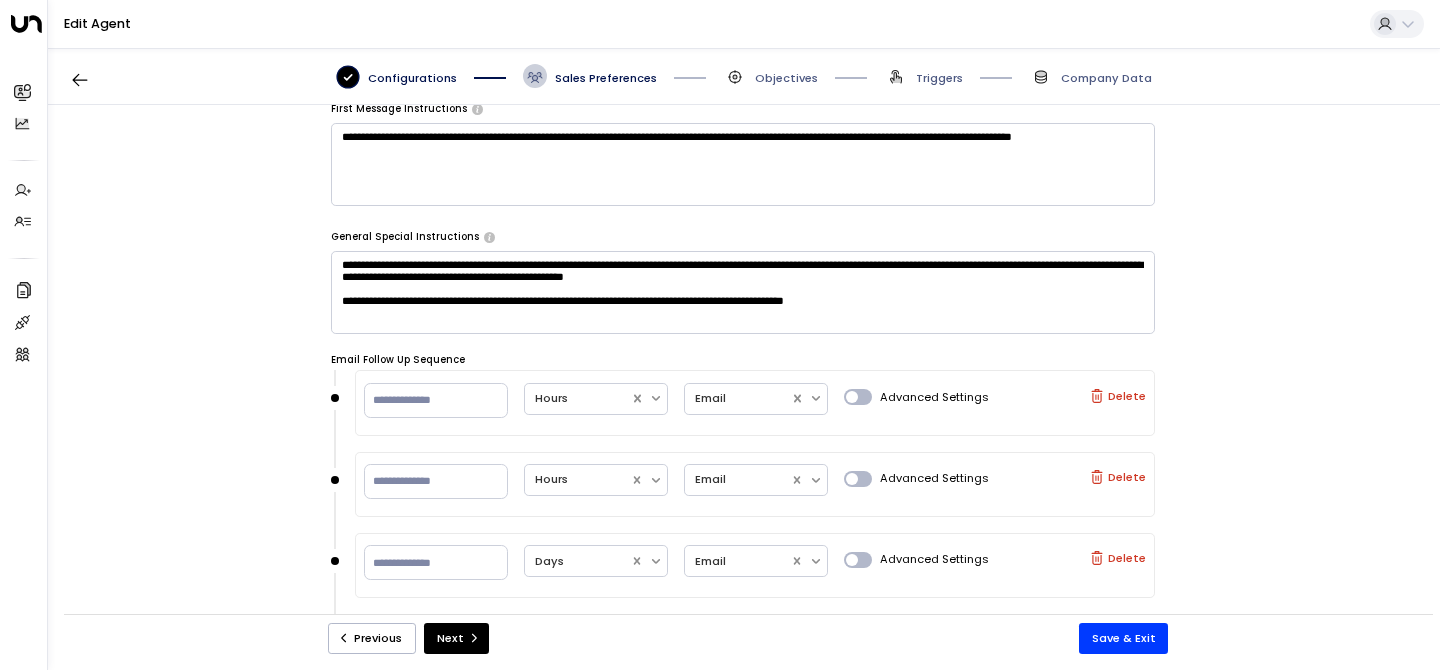 scroll, scrollTop: 0, scrollLeft: 0, axis: both 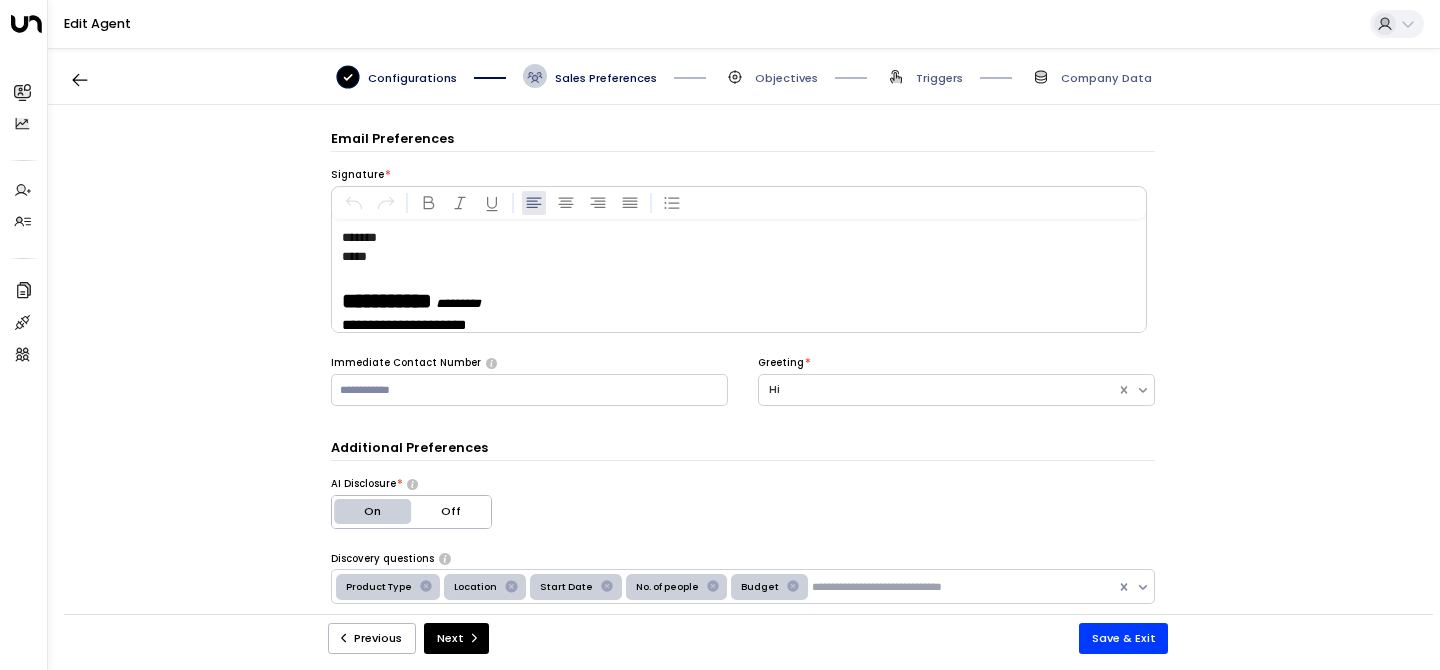 click on "Objectives" at bounding box center [770, 76] 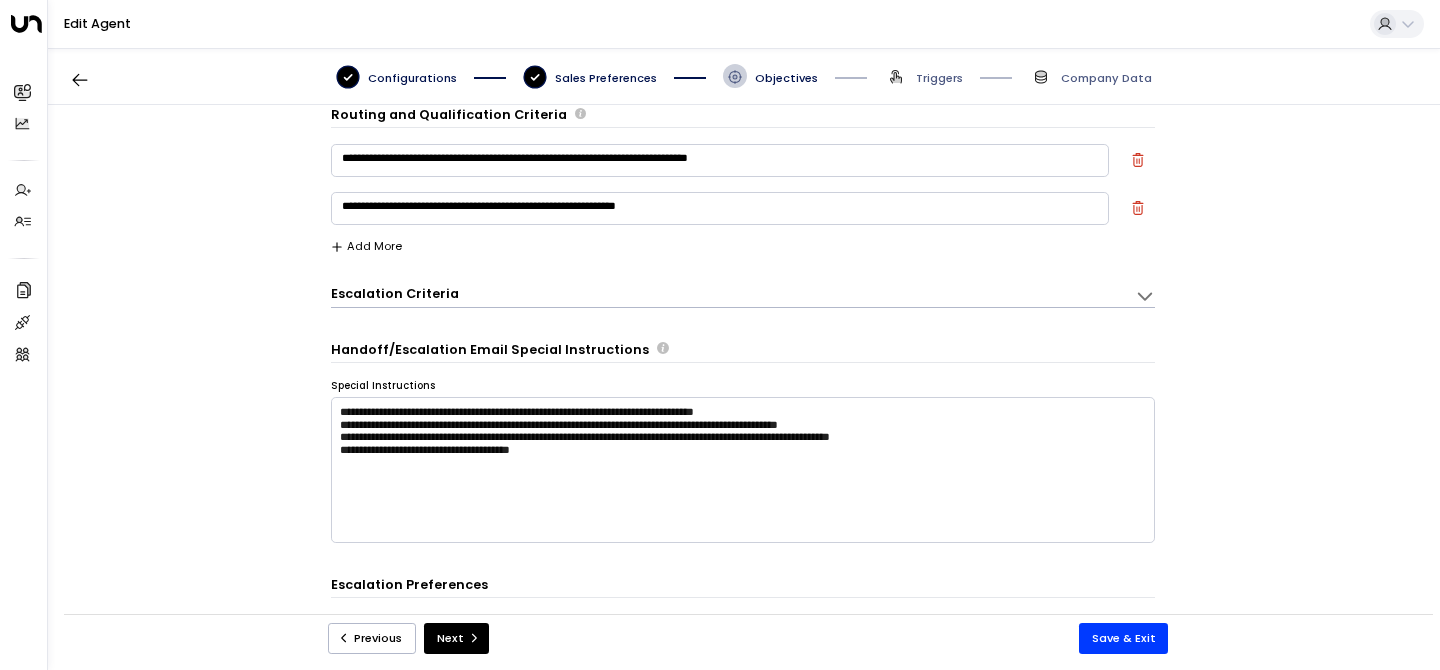 scroll, scrollTop: 0, scrollLeft: 0, axis: both 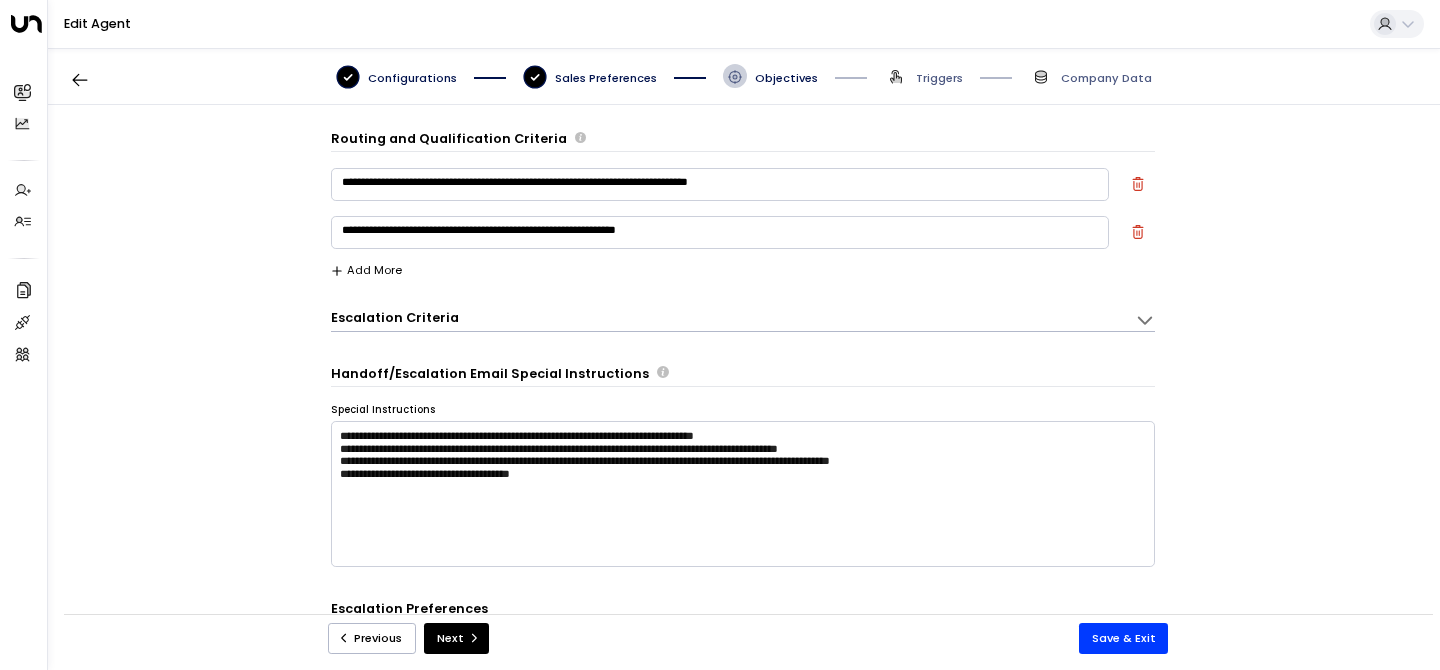 click at bounding box center (1138, 184) 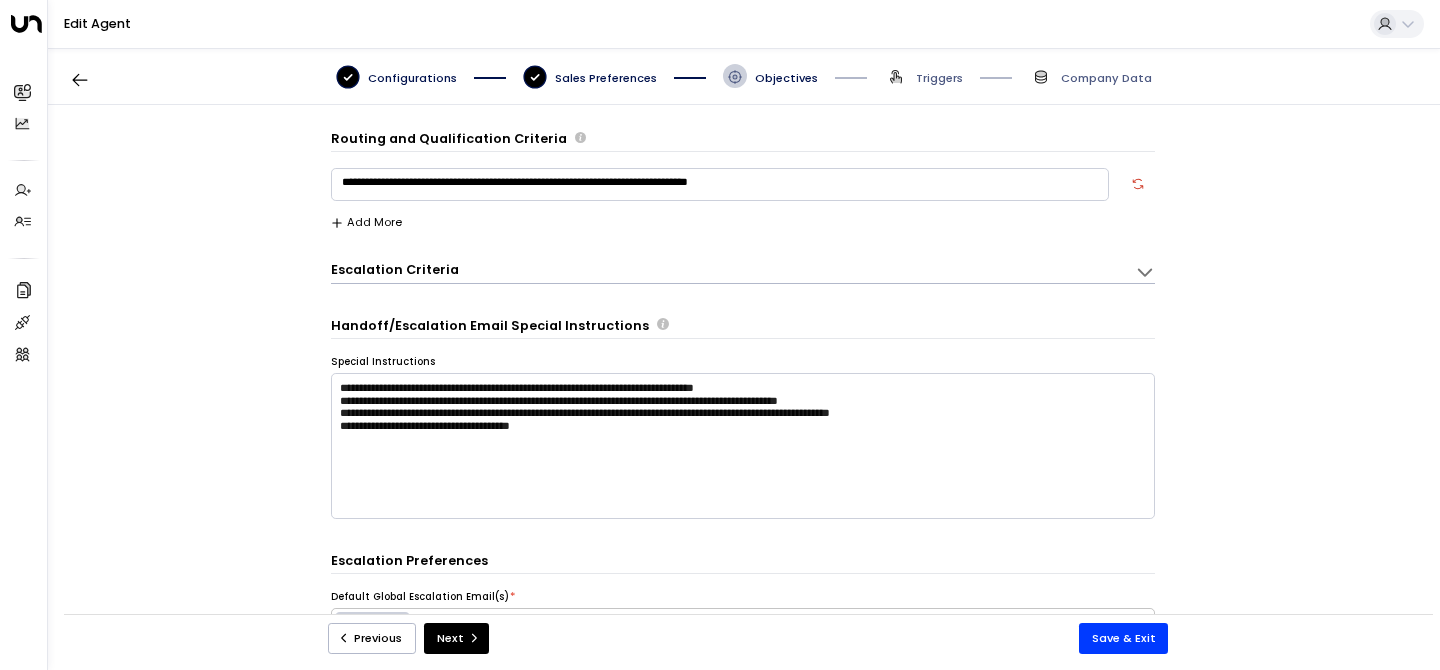 click on "Add More" at bounding box center [366, 222] 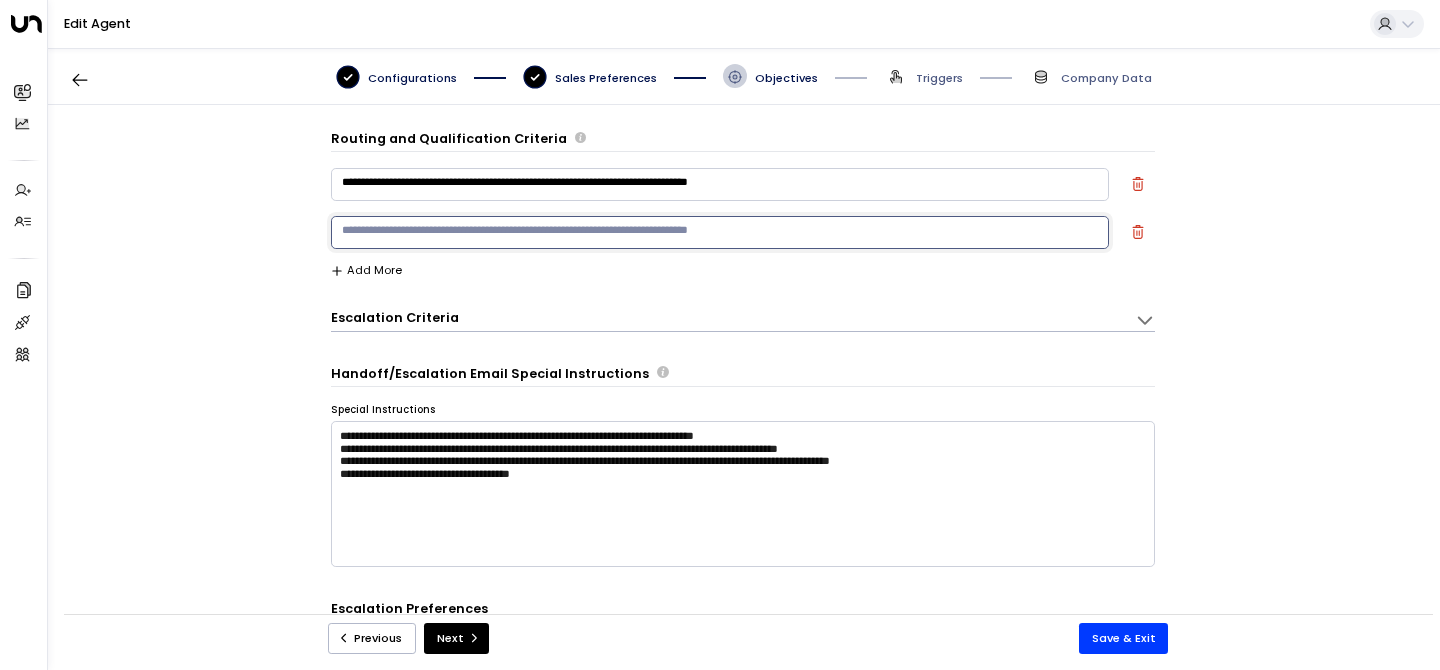 click at bounding box center (720, 232) 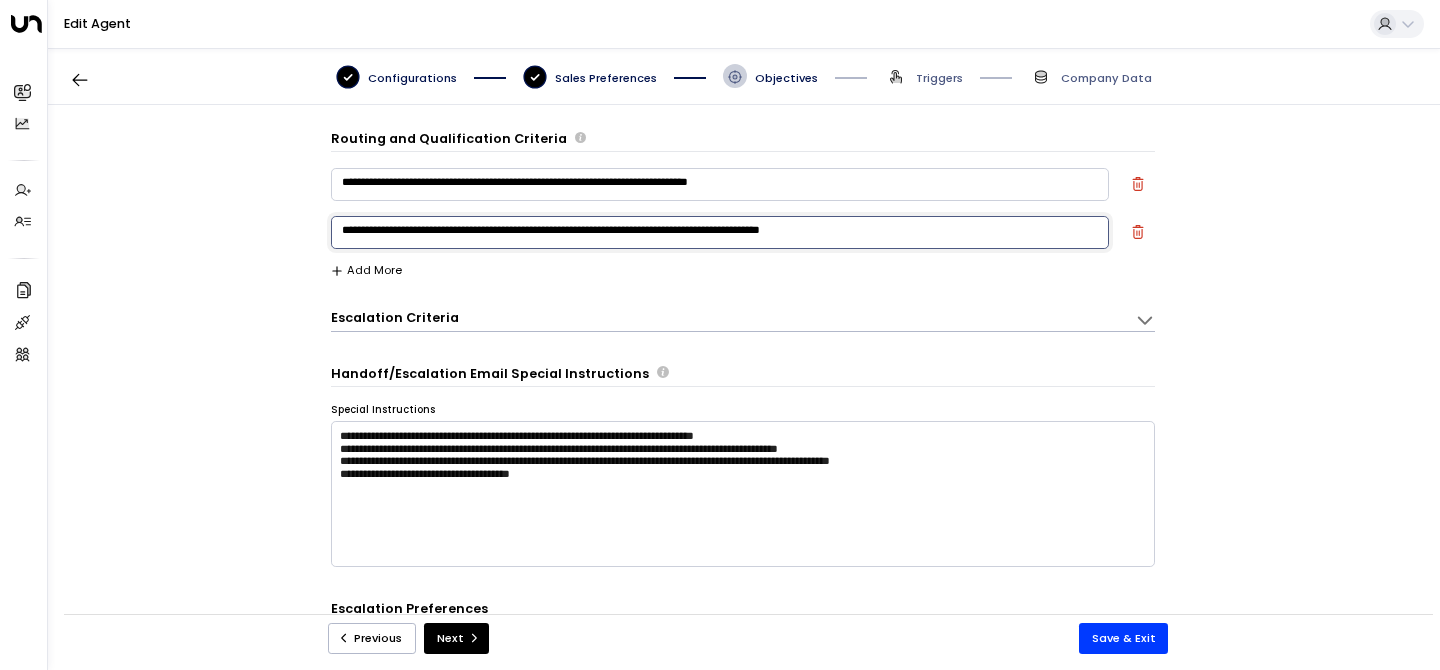 drag, startPoint x: 925, startPoint y: 233, endPoint x: 692, endPoint y: 233, distance: 233 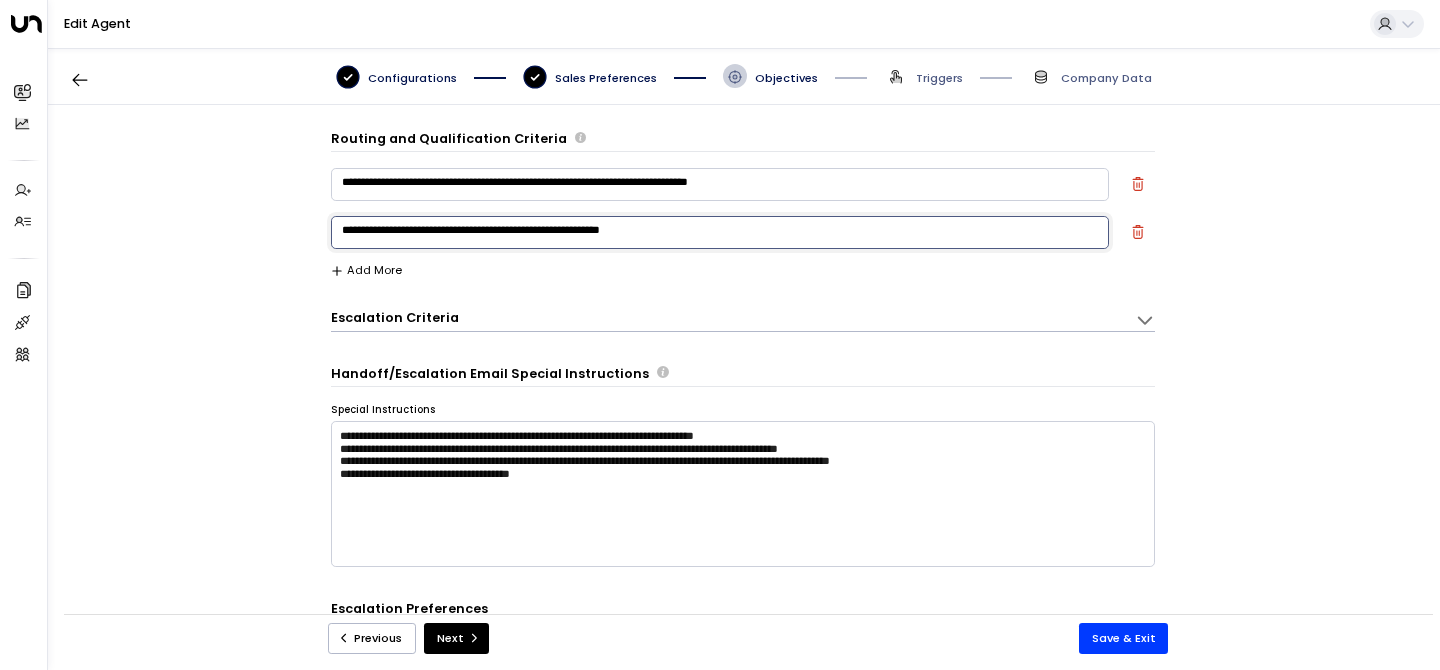 type on "**********" 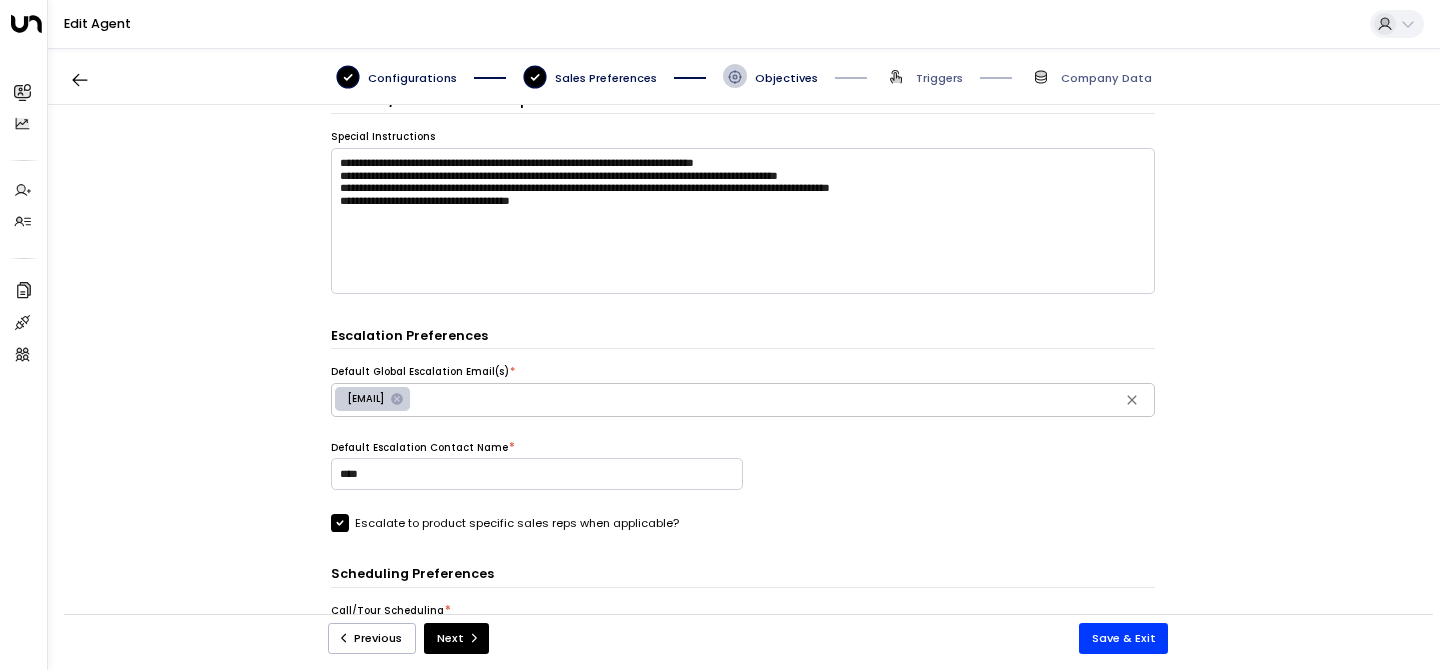 scroll, scrollTop: 276, scrollLeft: 0, axis: vertical 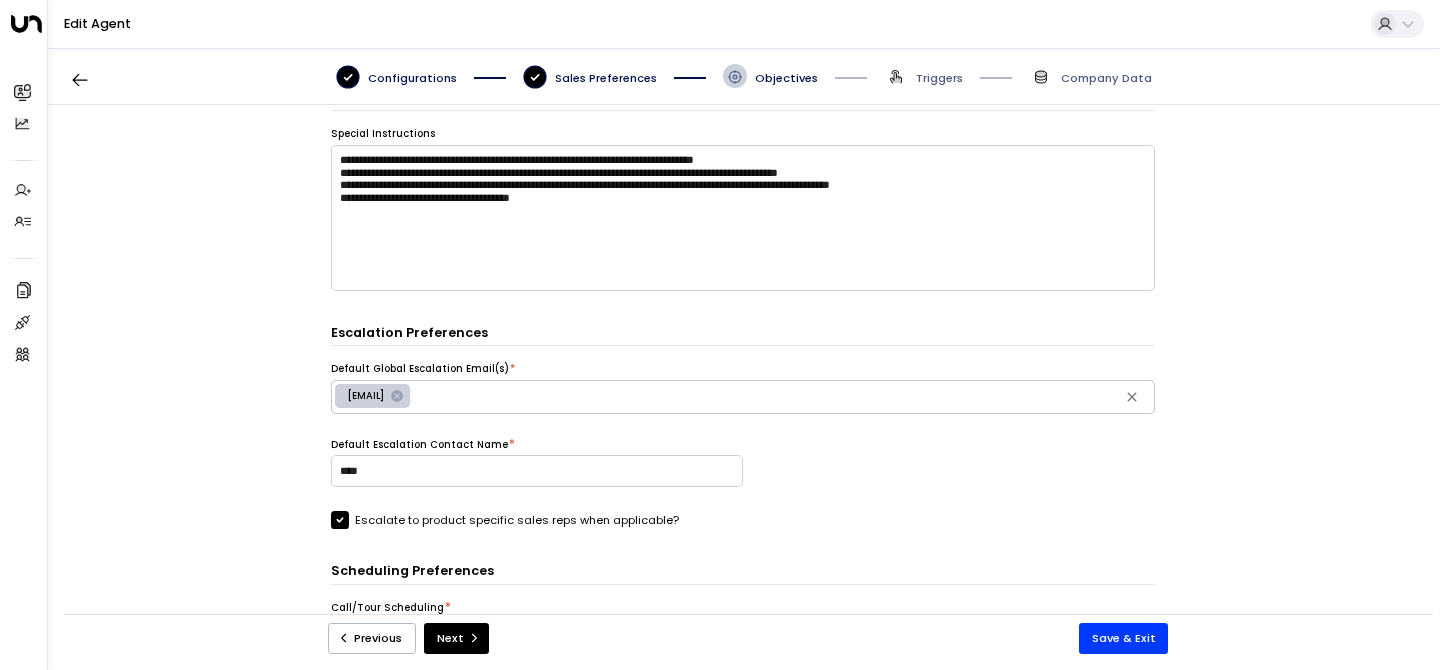click on "Configurations Sales Preferences Objectives Triggers Company Data" at bounding box center (744, 76) 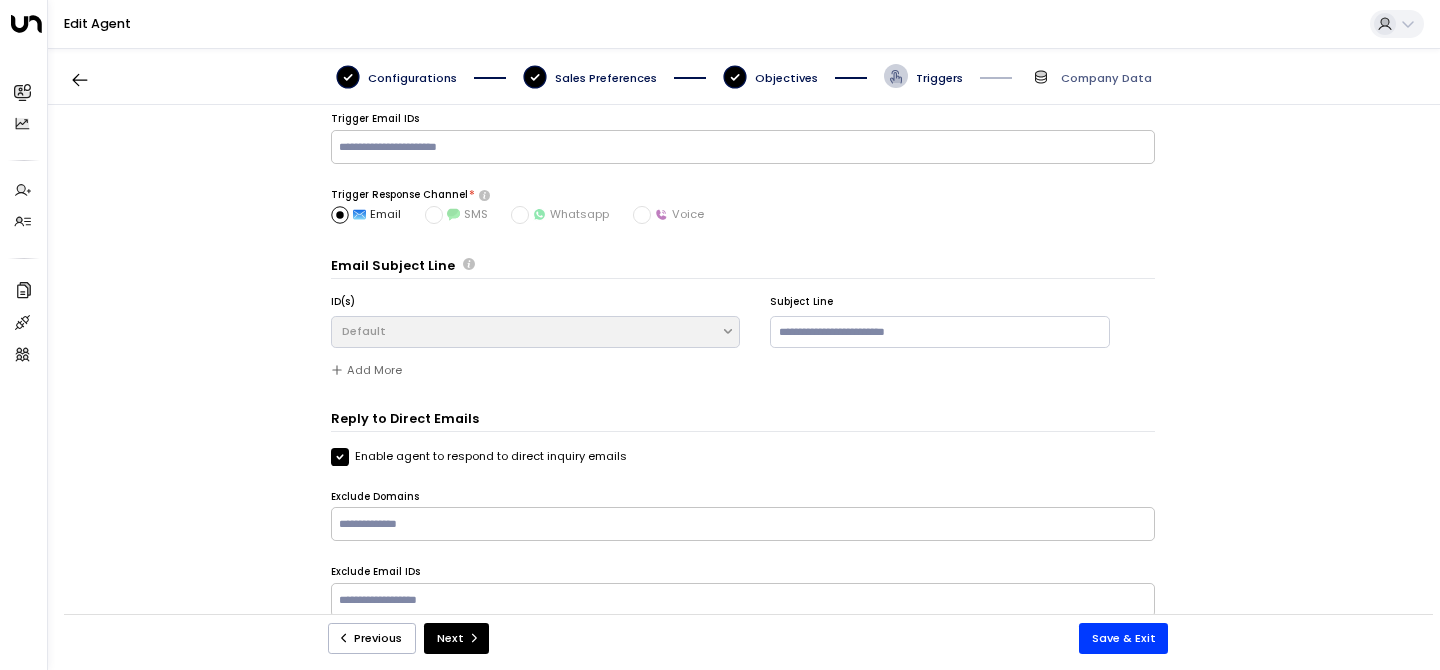 scroll, scrollTop: 64, scrollLeft: 0, axis: vertical 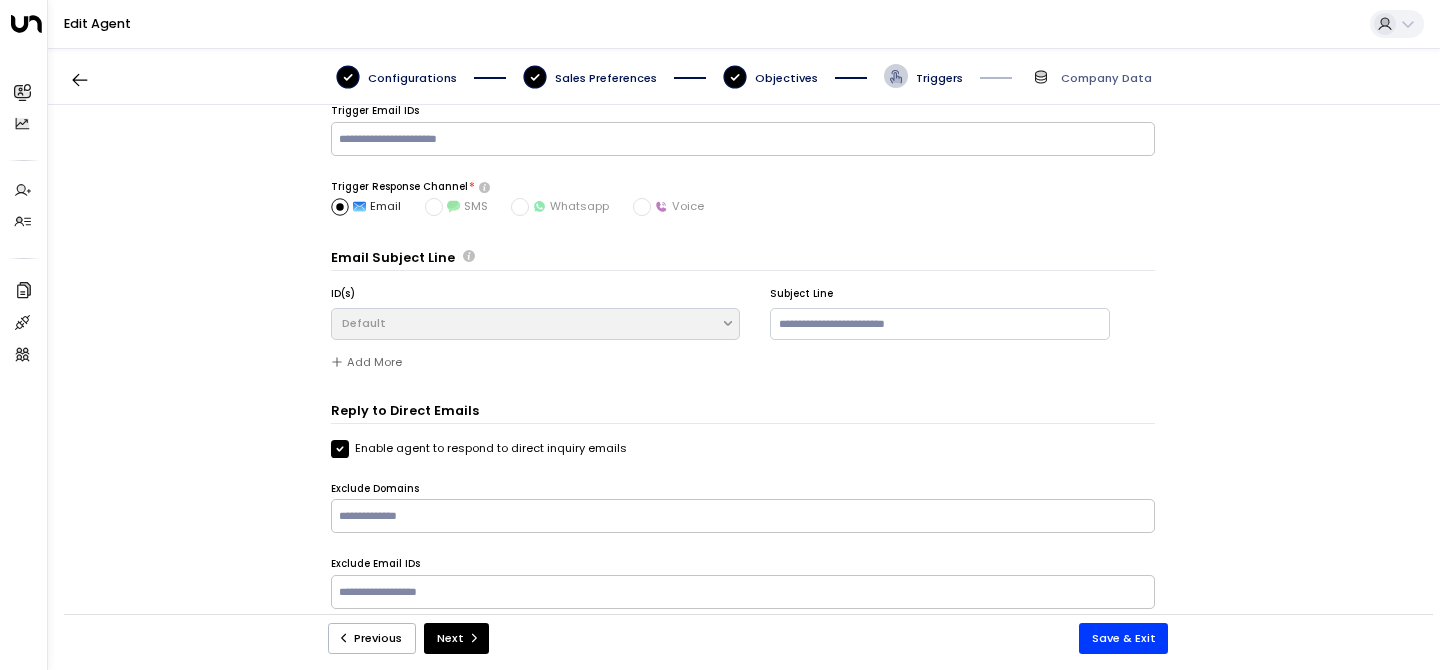 click on "Company Data" at bounding box center (1090, 76) 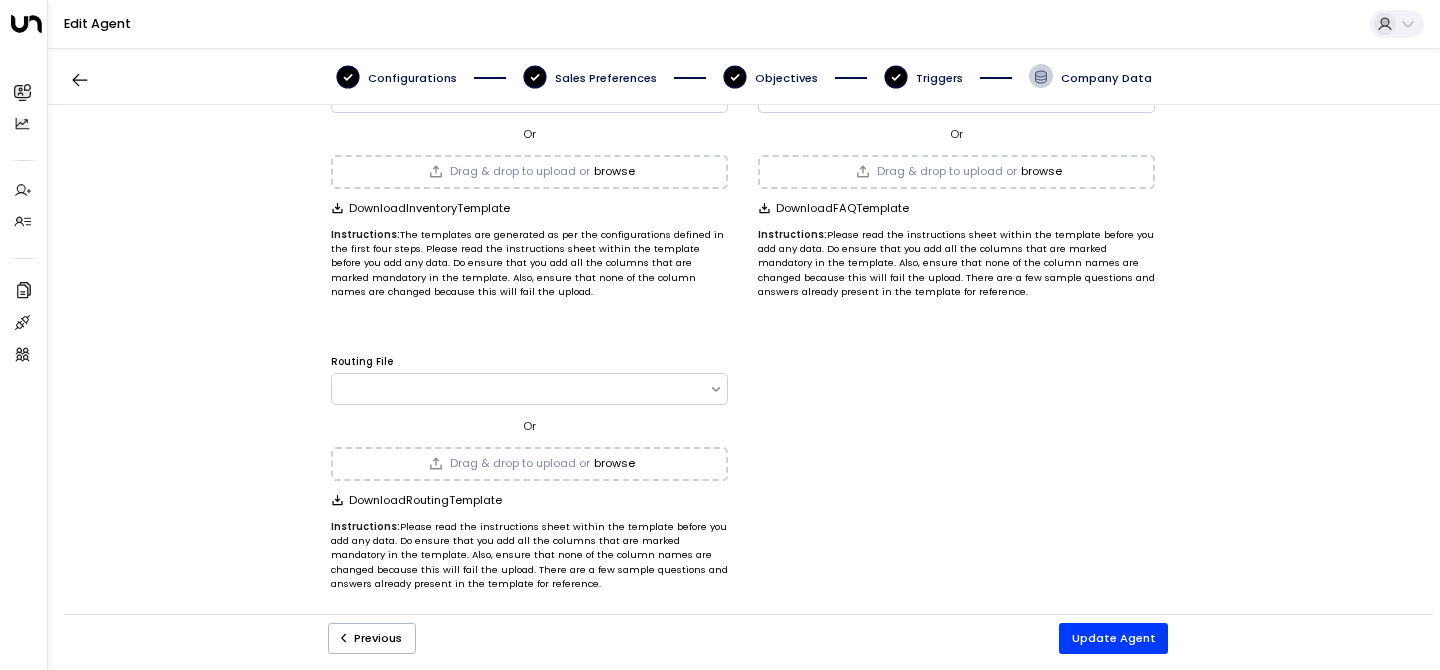 scroll, scrollTop: 0, scrollLeft: 0, axis: both 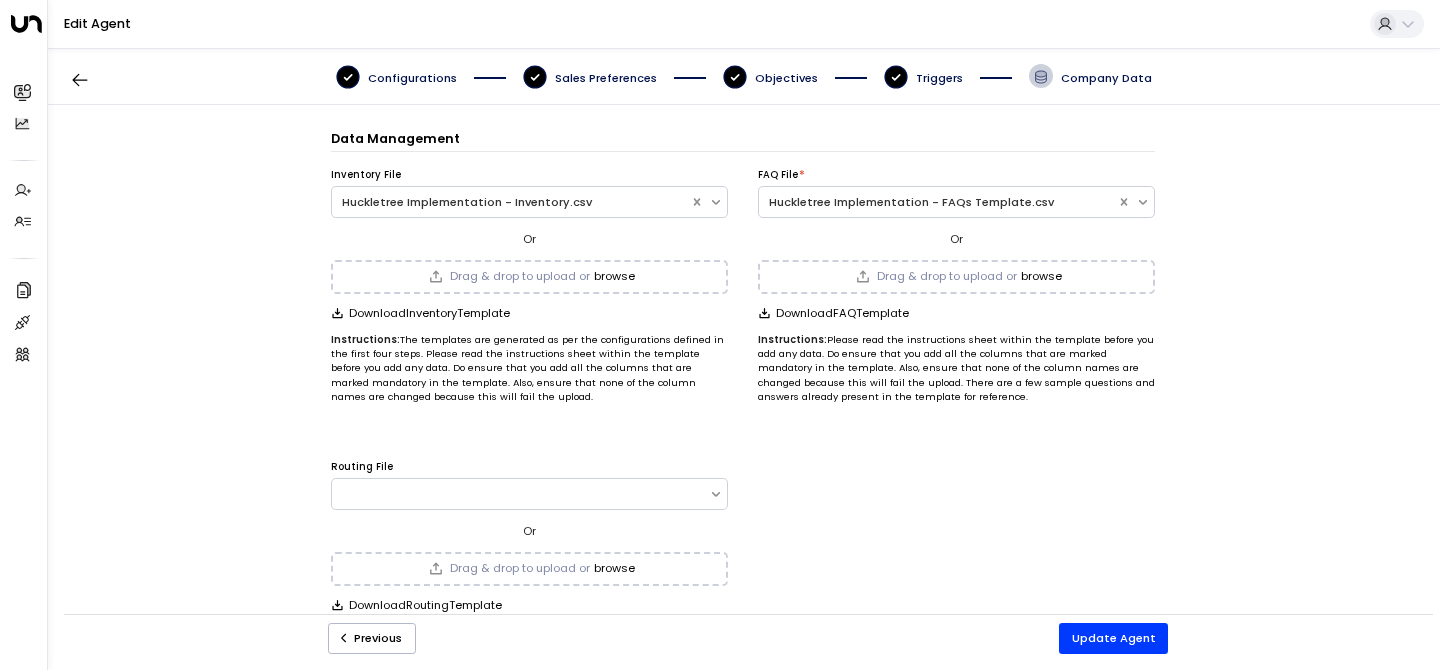 click on "Configurations Sales Preferences Objectives Triggers Company Data" at bounding box center [744, 76] 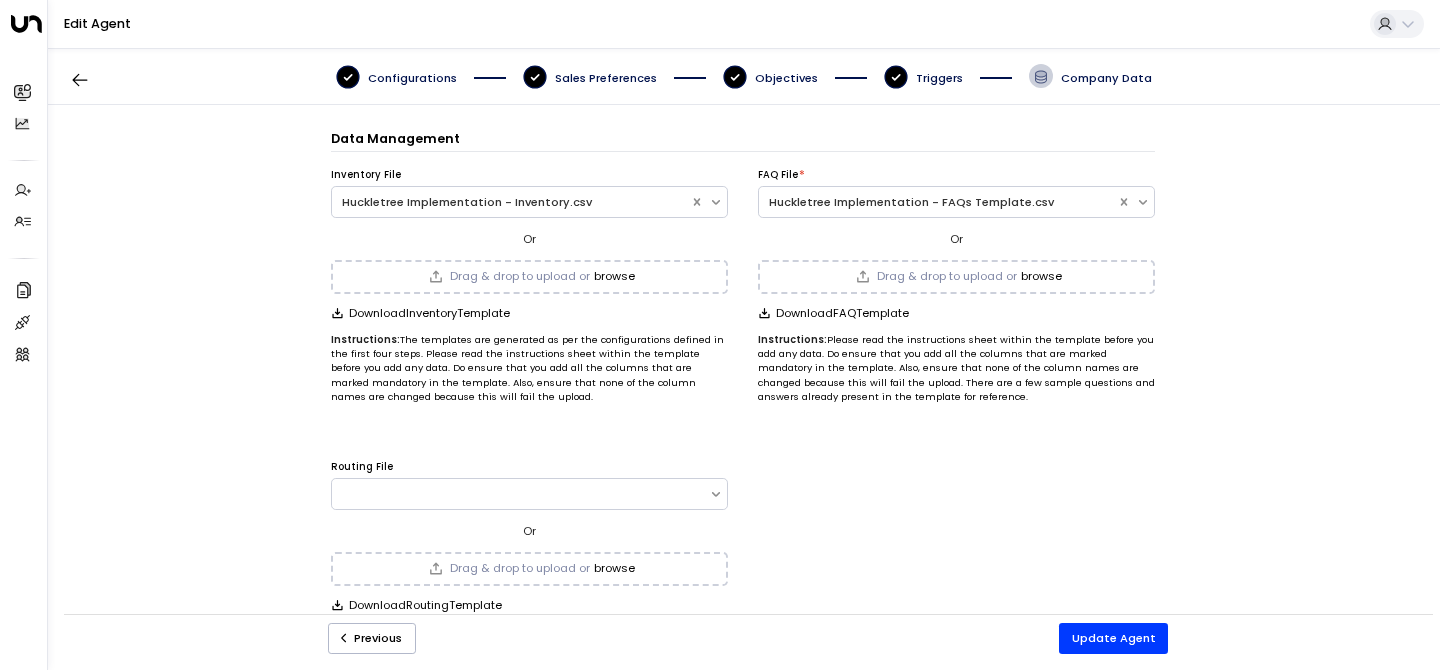 click on "Triggers" at bounding box center [412, 78] 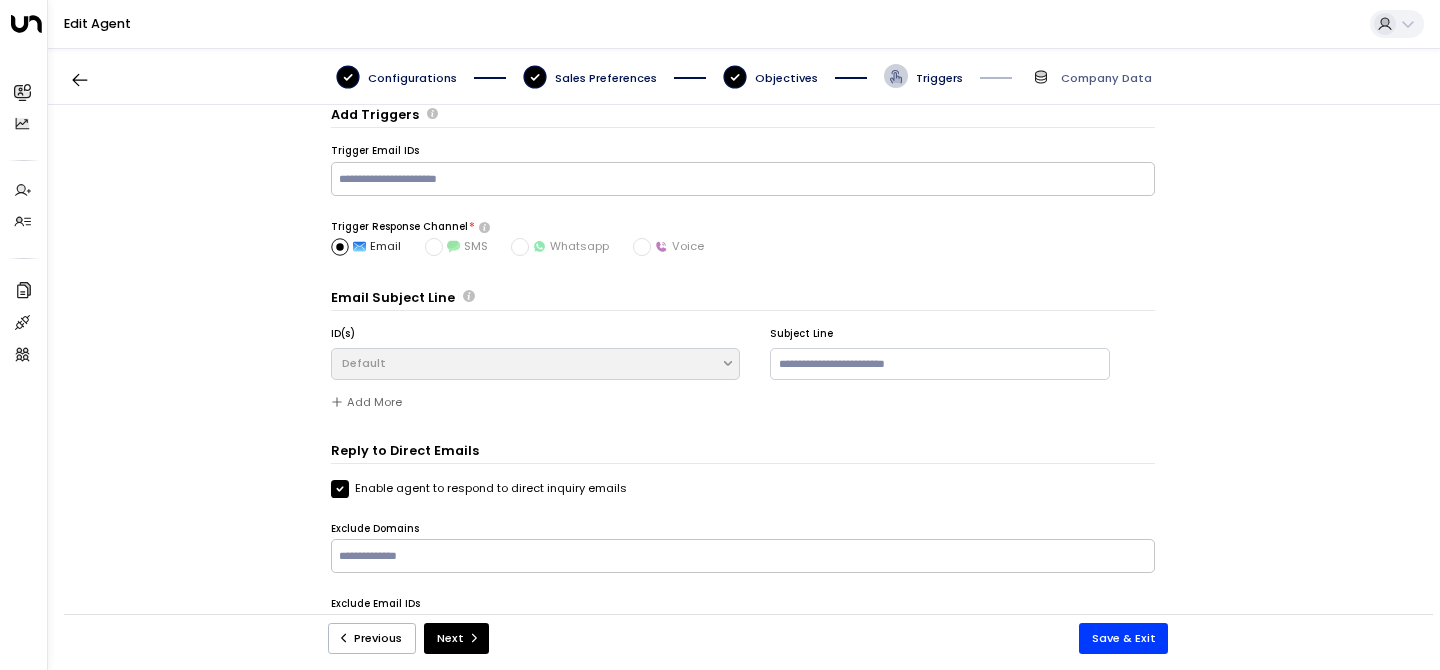 scroll, scrollTop: 0, scrollLeft: 0, axis: both 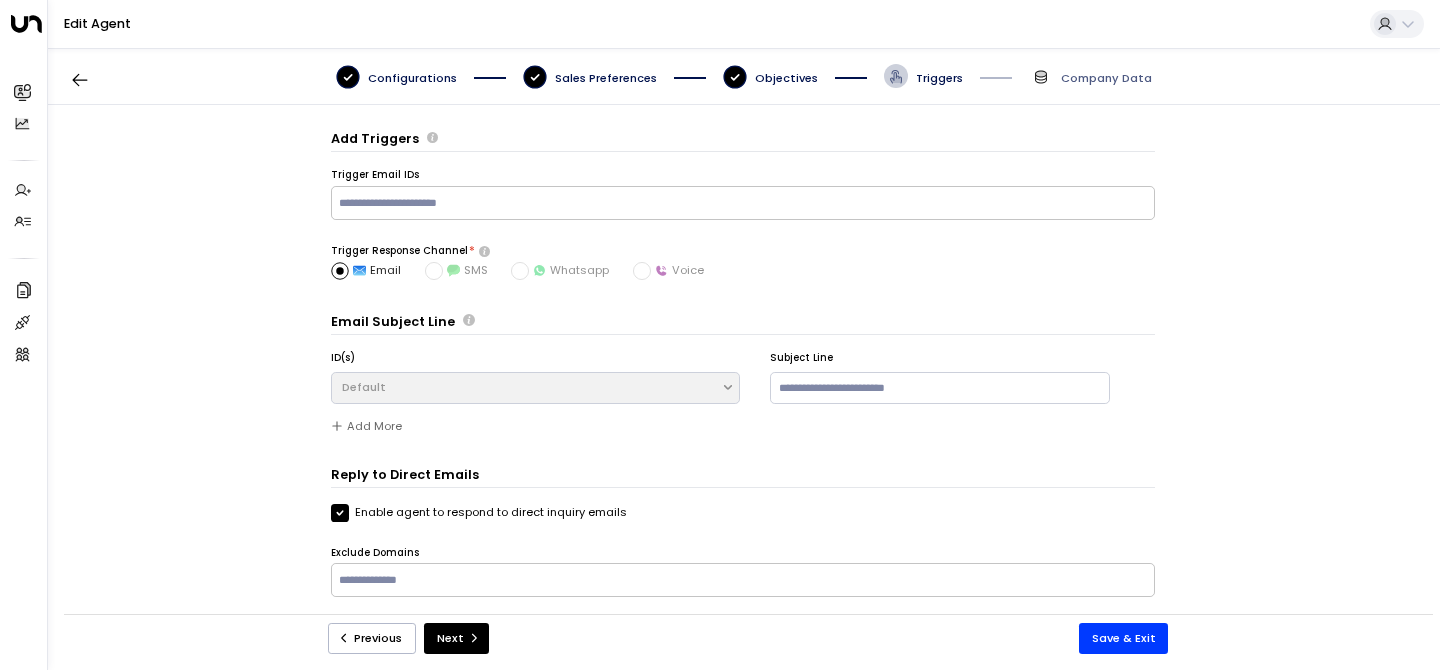 click on "Objectives" at bounding box center [412, 78] 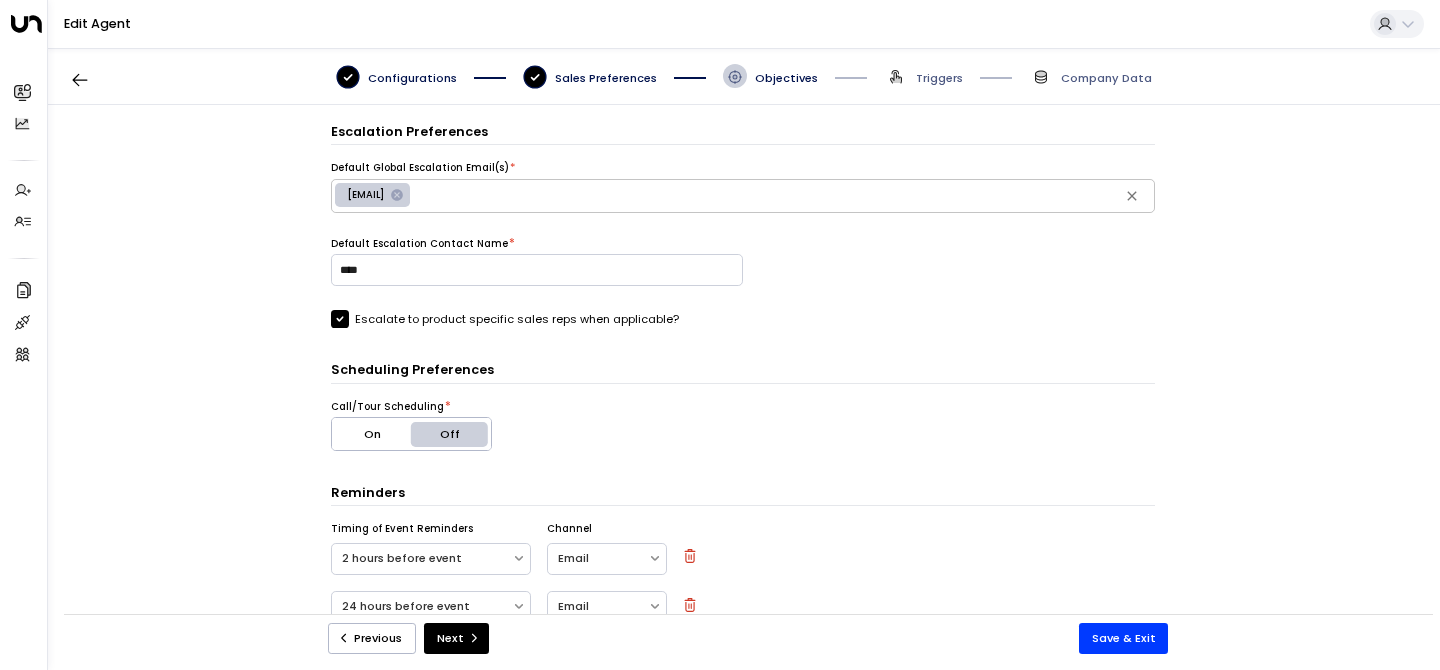 scroll, scrollTop: 0, scrollLeft: 0, axis: both 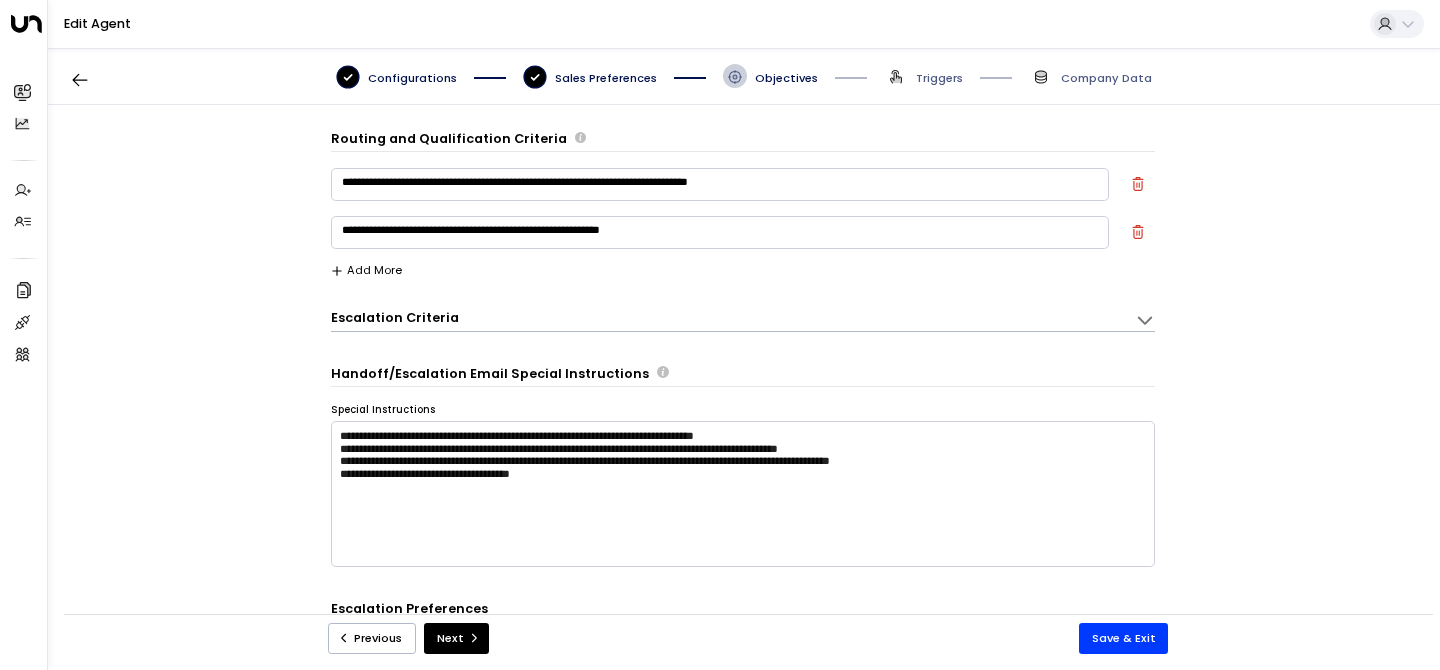 click on "Sales Preferences" at bounding box center (412, 78) 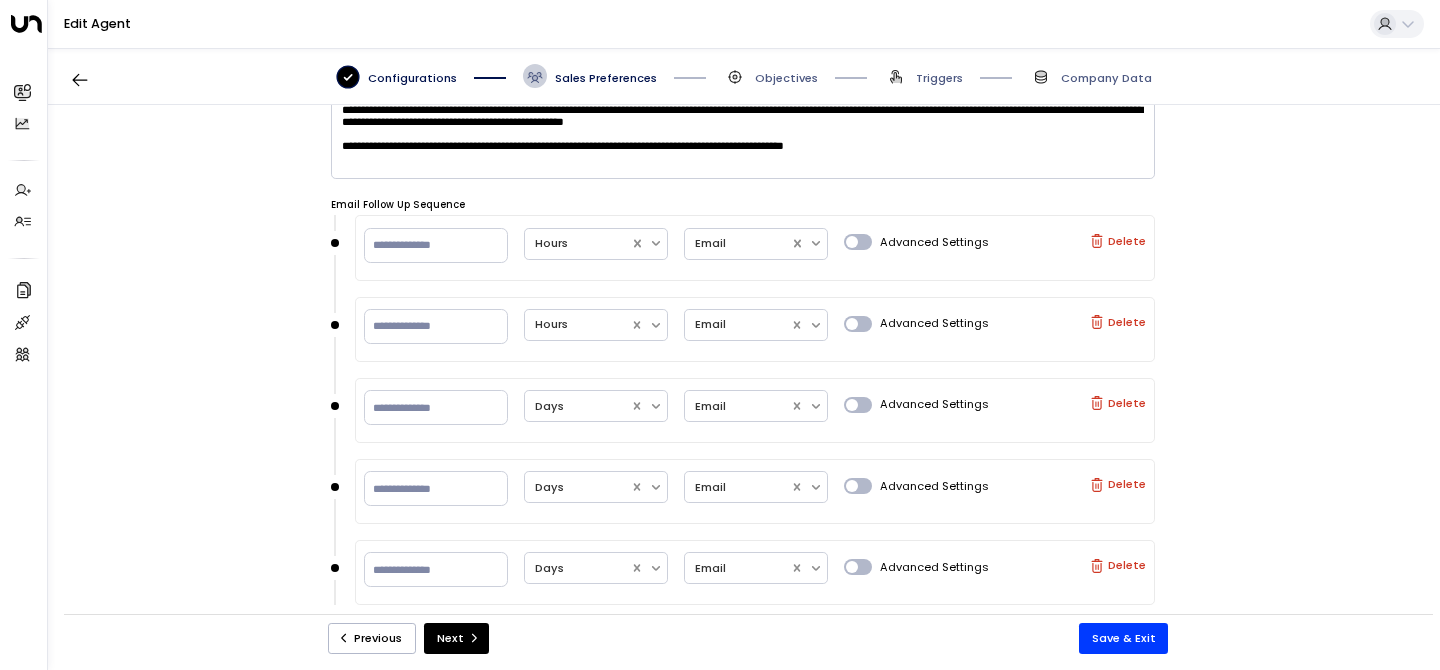 scroll, scrollTop: 707, scrollLeft: 0, axis: vertical 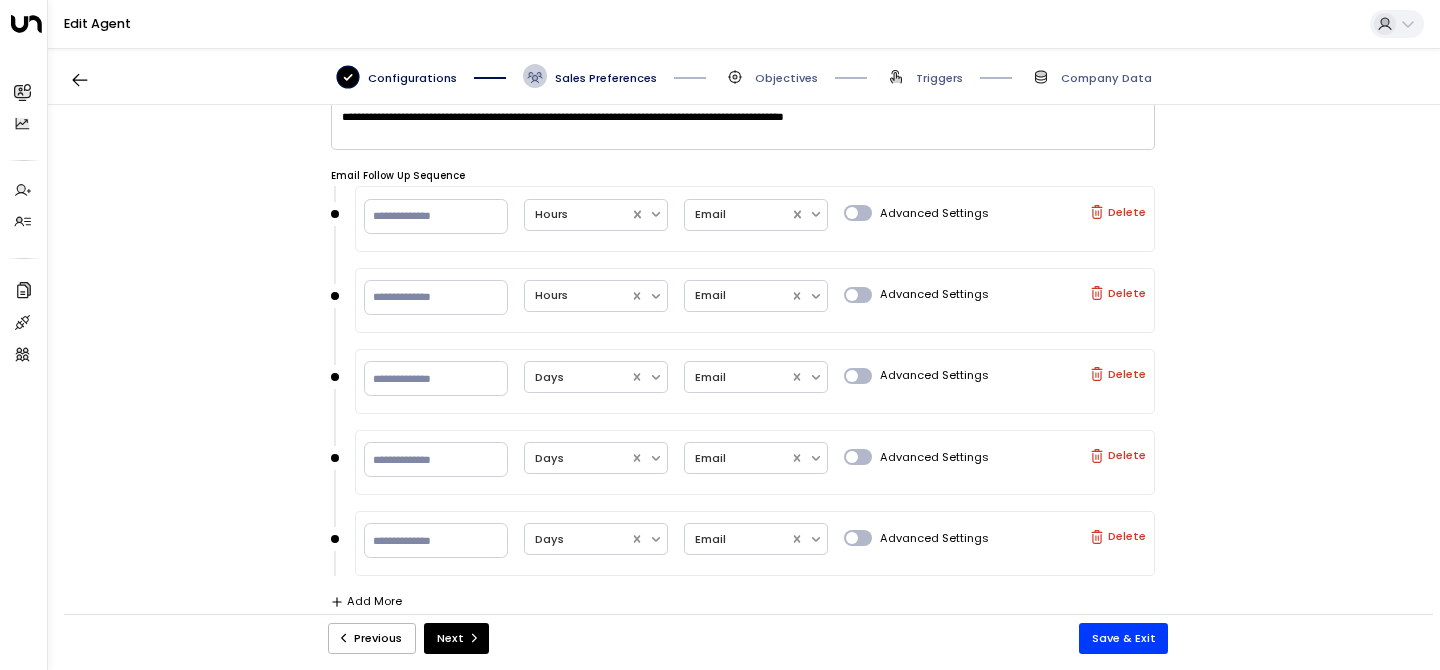 click on "Configurations Sales Preferences Objectives Triggers Company Data" at bounding box center [744, 76] 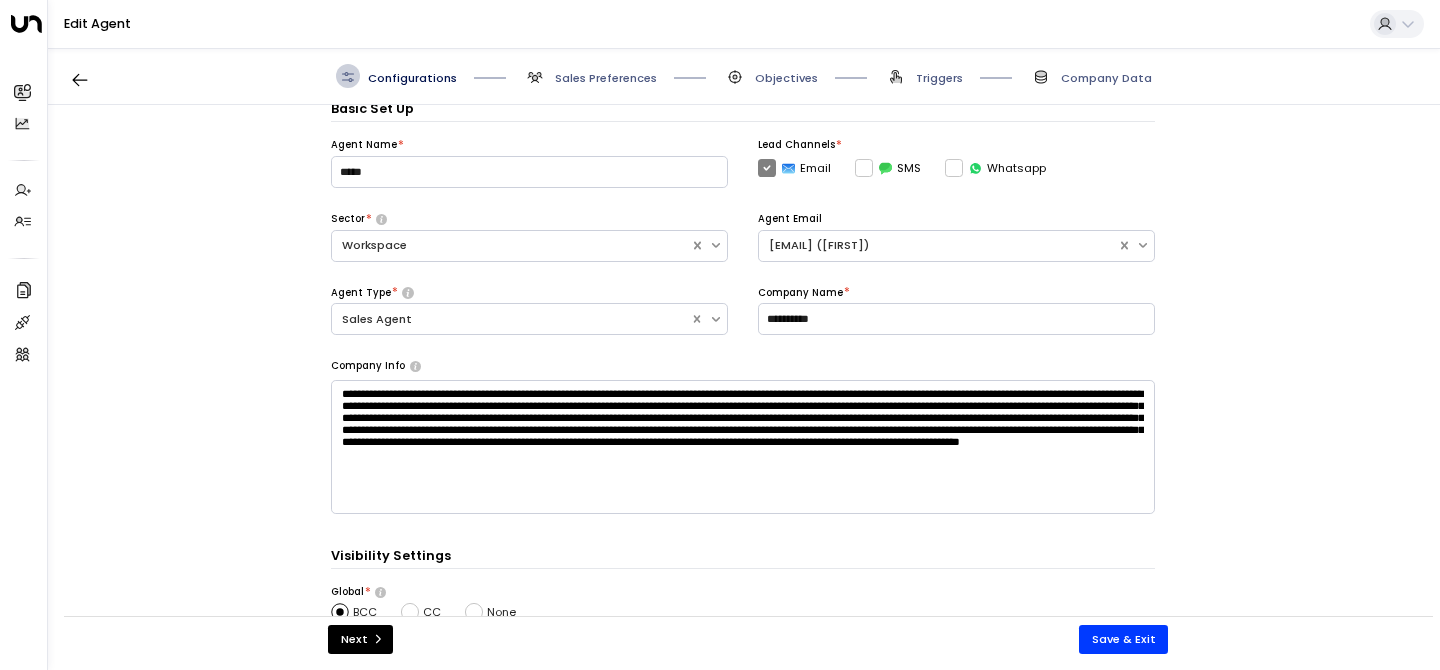 scroll, scrollTop: 0, scrollLeft: 0, axis: both 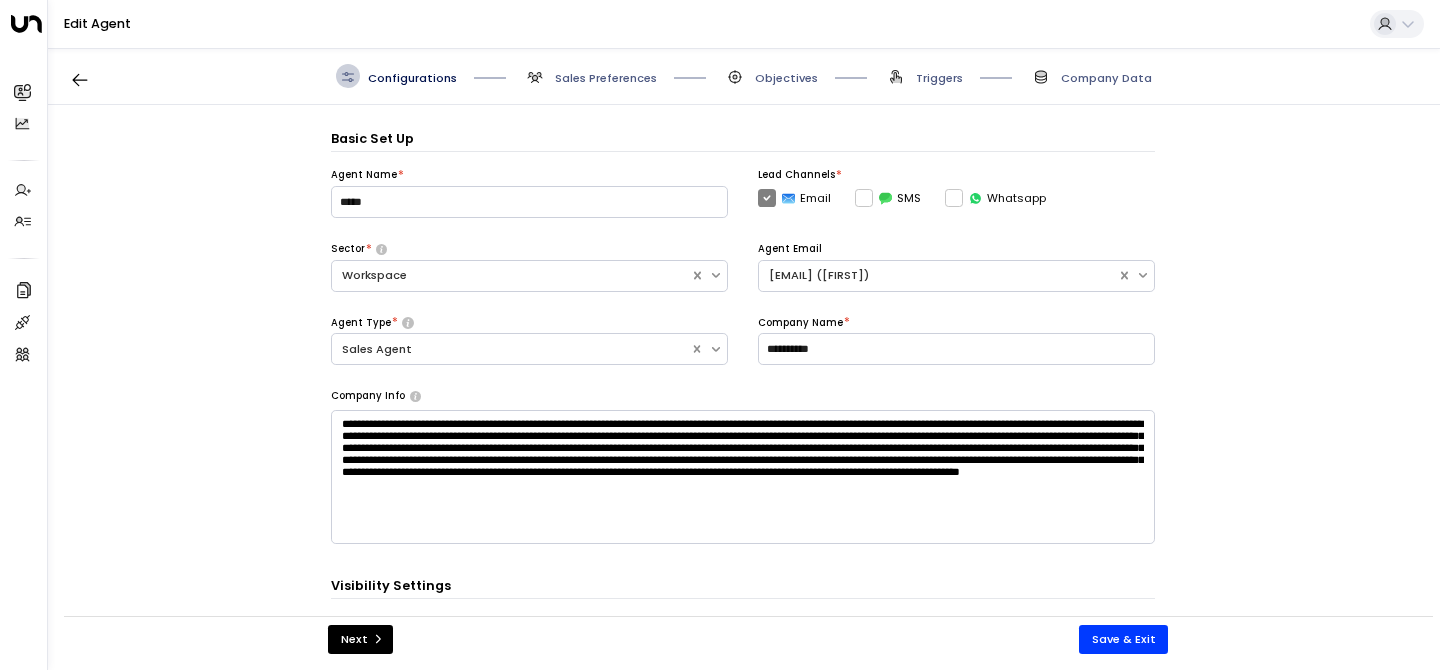 click on "Sales Preferences" at bounding box center [606, 78] 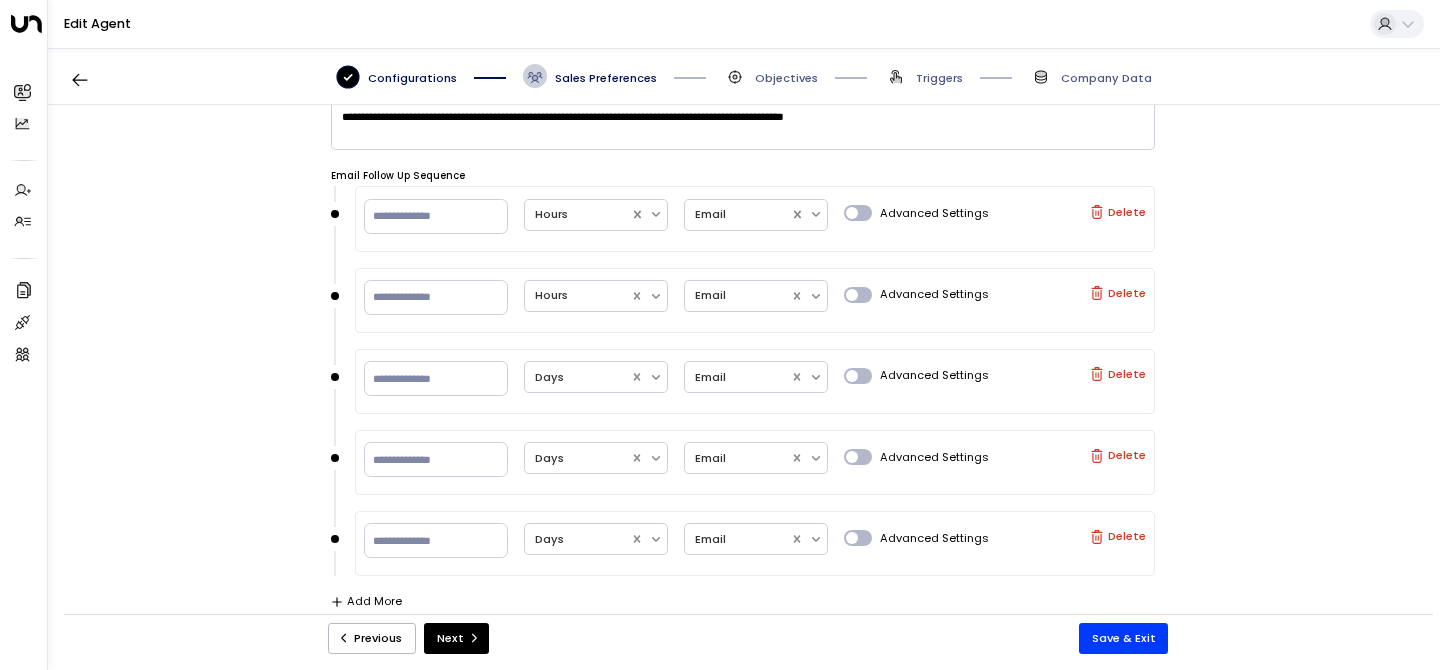 click on "Objectives" at bounding box center [786, 78] 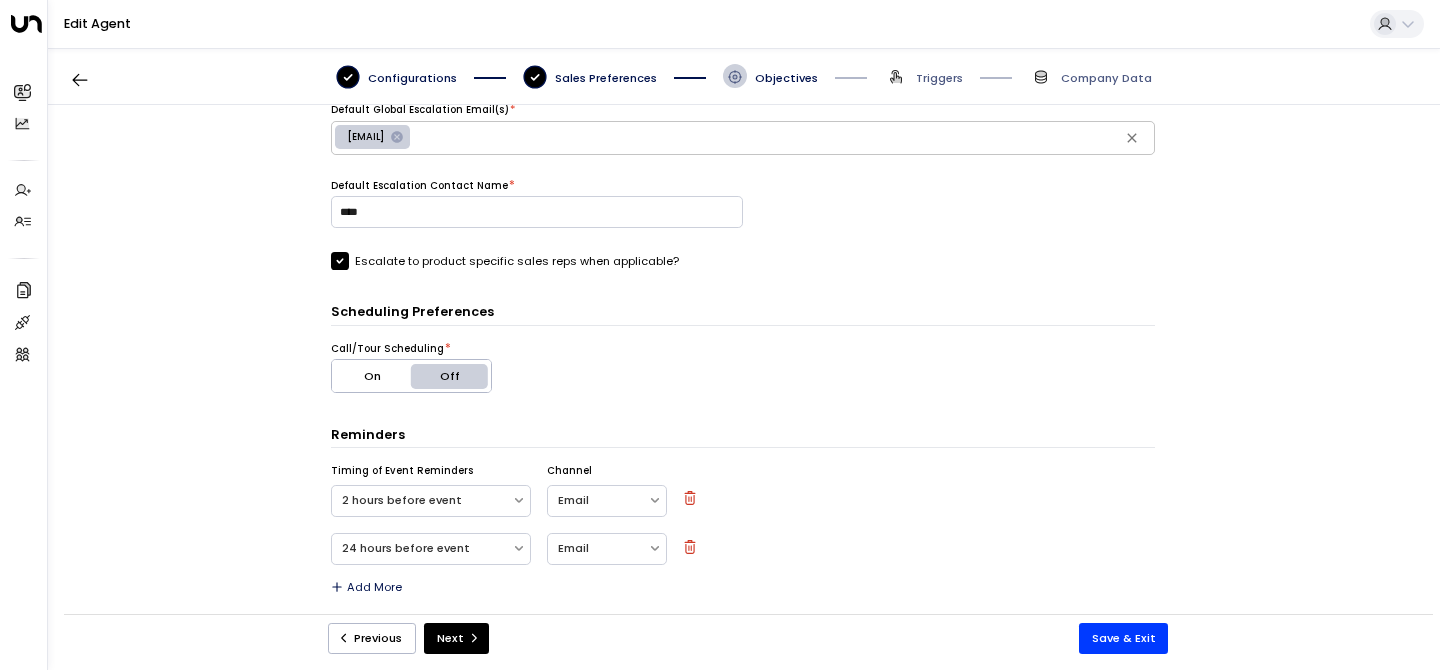 click on "Triggers" at bounding box center [939, 78] 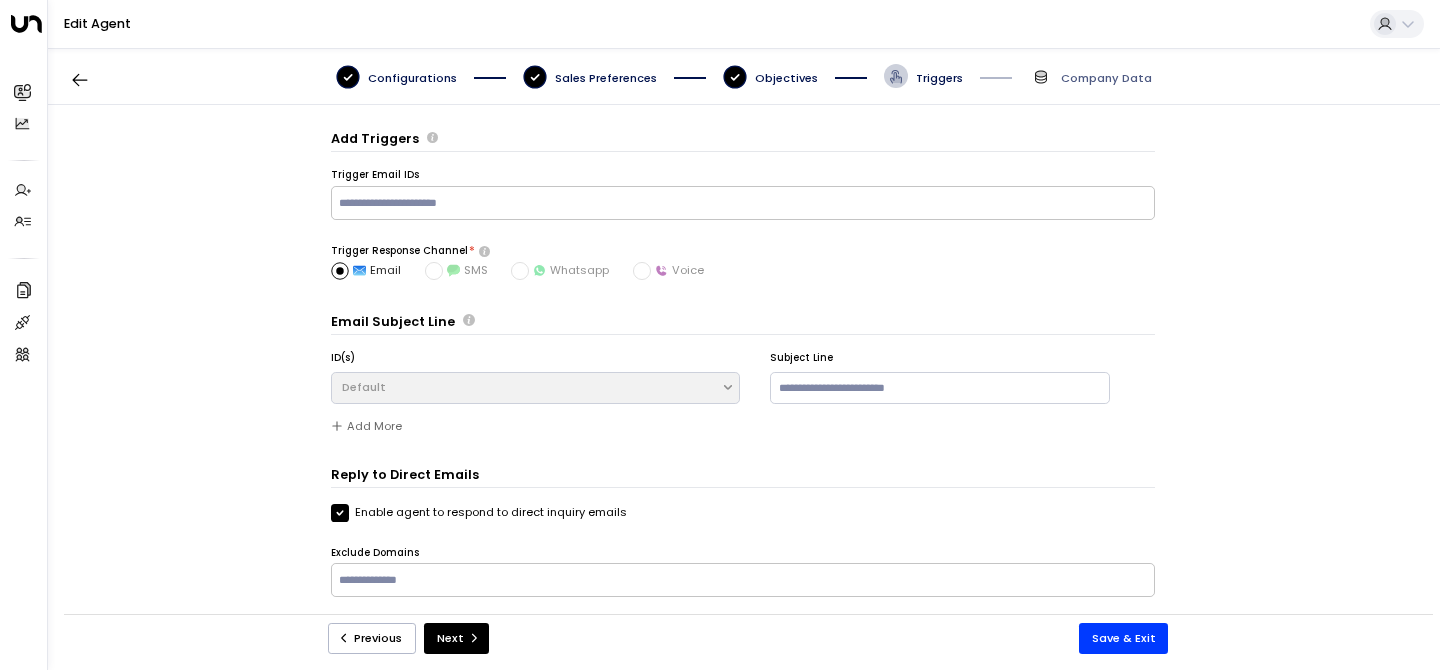 click on "Configurations Sales Preferences Objectives Triggers Company Data" at bounding box center [744, 76] 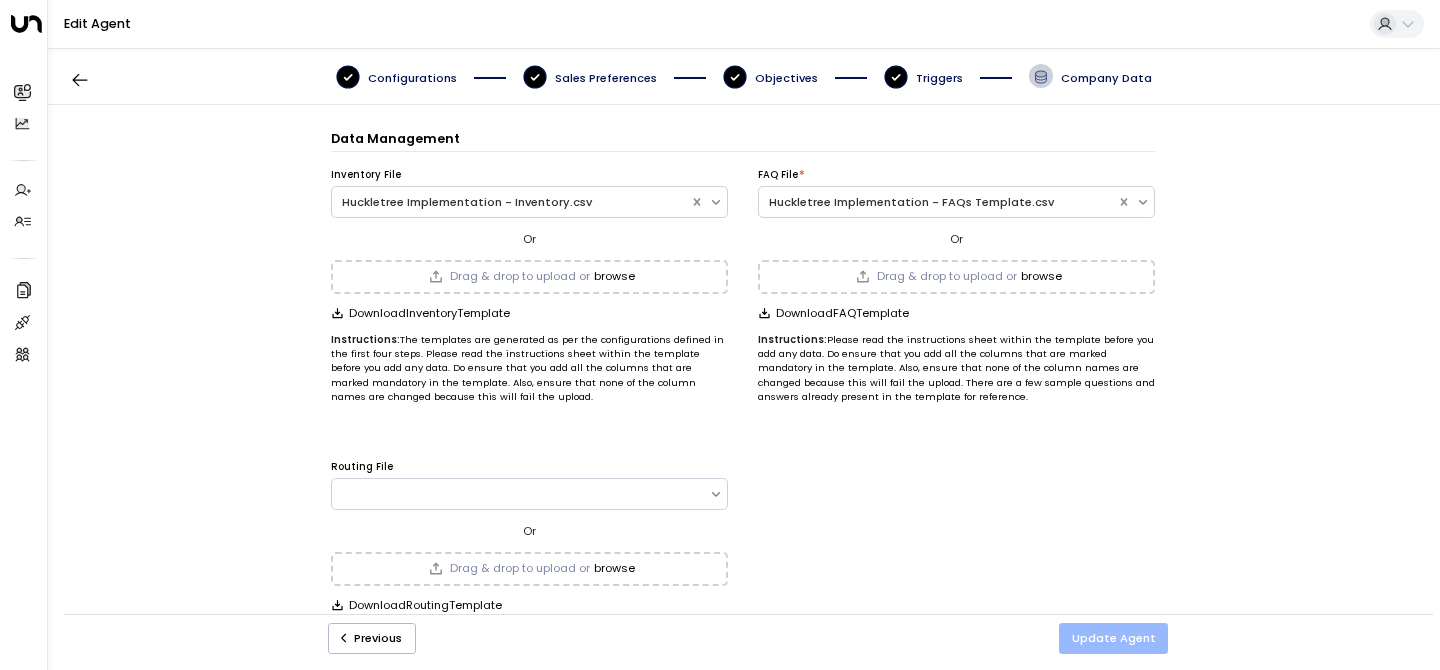 click on "Update Agent" at bounding box center [1114, 638] 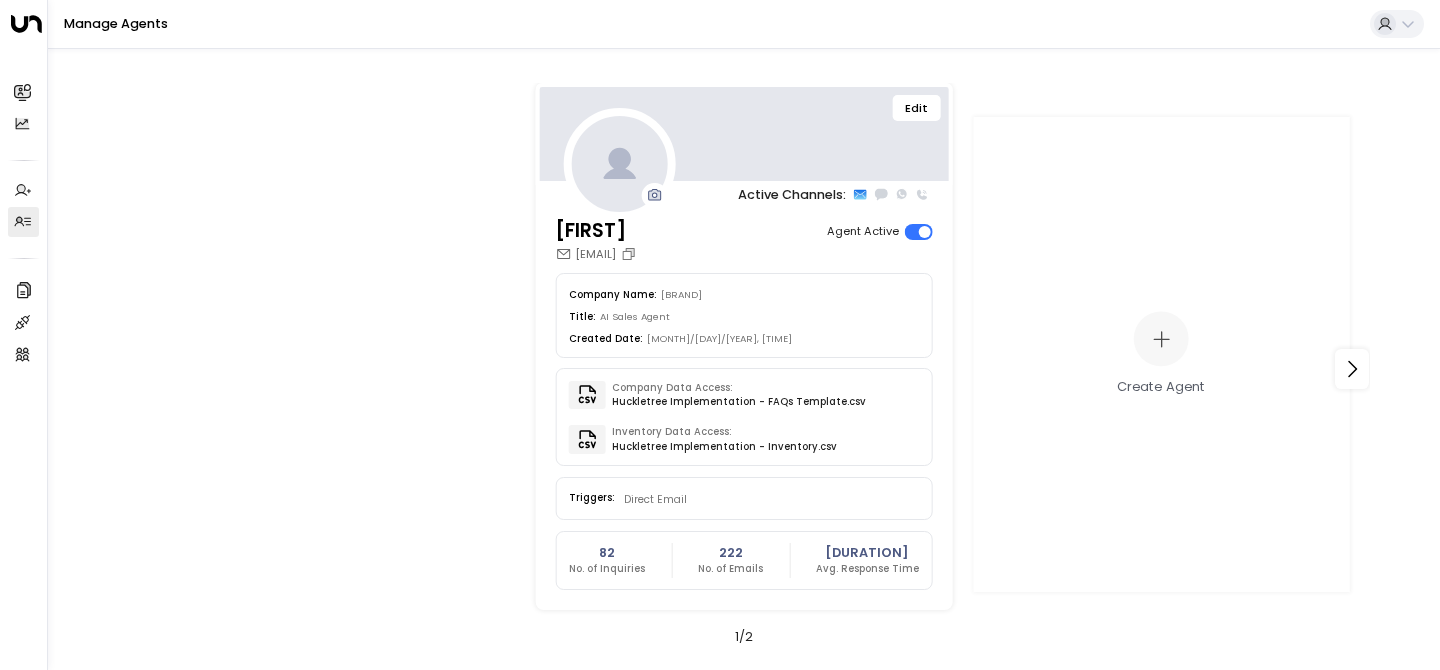 click on "Edit" at bounding box center (916, 108) 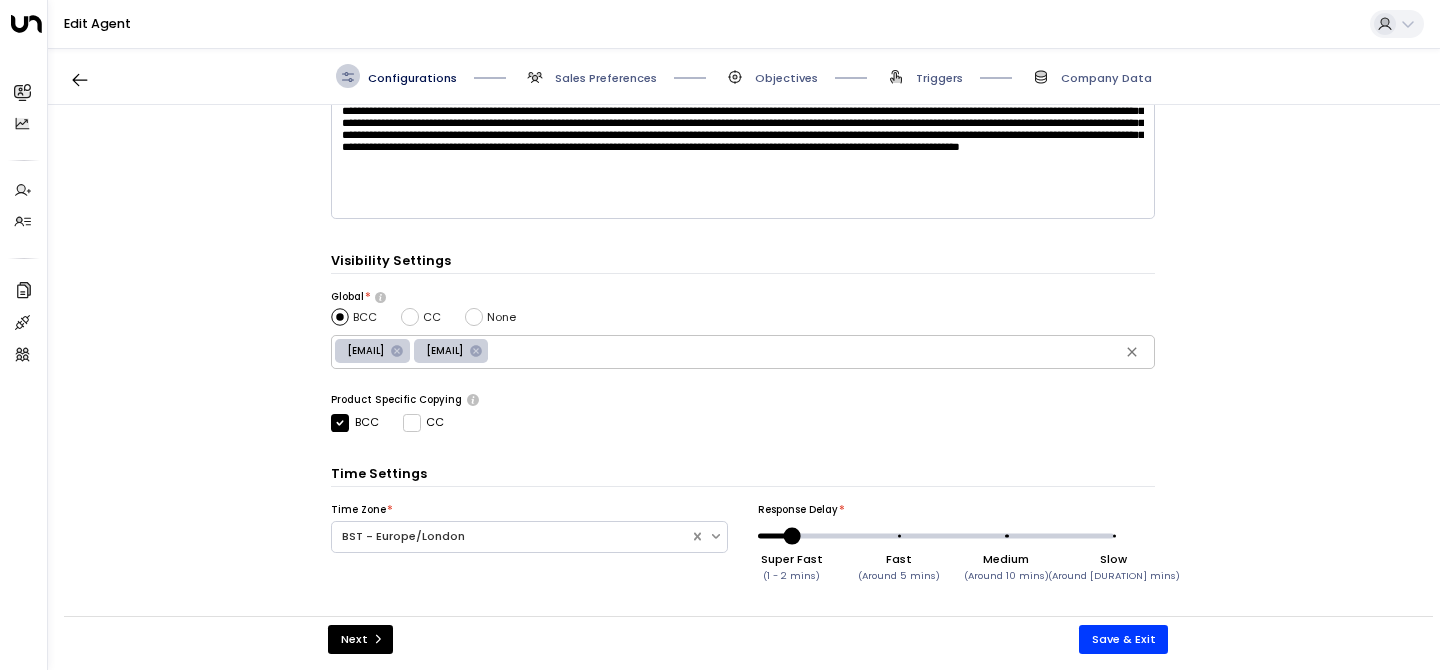 scroll, scrollTop: 0, scrollLeft: 0, axis: both 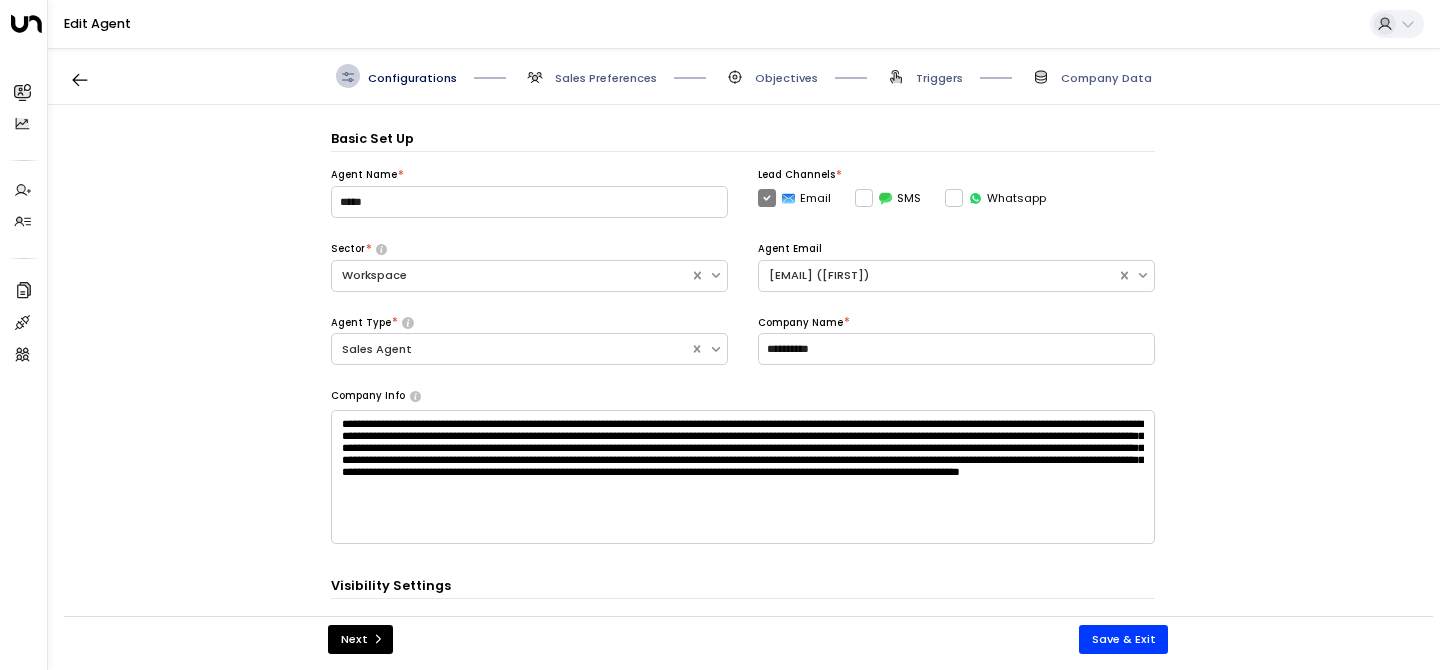 click on "Sales Preferences" at bounding box center [606, 78] 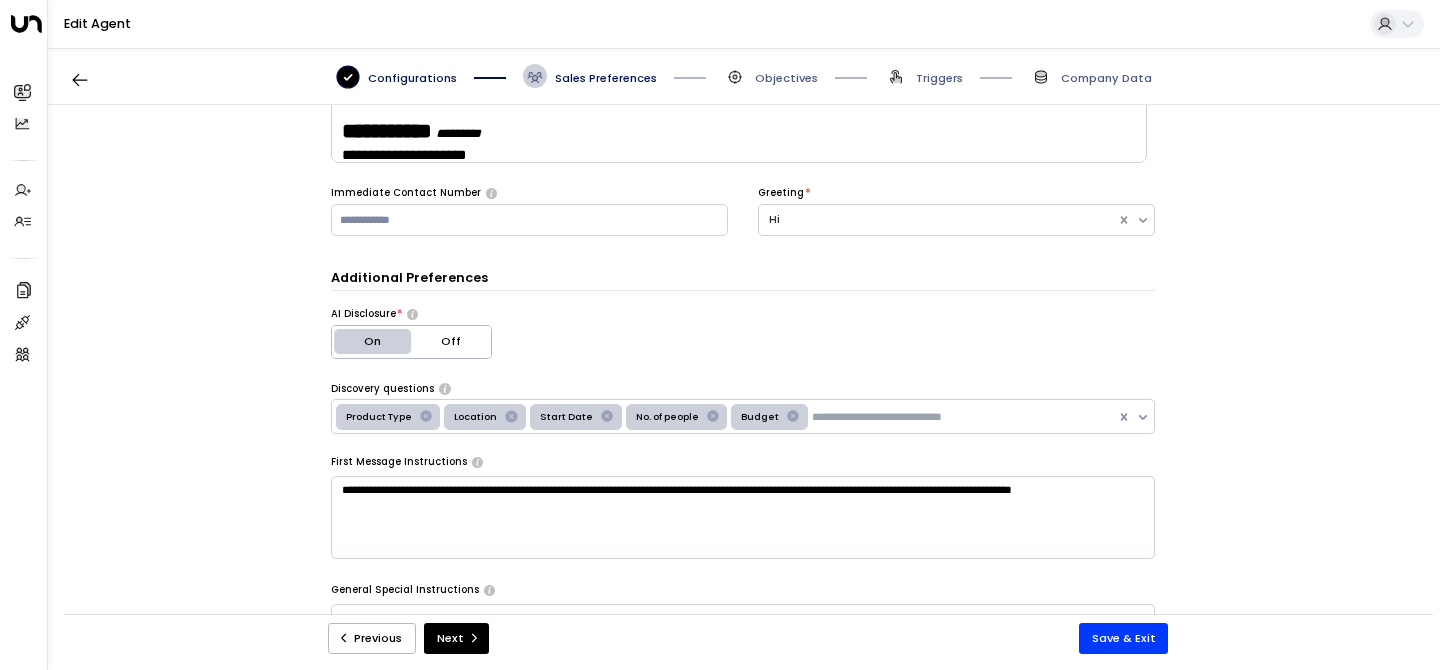 scroll, scrollTop: 0, scrollLeft: 0, axis: both 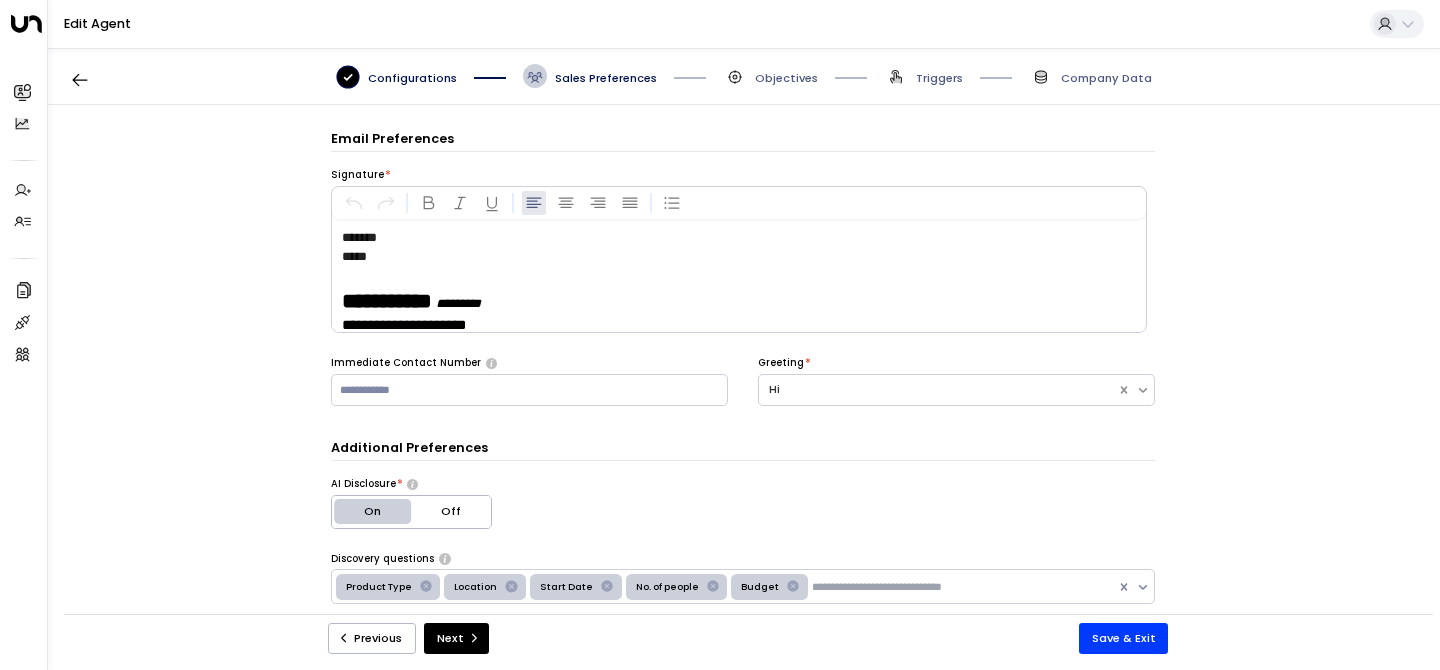 click on "Objectives" at bounding box center (786, 78) 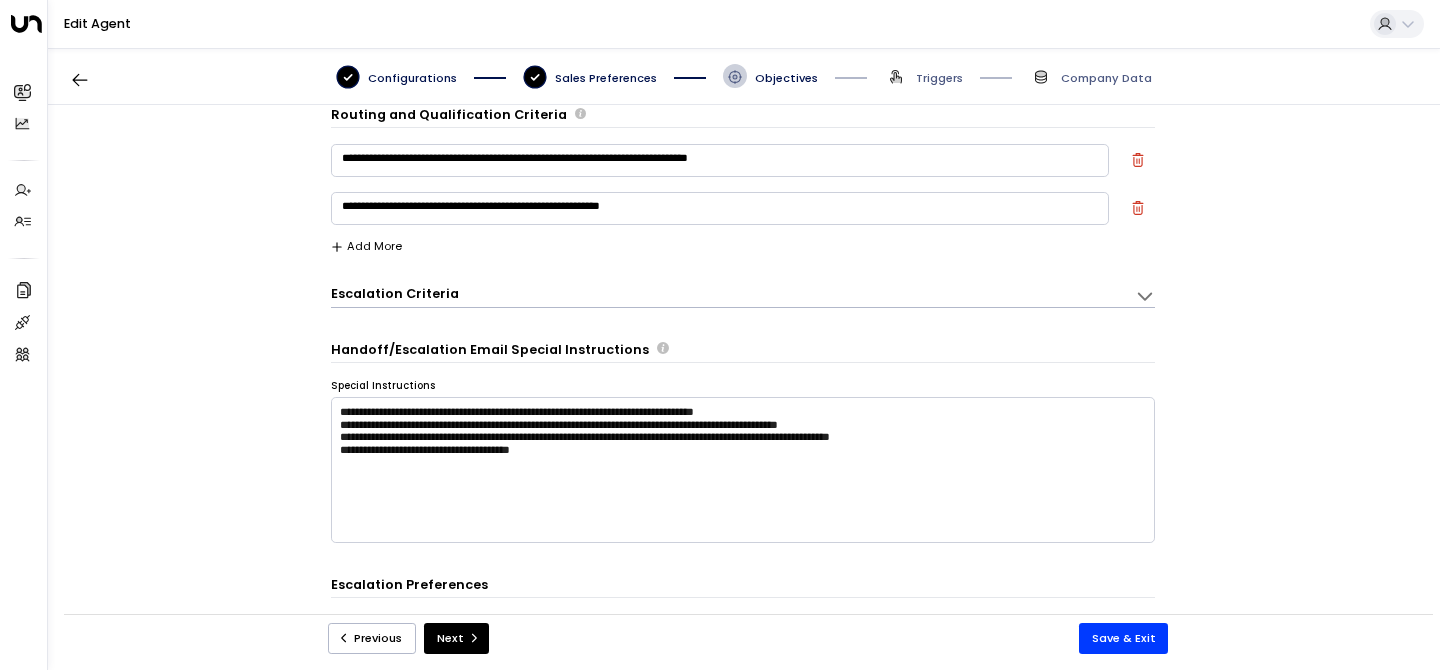 scroll, scrollTop: 0, scrollLeft: 0, axis: both 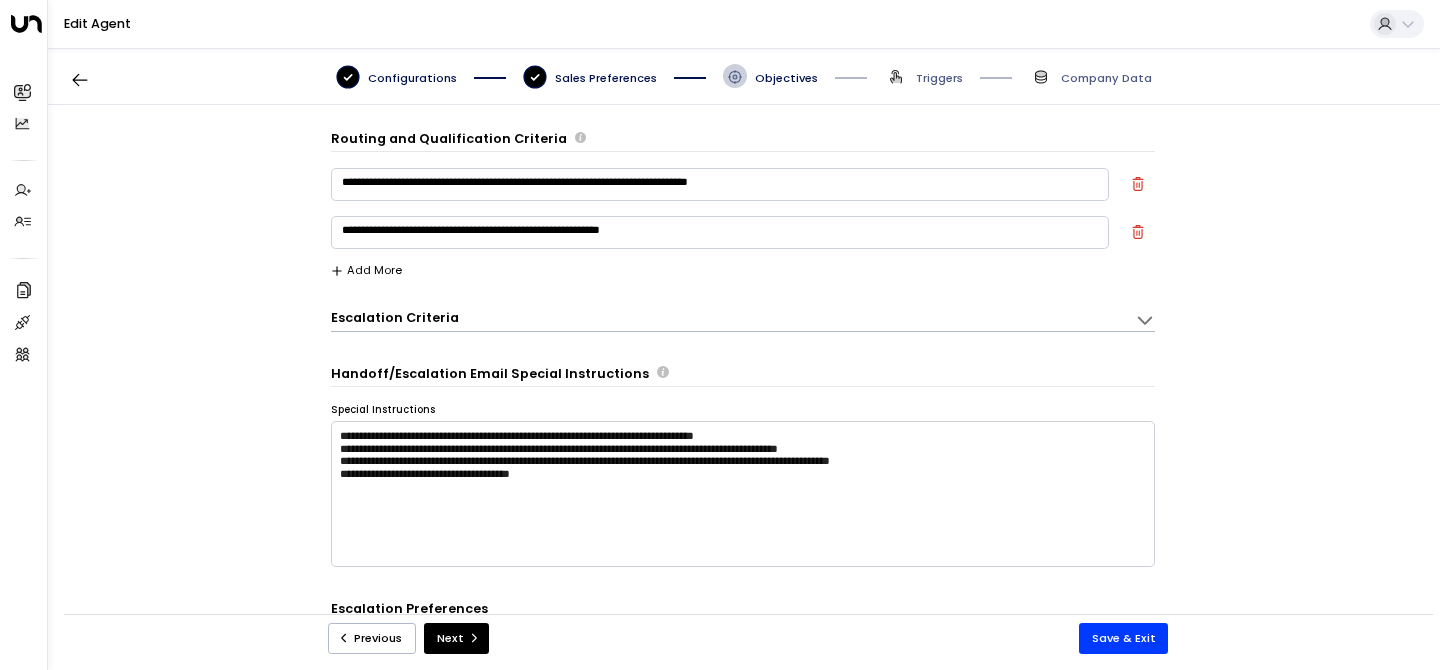 click at bounding box center [1145, 320] 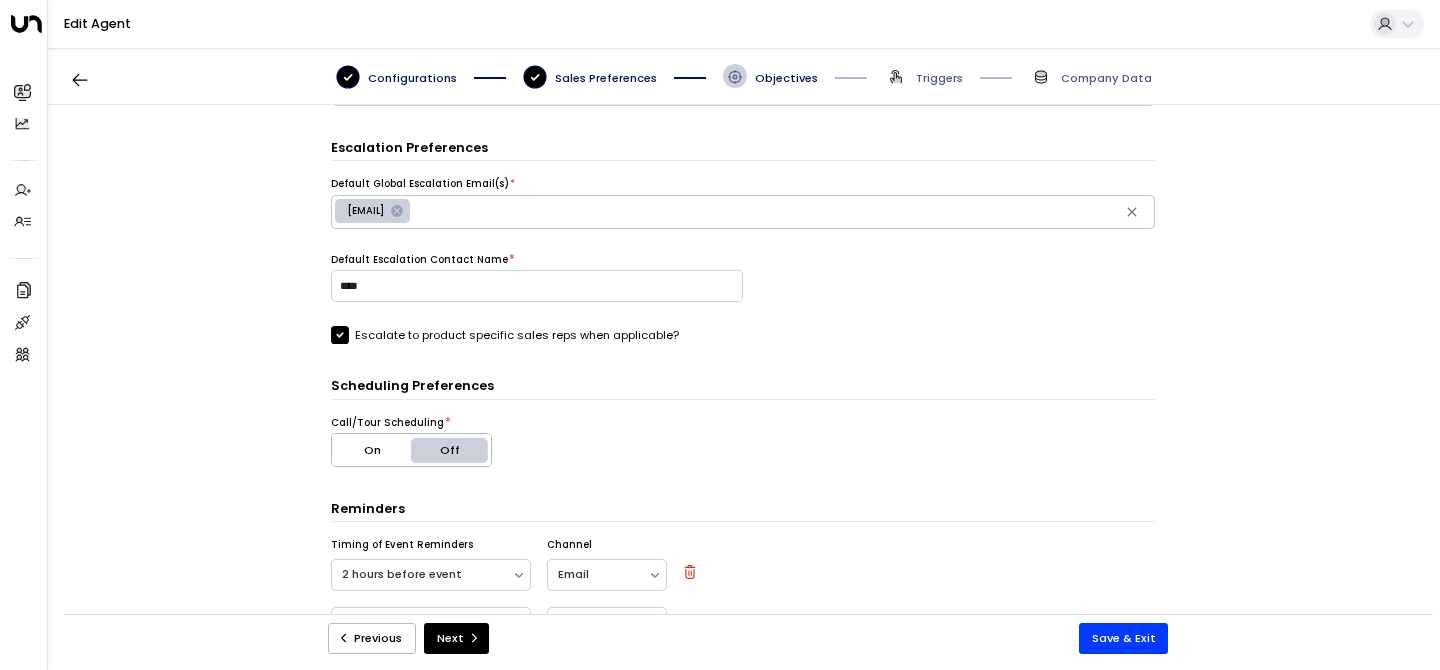 scroll, scrollTop: 1121, scrollLeft: 0, axis: vertical 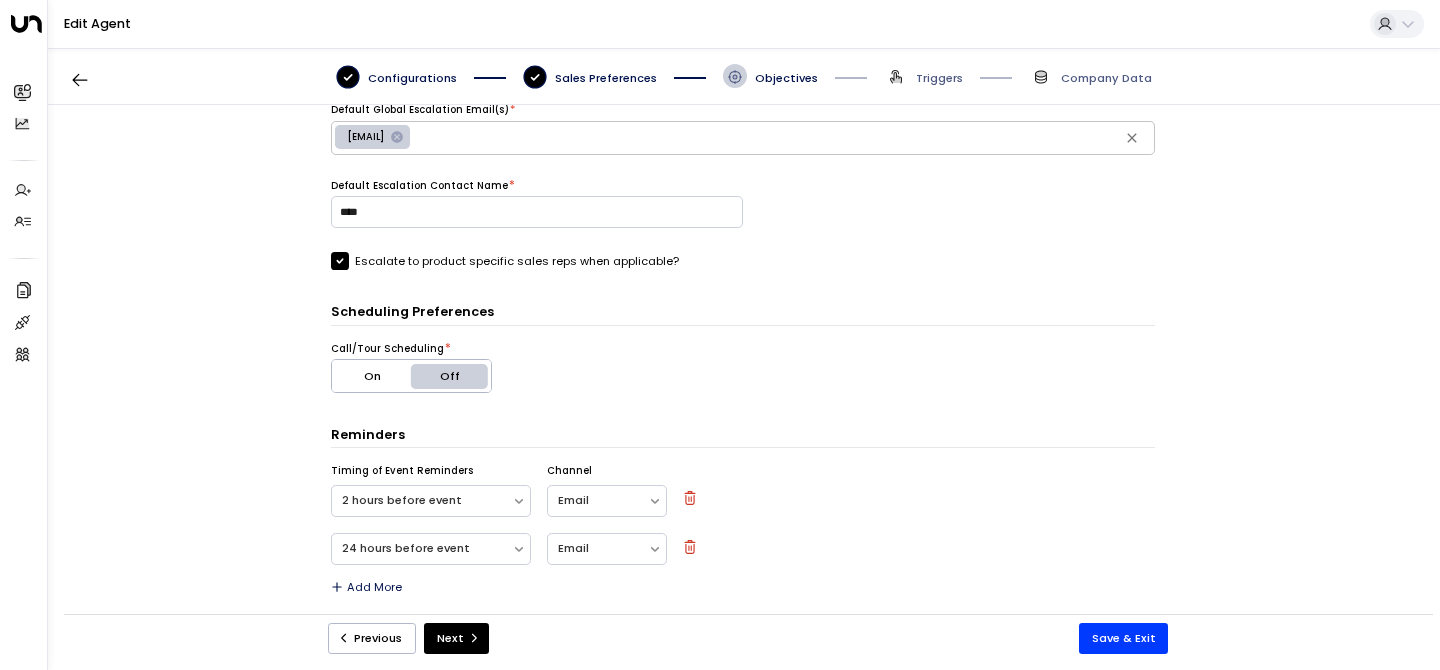 click on "Triggers" at bounding box center [939, 78] 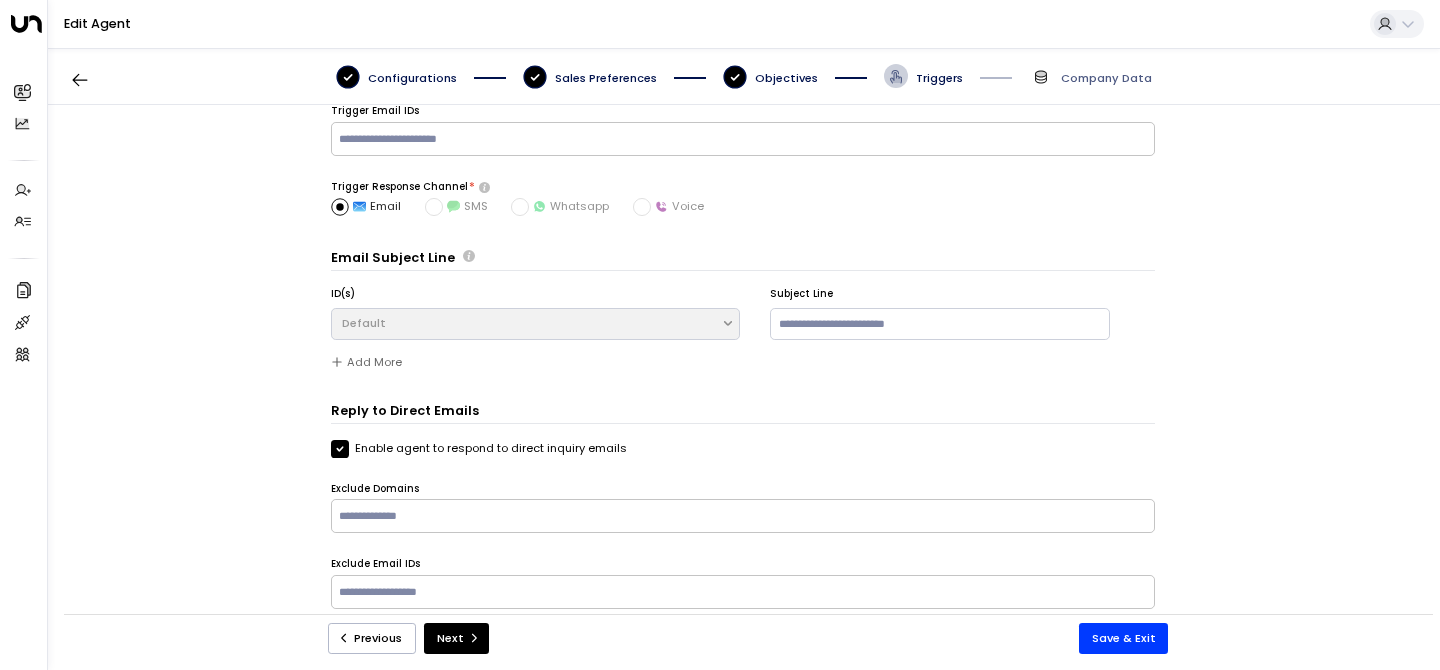 scroll, scrollTop: 0, scrollLeft: 0, axis: both 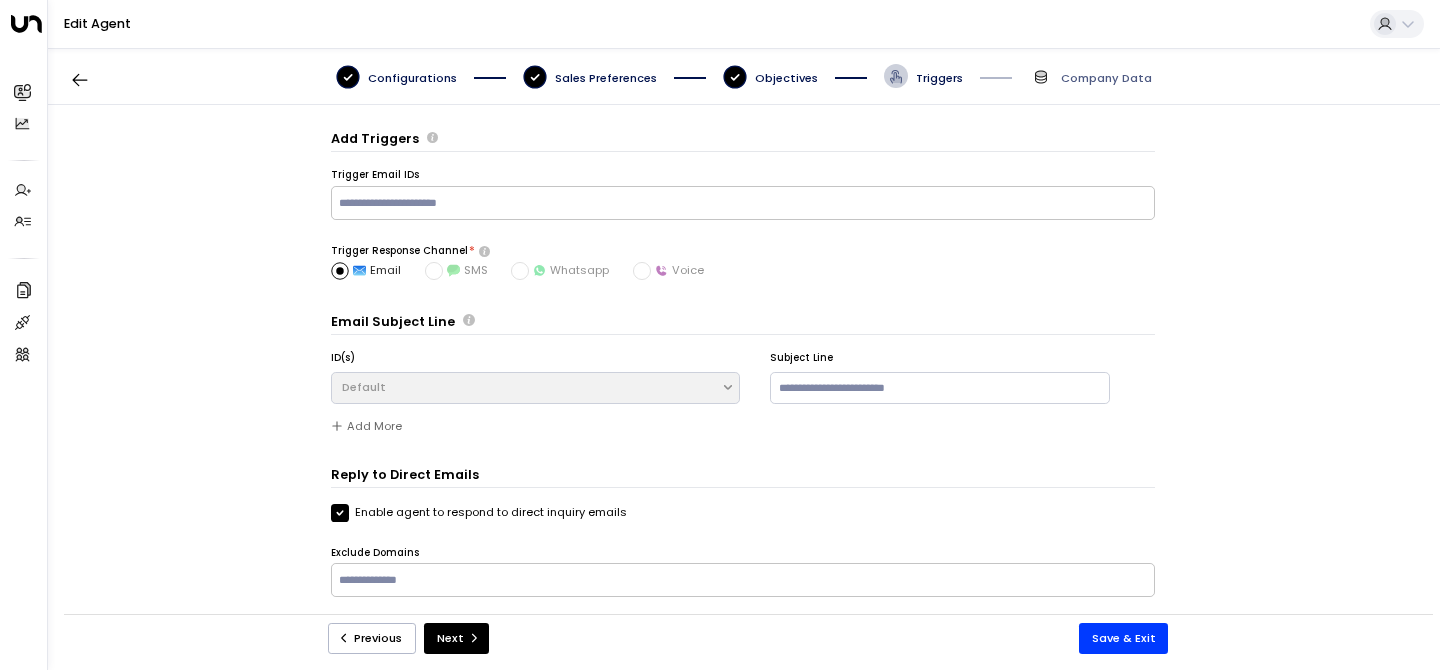 click on "Company Data" at bounding box center [1106, 78] 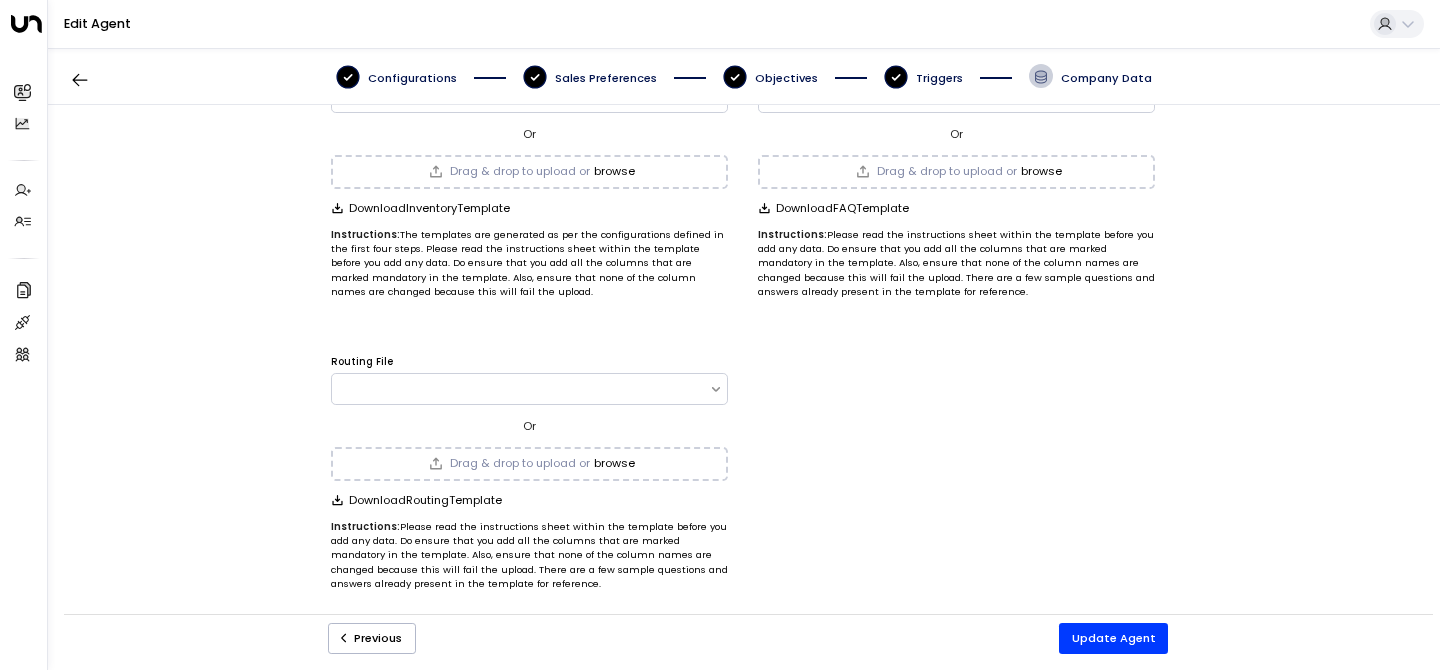 scroll, scrollTop: 0, scrollLeft: 0, axis: both 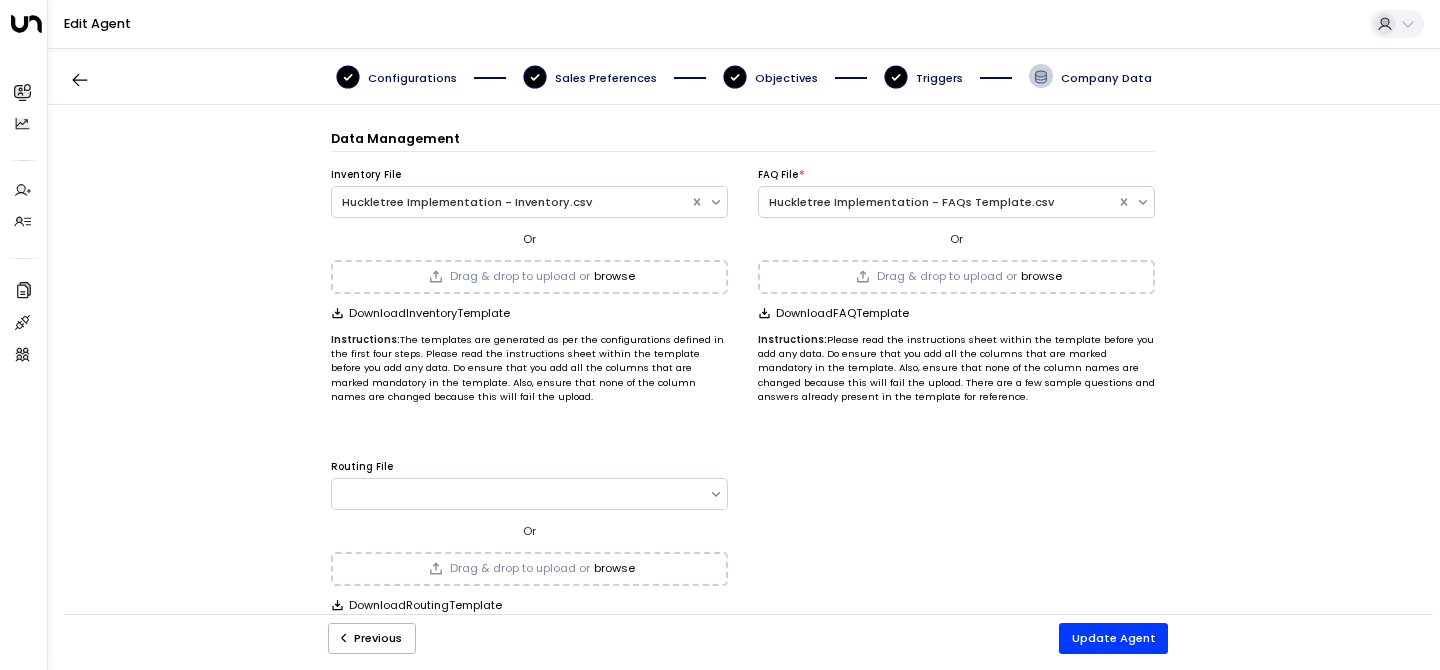 click on "Triggers" at bounding box center [412, 78] 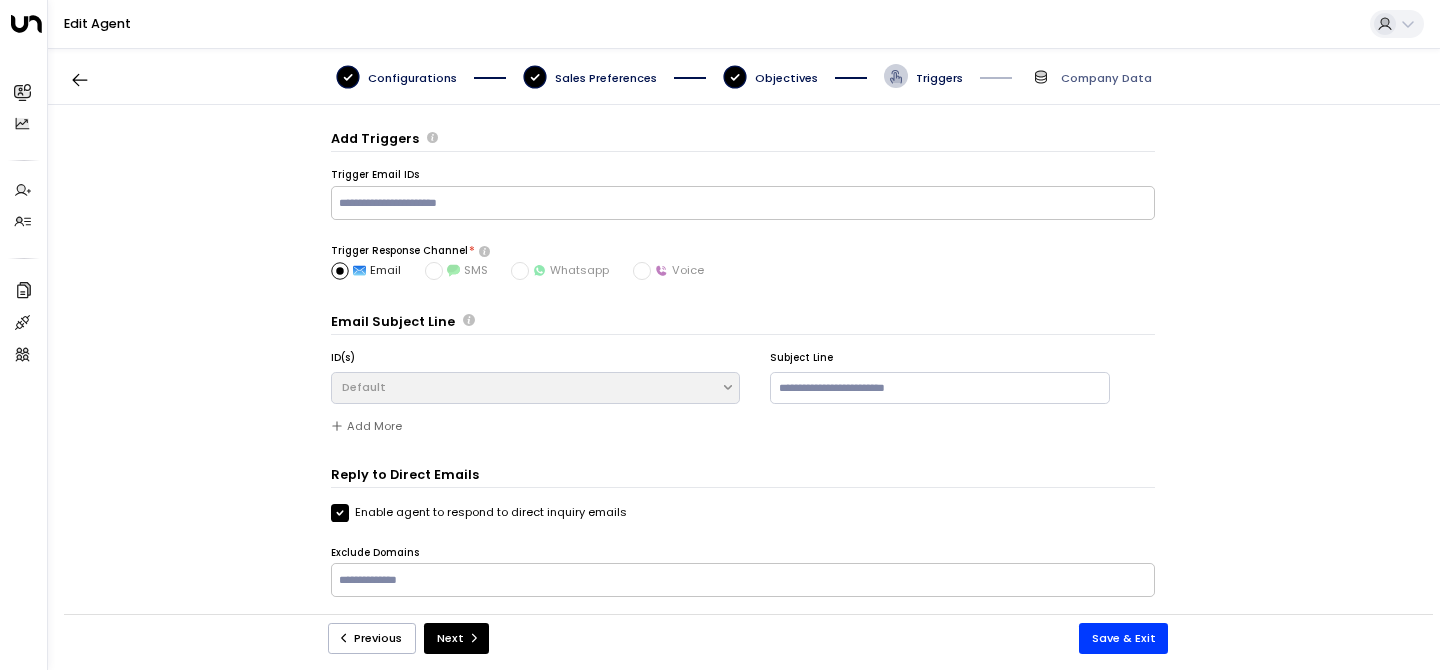 scroll, scrollTop: 24, scrollLeft: 0, axis: vertical 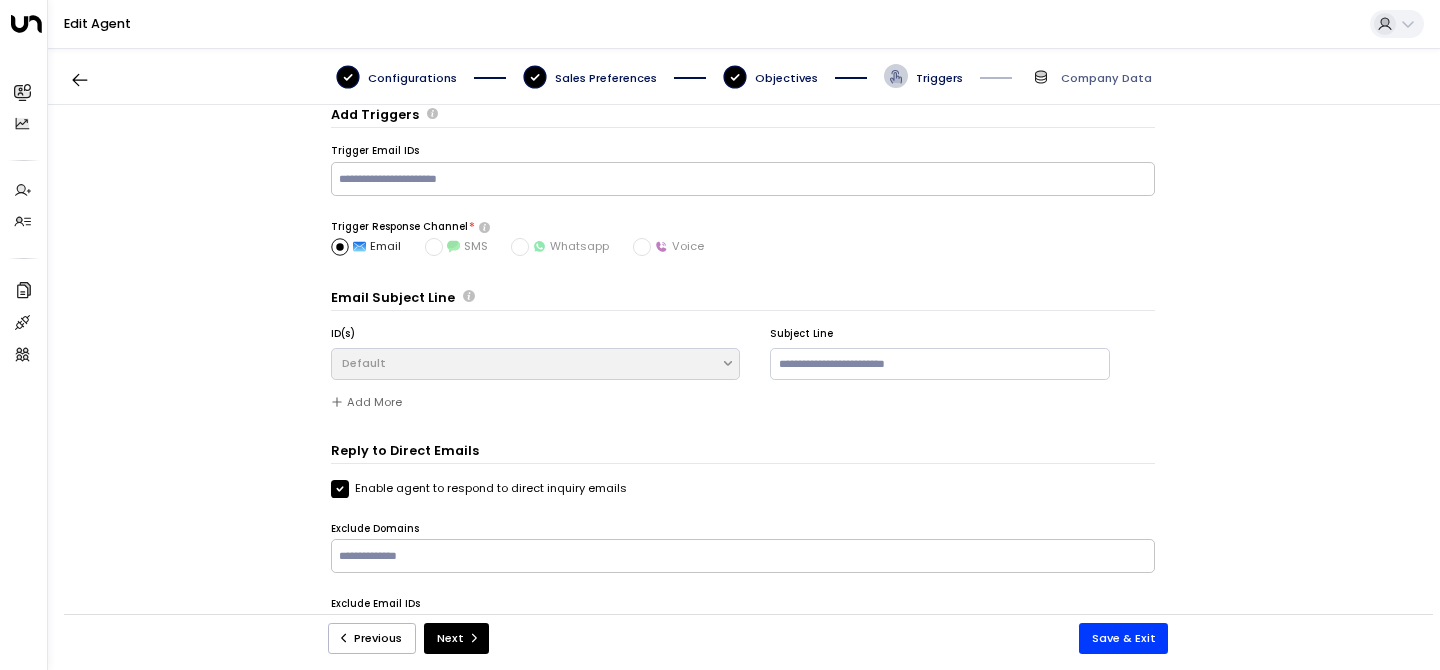 click on "Configurations" at bounding box center [412, 78] 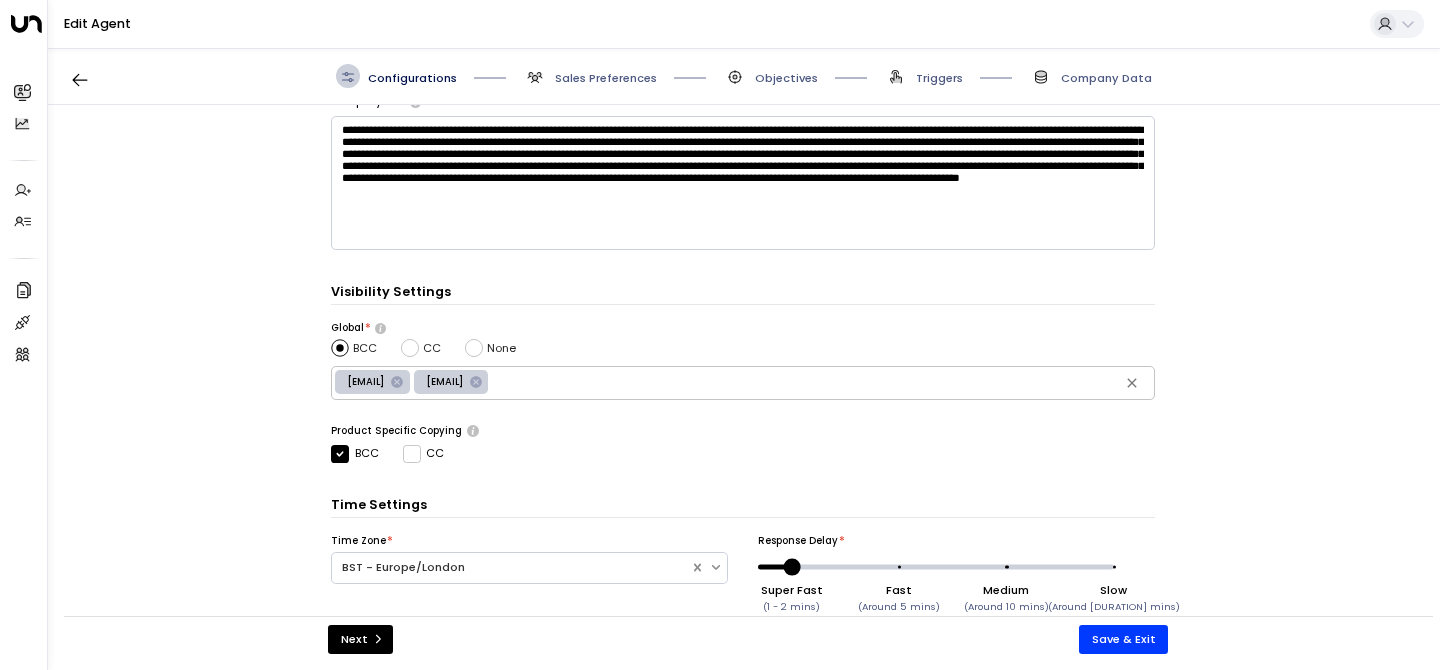 scroll, scrollTop: 325, scrollLeft: 0, axis: vertical 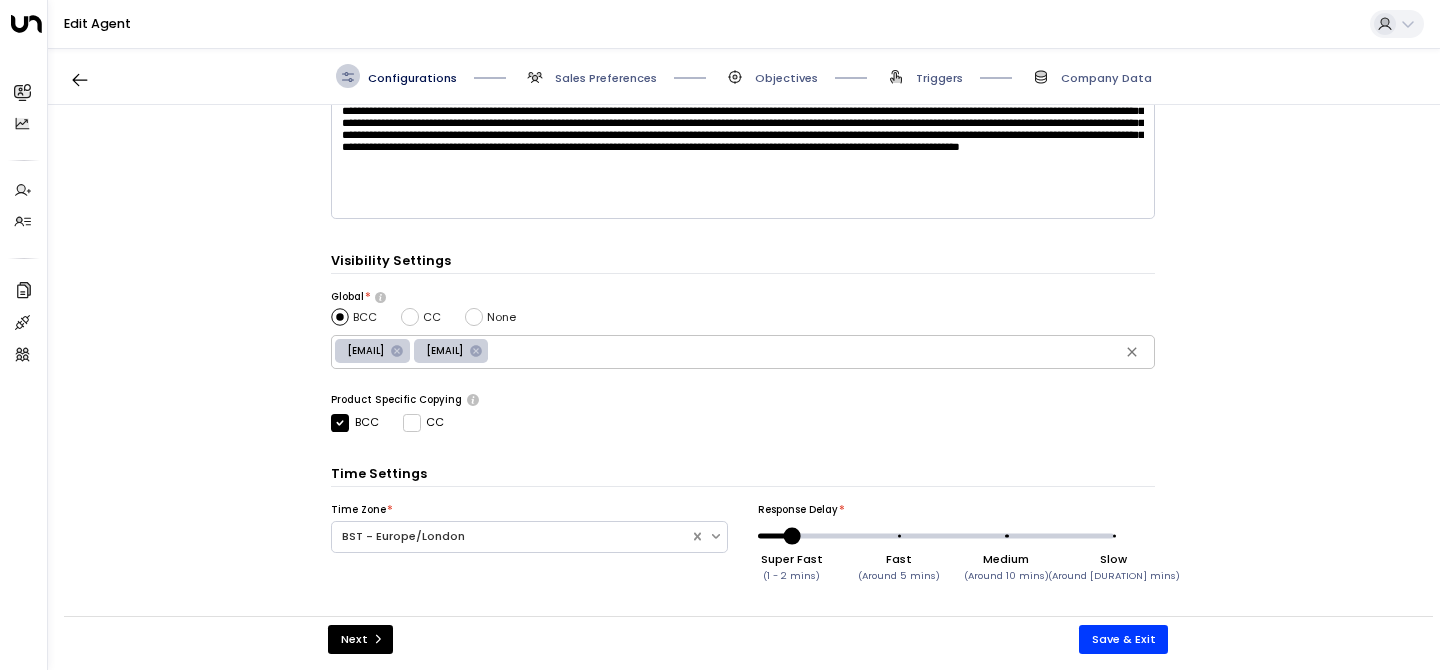 click on "Sales Preferences" at bounding box center (606, 78) 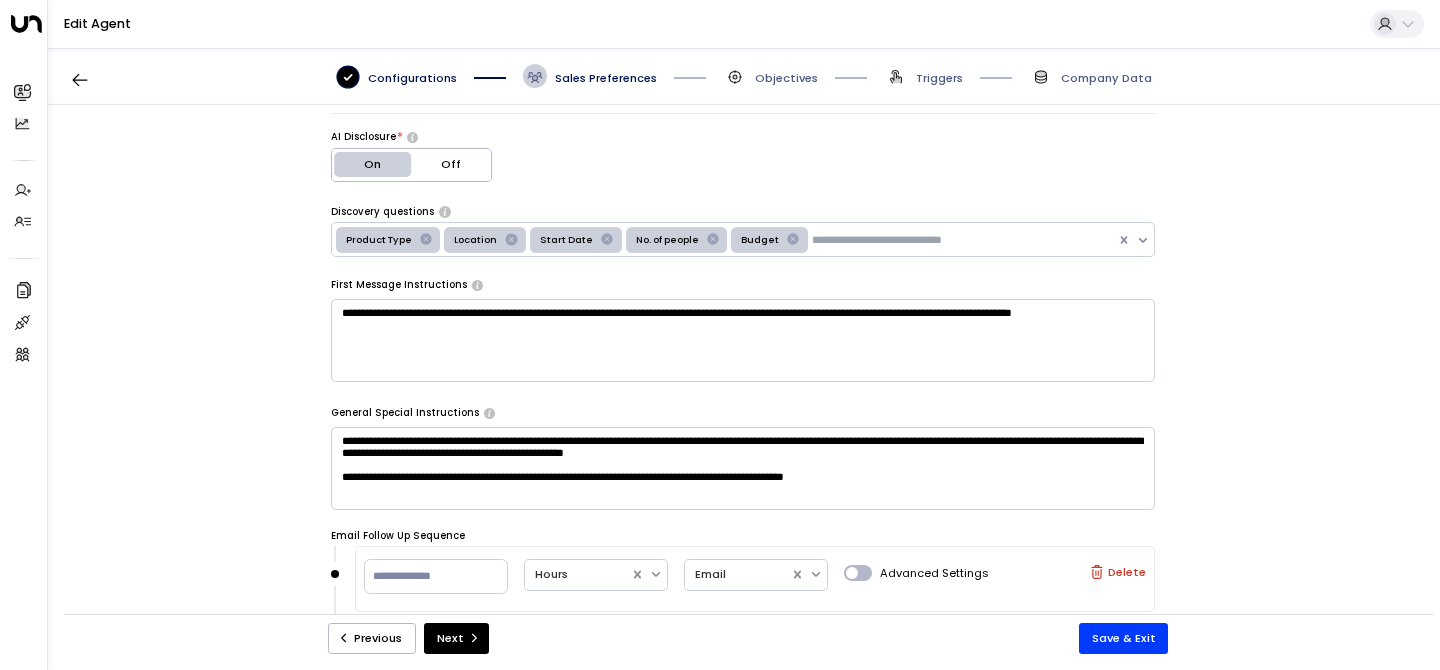 scroll, scrollTop: 0, scrollLeft: 0, axis: both 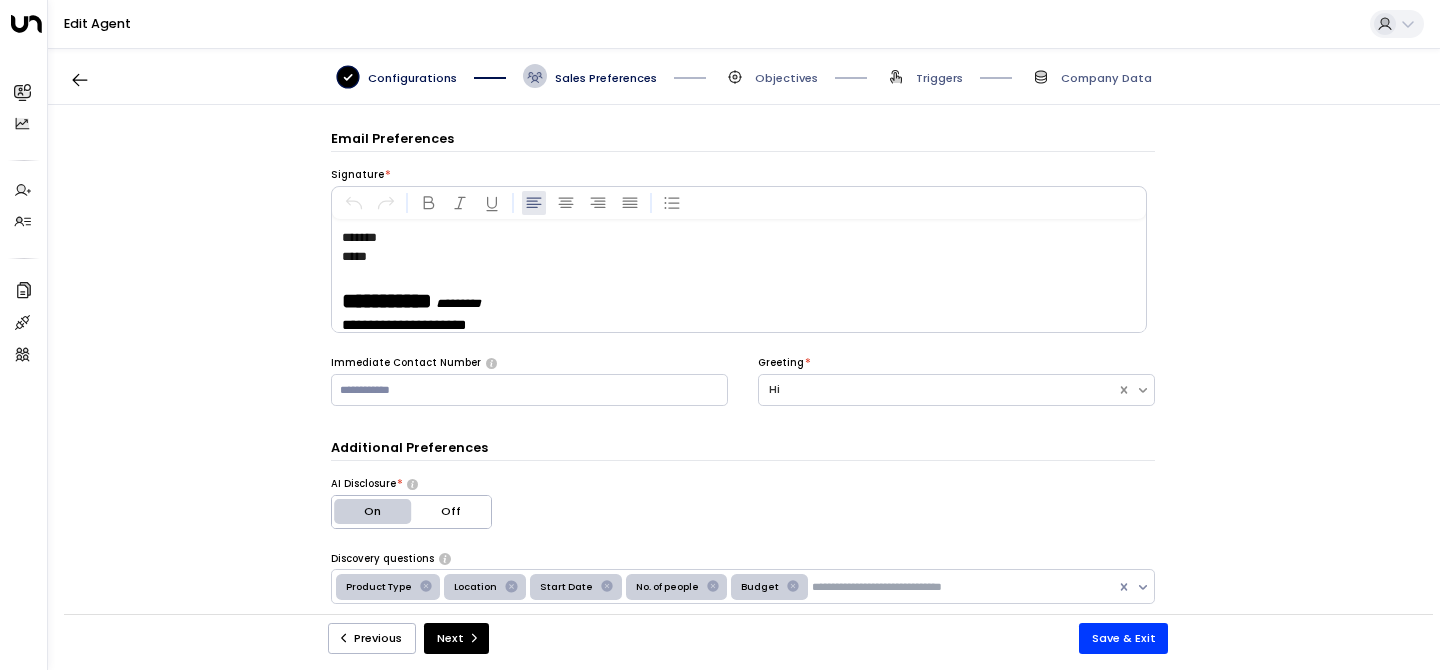 click on "Objectives" at bounding box center [770, 76] 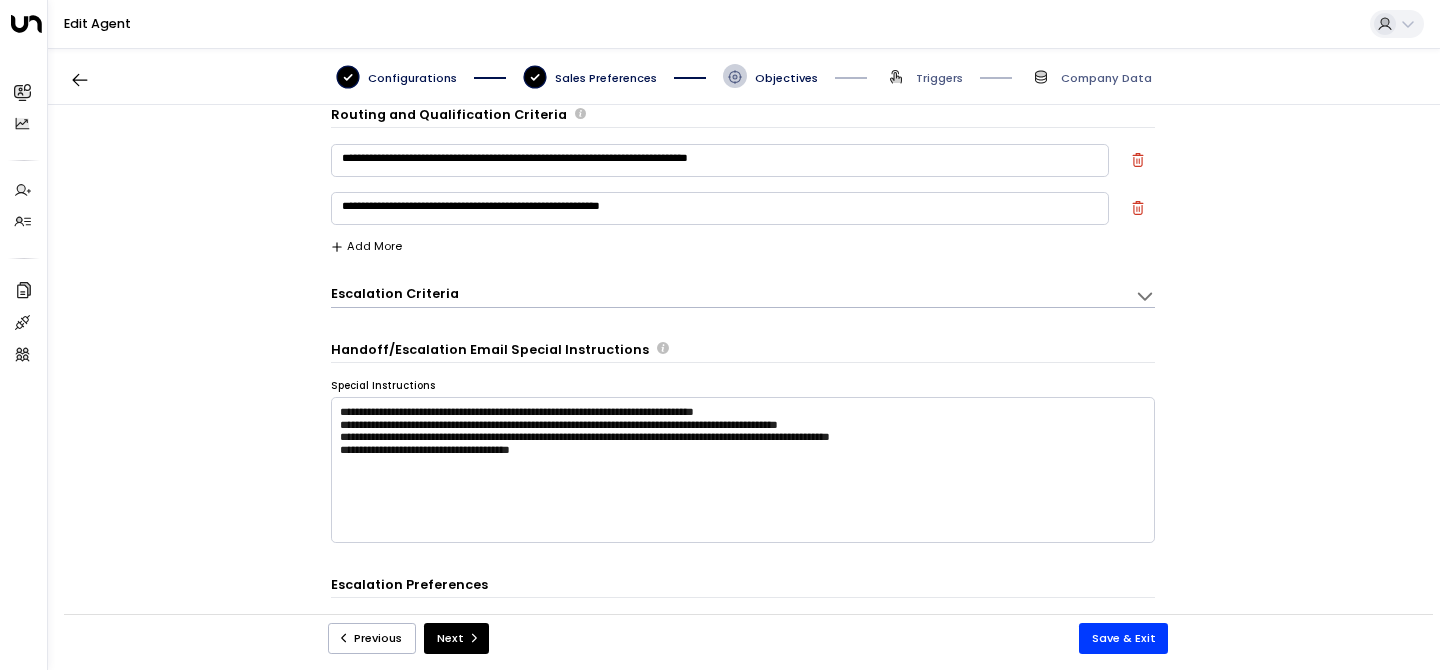 scroll, scrollTop: 0, scrollLeft: 0, axis: both 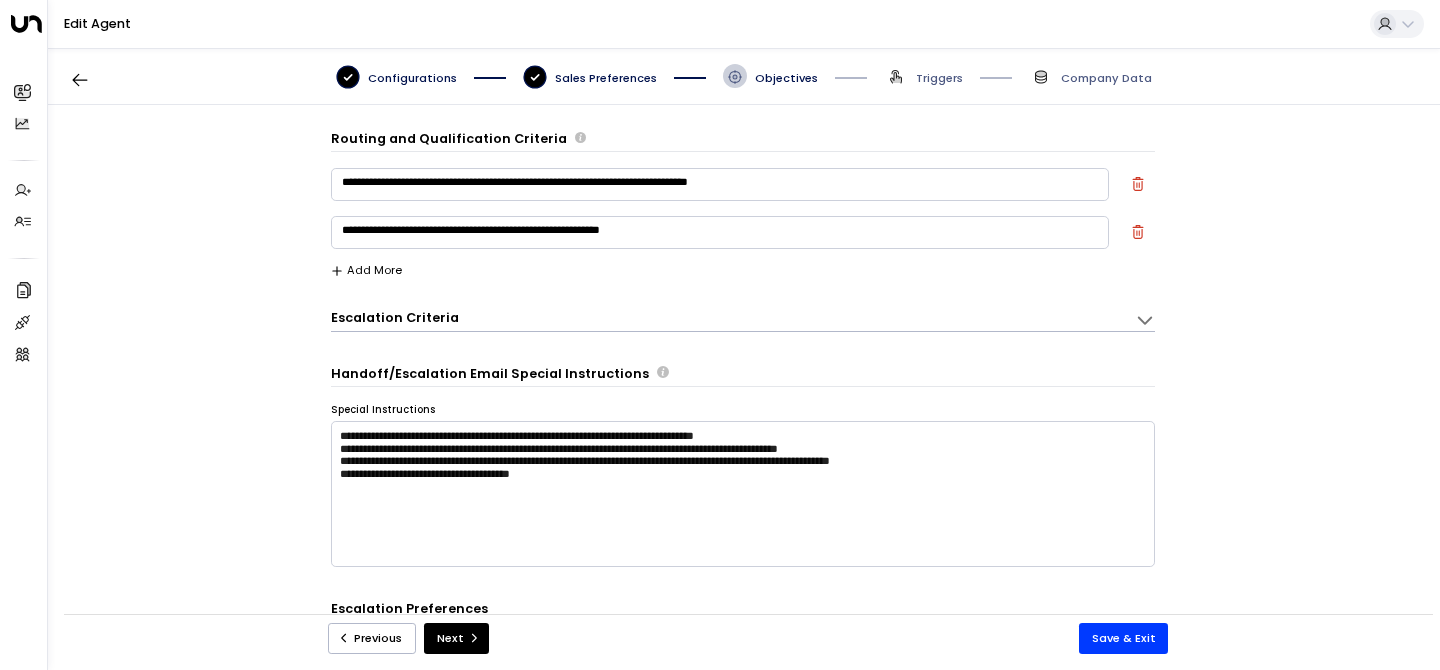 click on "Escalation Criteria   Reset" at bounding box center (725, 318) 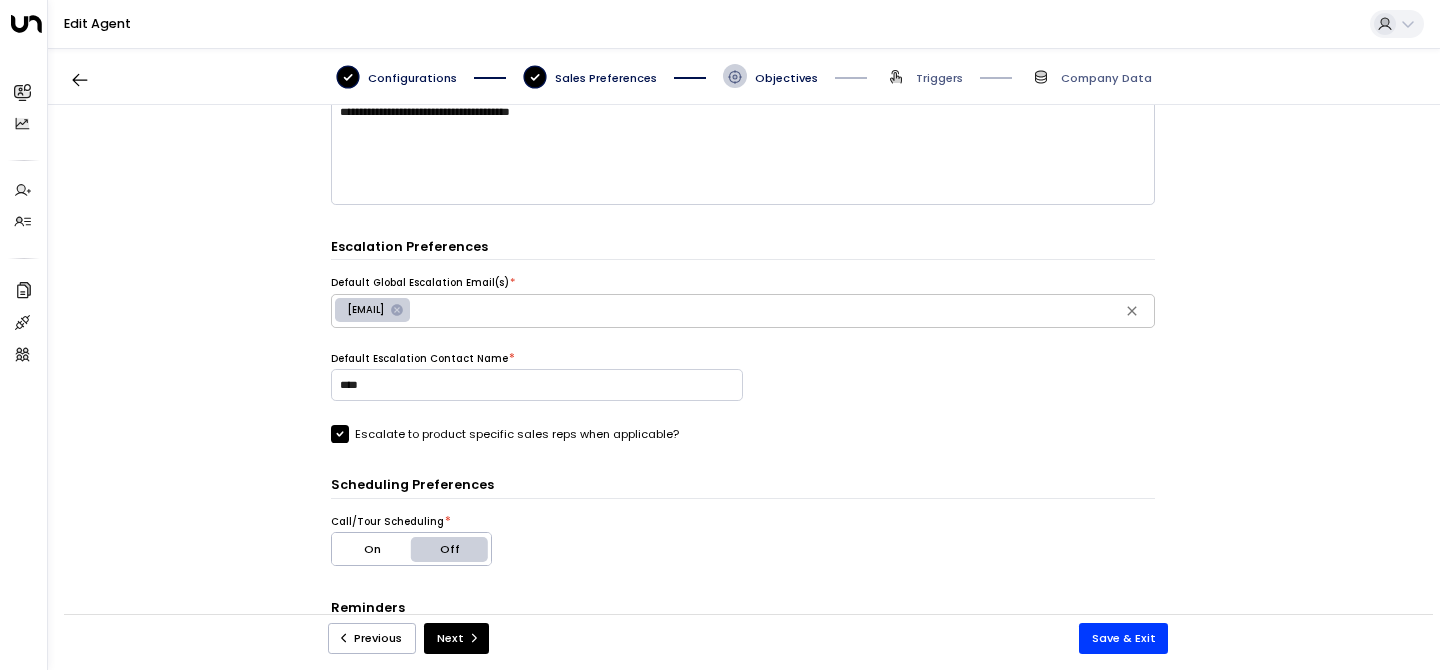 scroll, scrollTop: 1121, scrollLeft: 0, axis: vertical 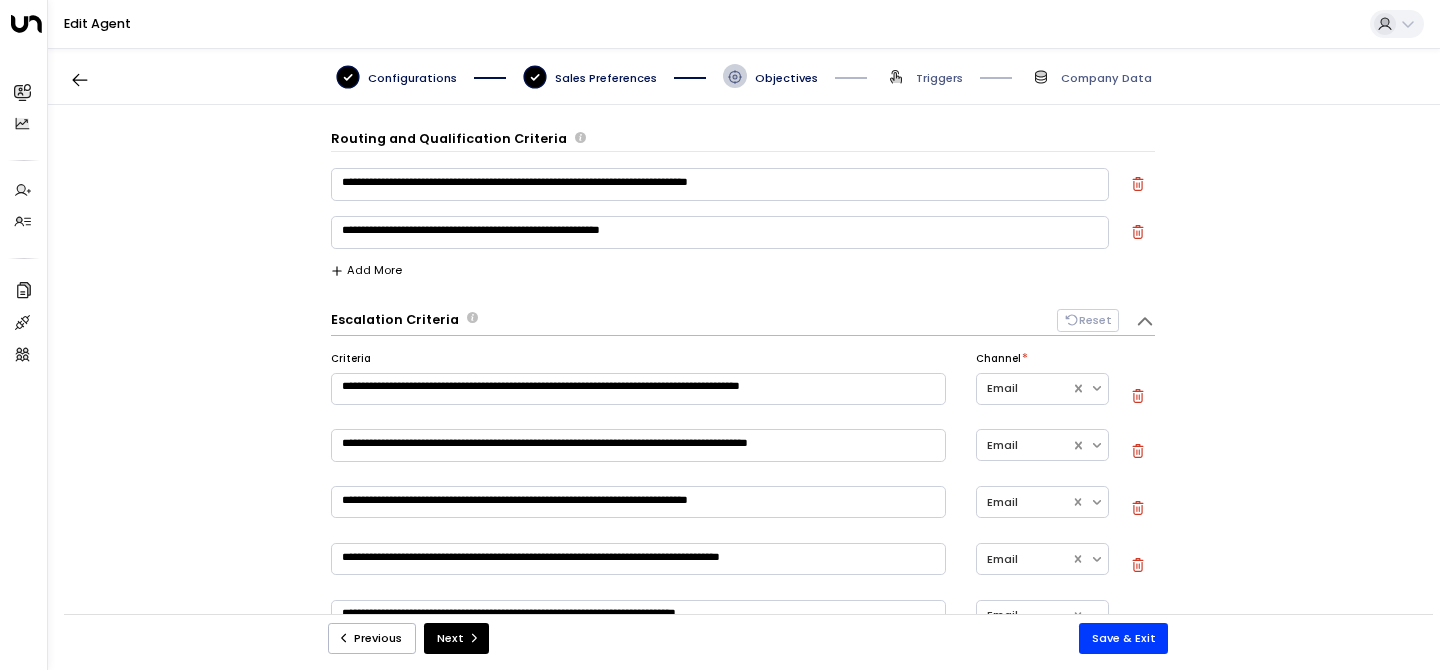 click on "Triggers" at bounding box center (923, 76) 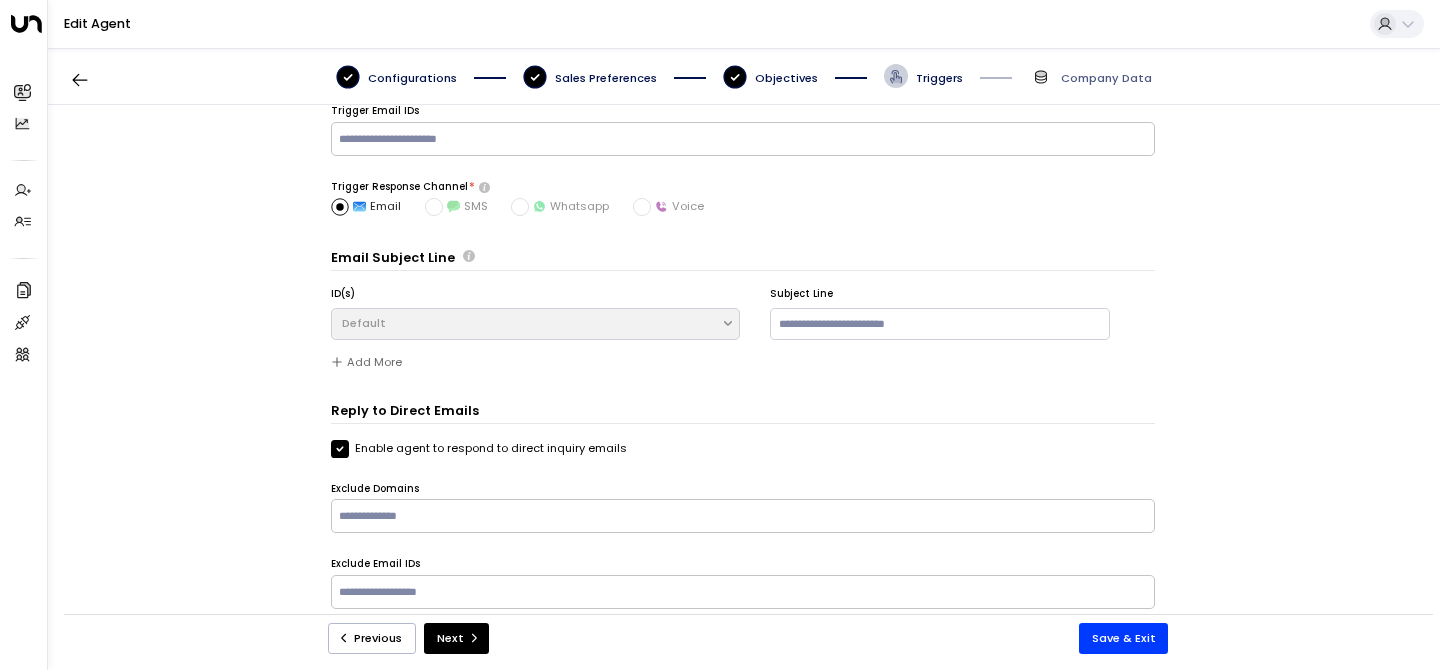 scroll, scrollTop: 0, scrollLeft: 0, axis: both 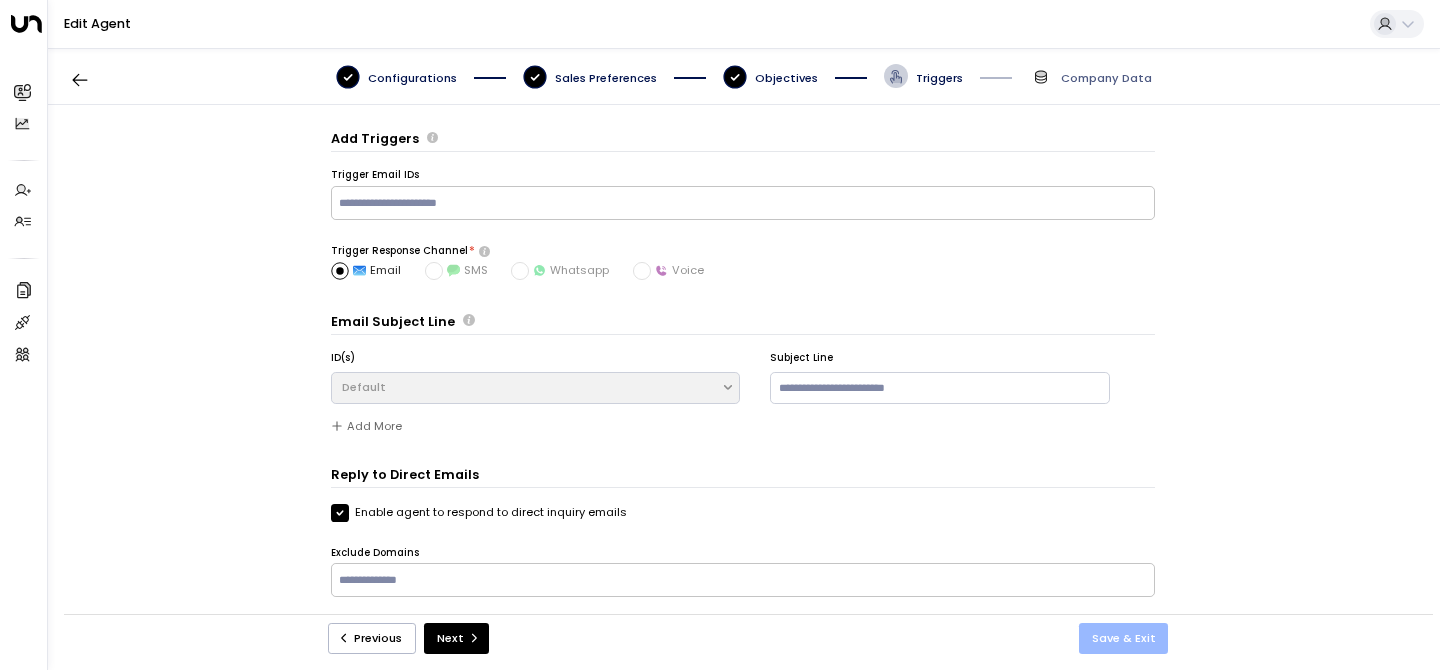 click on "Save & Exit" at bounding box center (1124, 638) 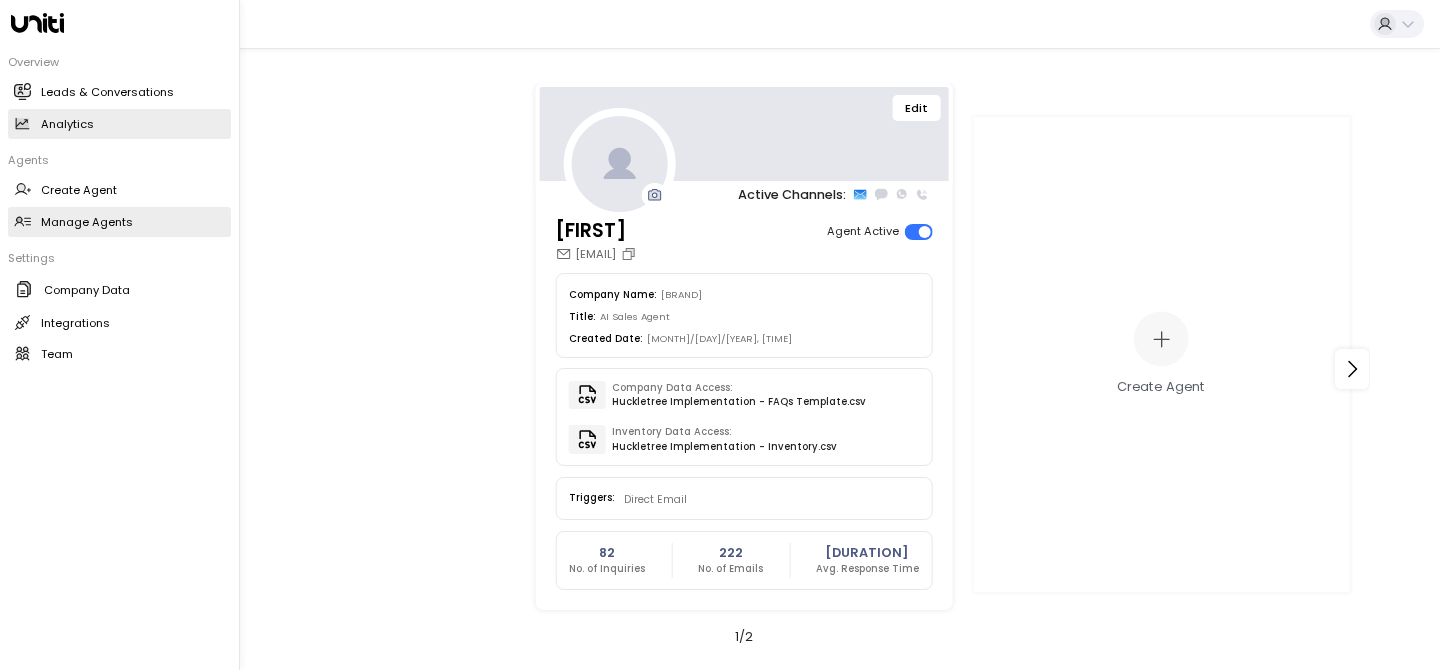 click on "Analytics" at bounding box center (67, 124) 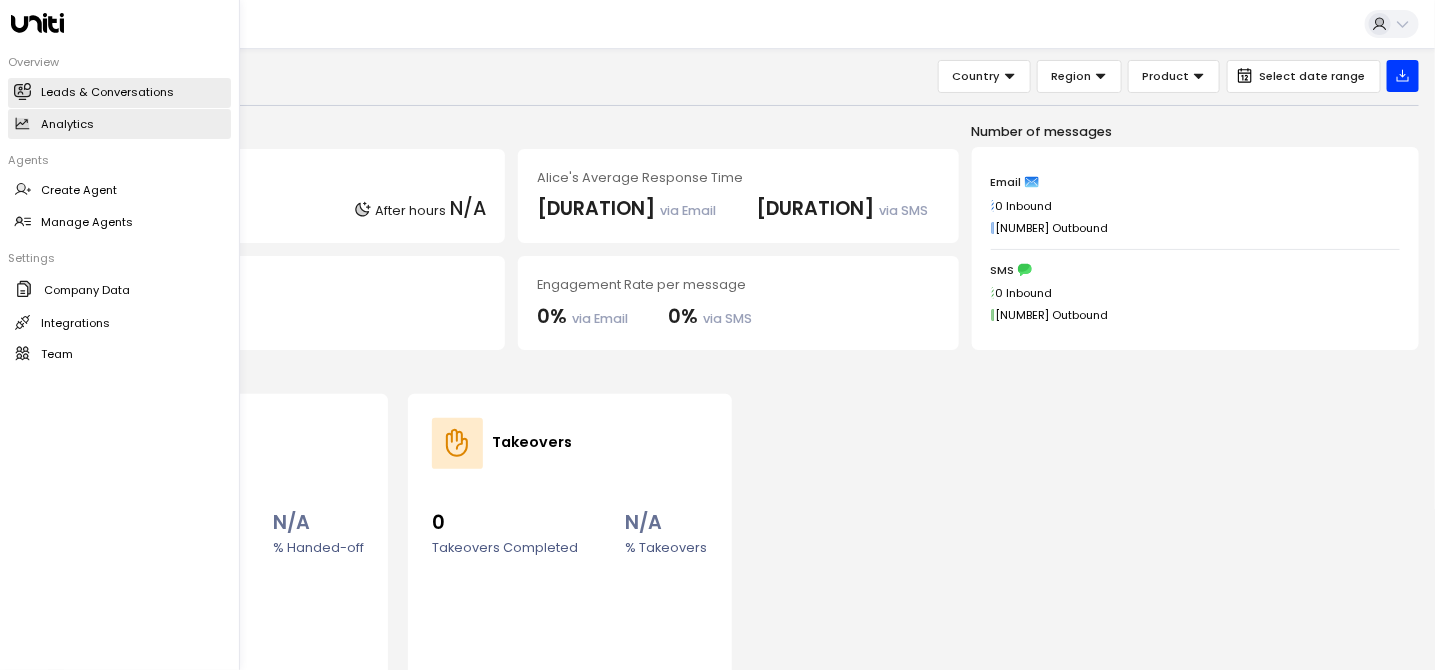 click at bounding box center [23, 91] 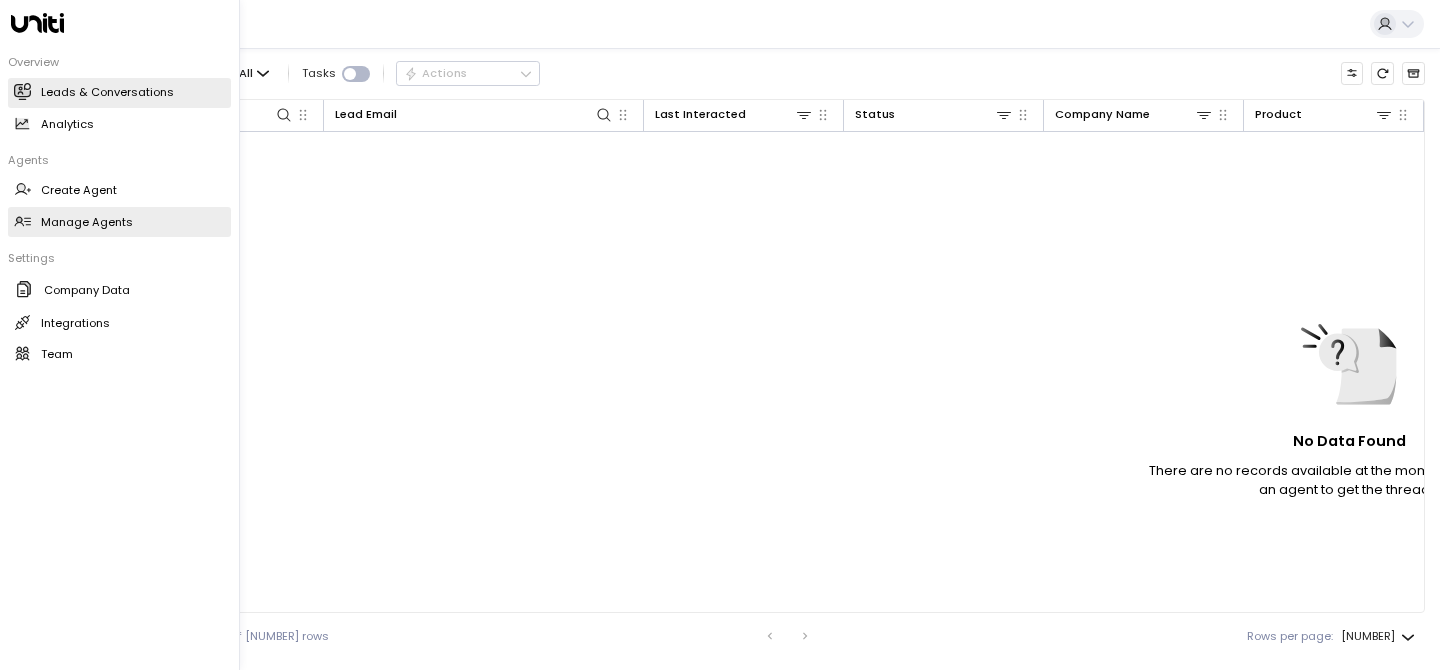 click on "Manage Agents Manage Agents" at bounding box center (119, 222) 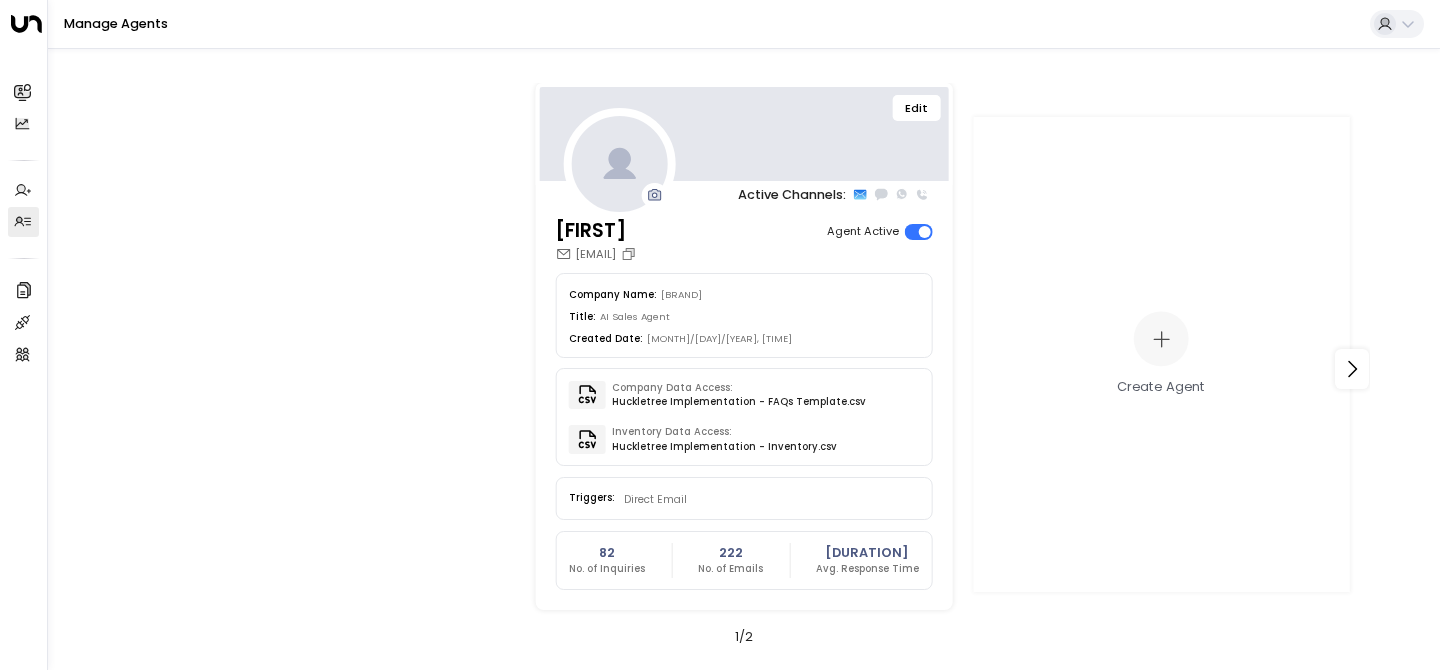 click on "Edit" at bounding box center (916, 108) 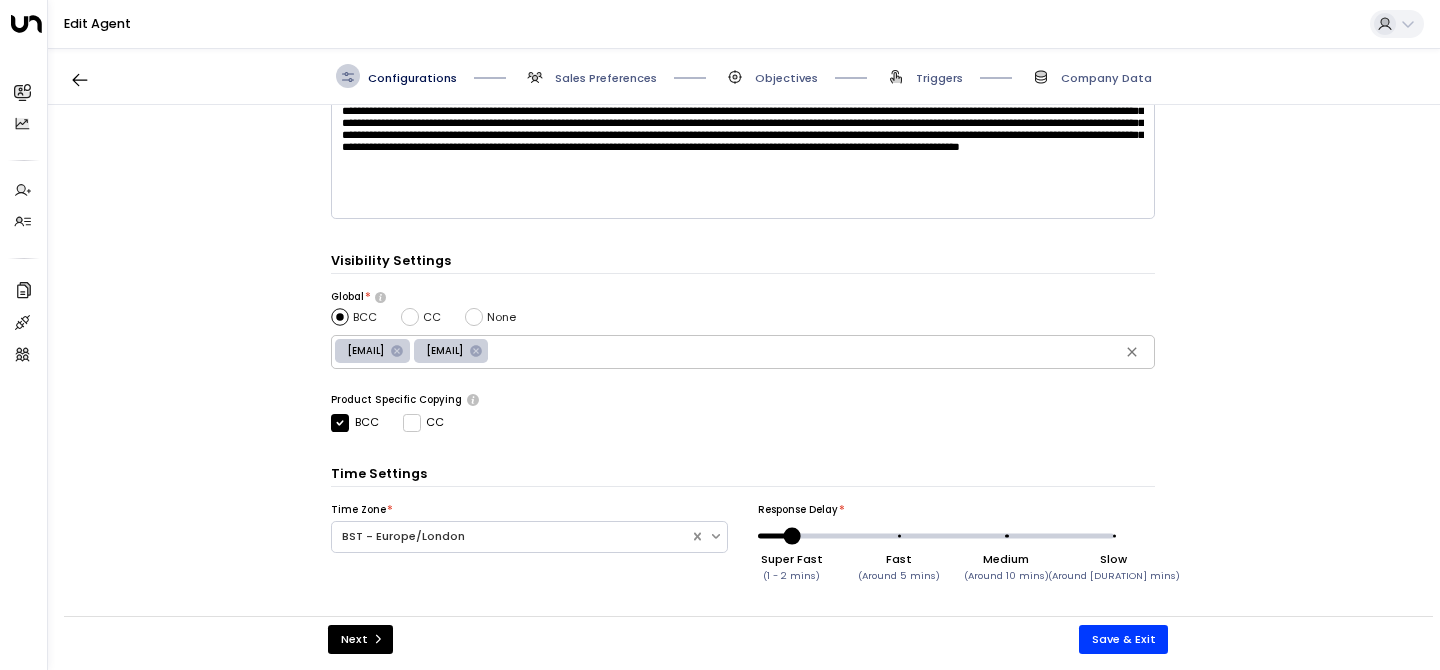 scroll, scrollTop: 0, scrollLeft: 0, axis: both 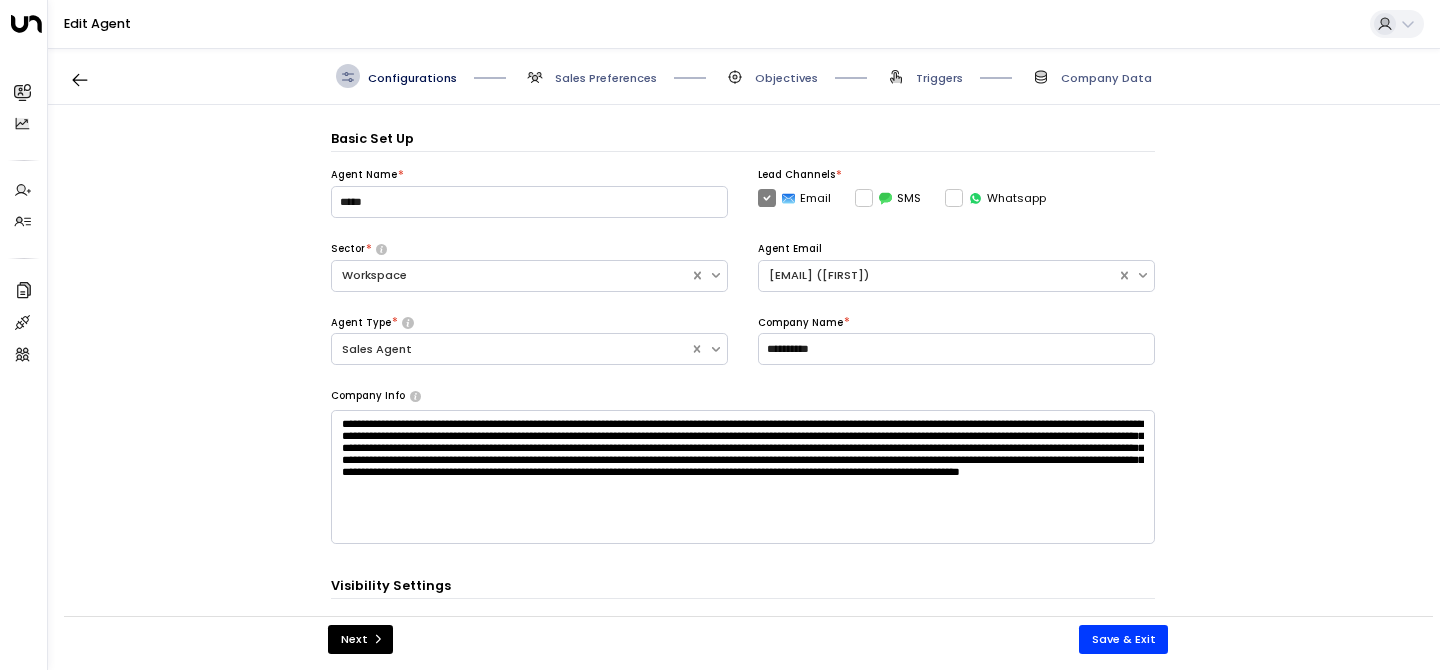click on "Sales Preferences" at bounding box center (606, 78) 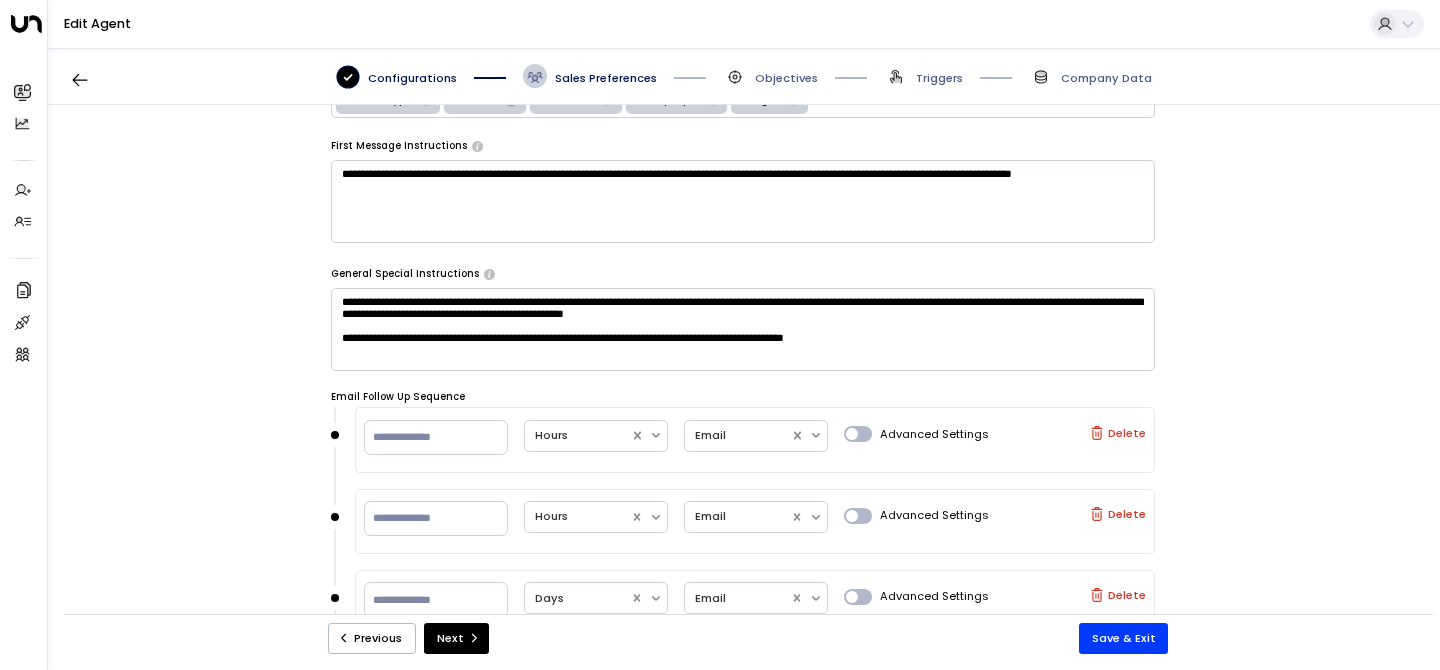 scroll, scrollTop: 479, scrollLeft: 0, axis: vertical 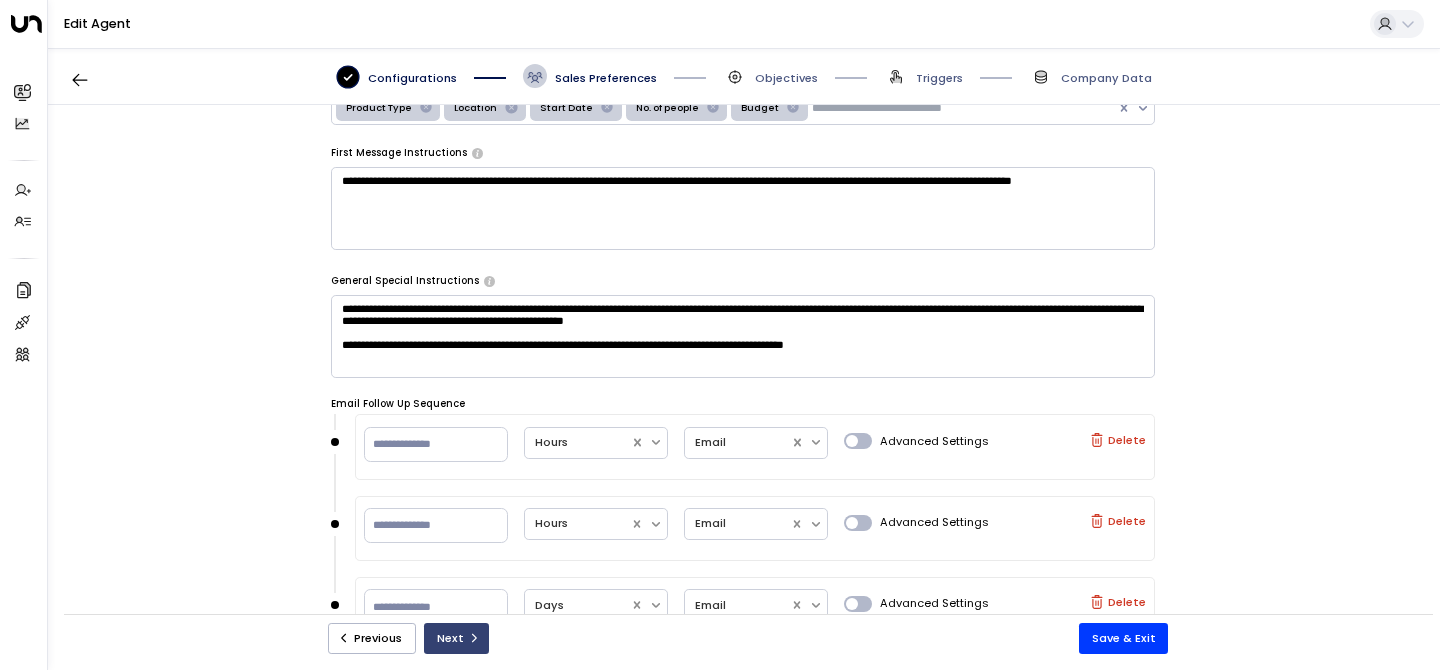 click on "Next" at bounding box center [456, 638] 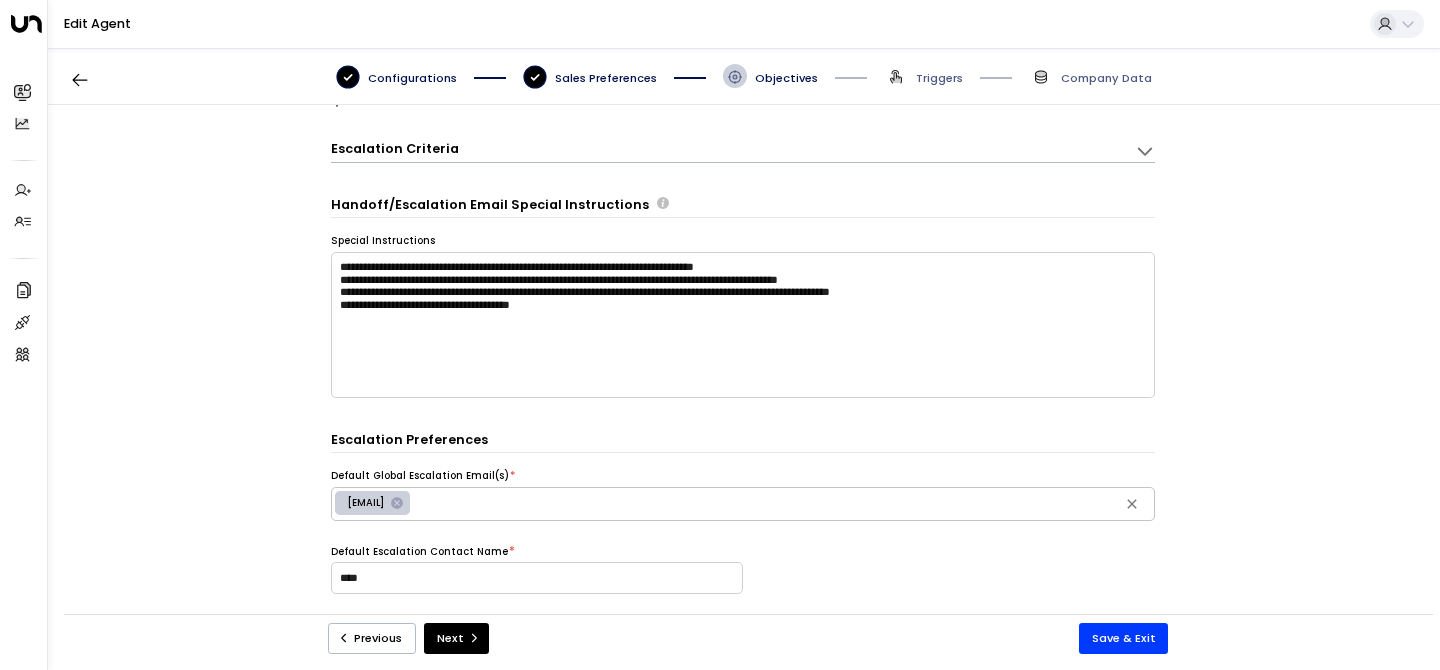scroll, scrollTop: 0, scrollLeft: 0, axis: both 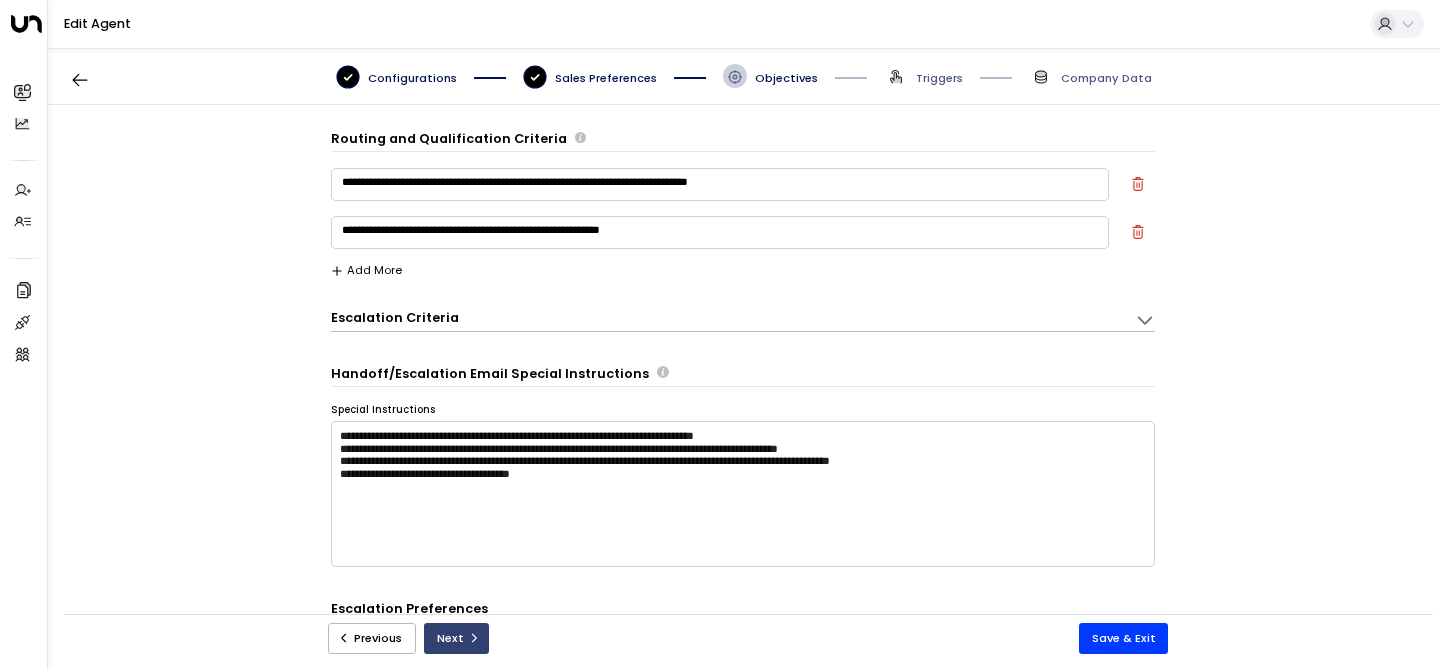 click on "Next" at bounding box center (456, 638) 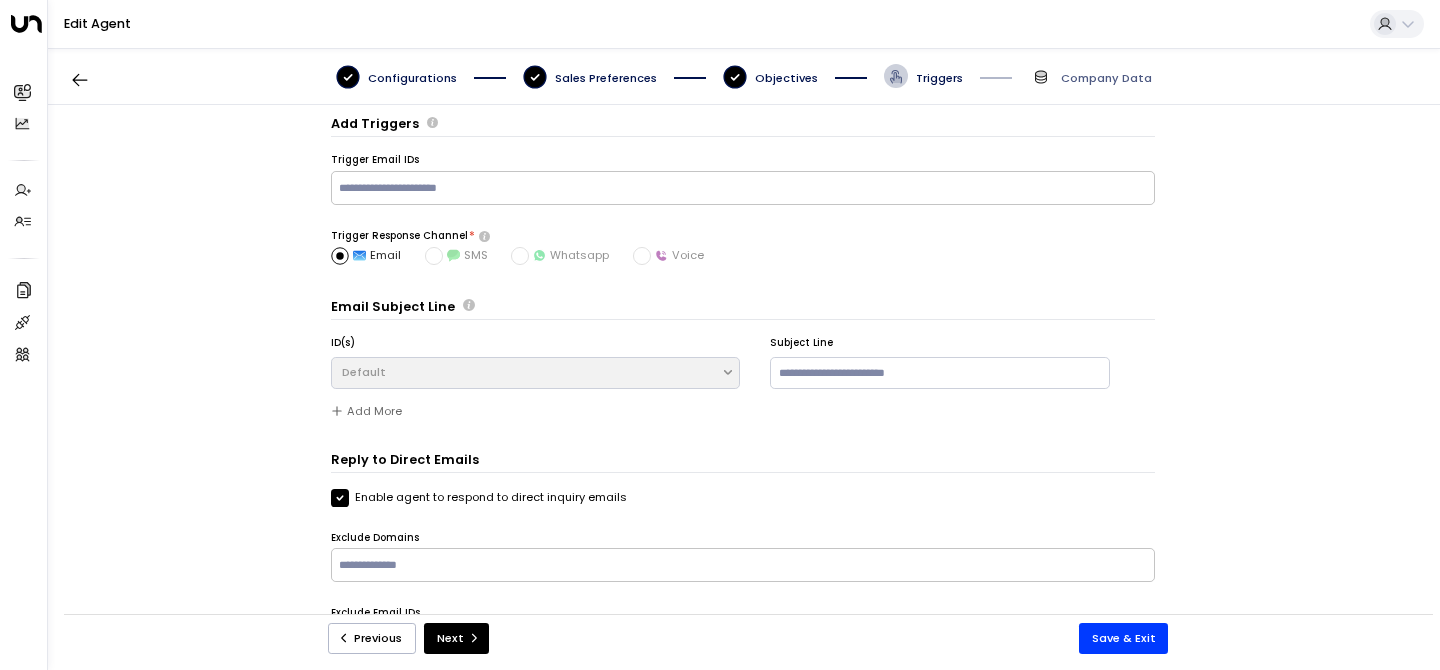 scroll, scrollTop: 17, scrollLeft: 0, axis: vertical 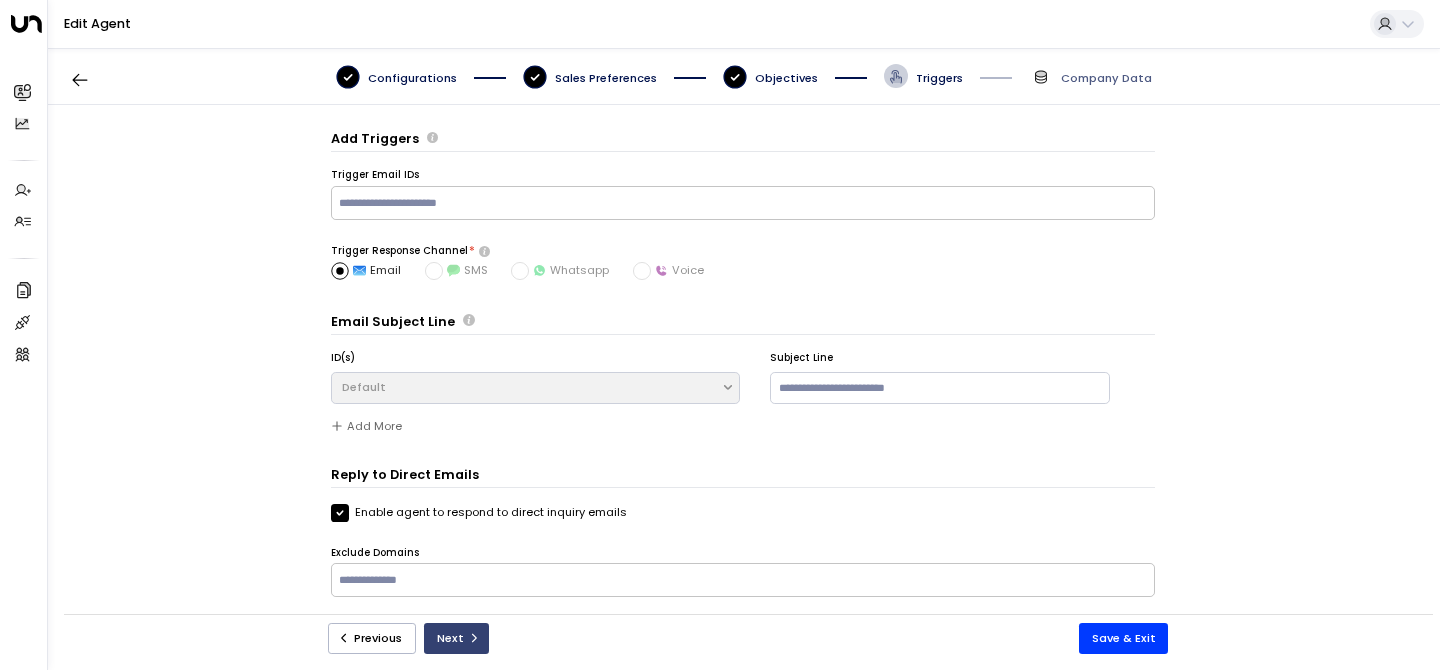 click at bounding box center (474, 638) 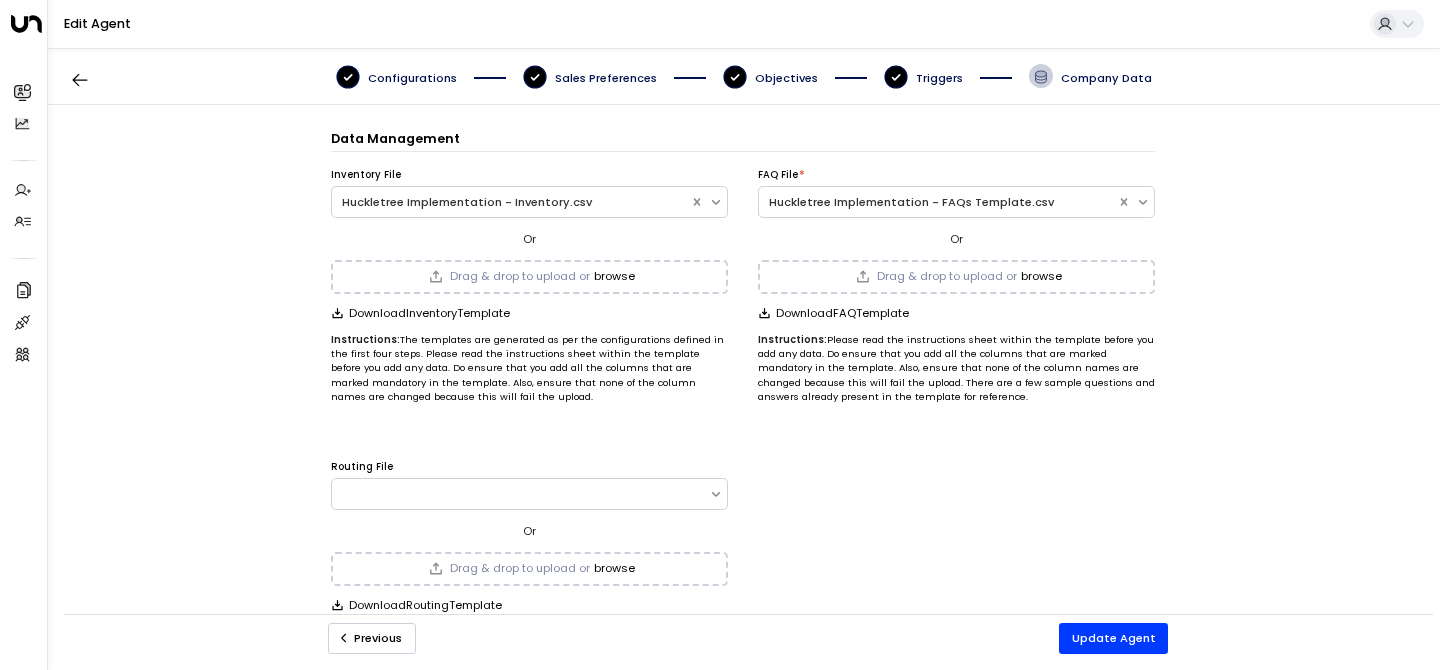 click on "Previous" at bounding box center (372, 638) 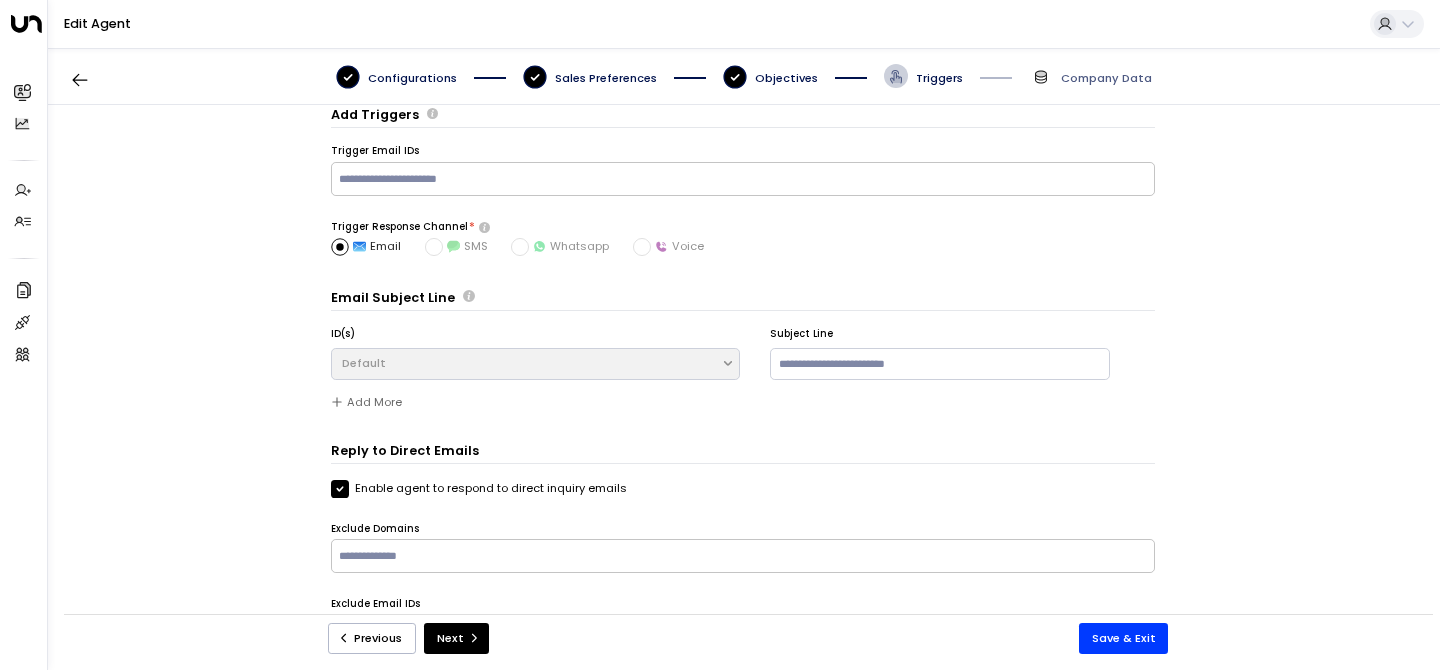scroll, scrollTop: 0, scrollLeft: 0, axis: both 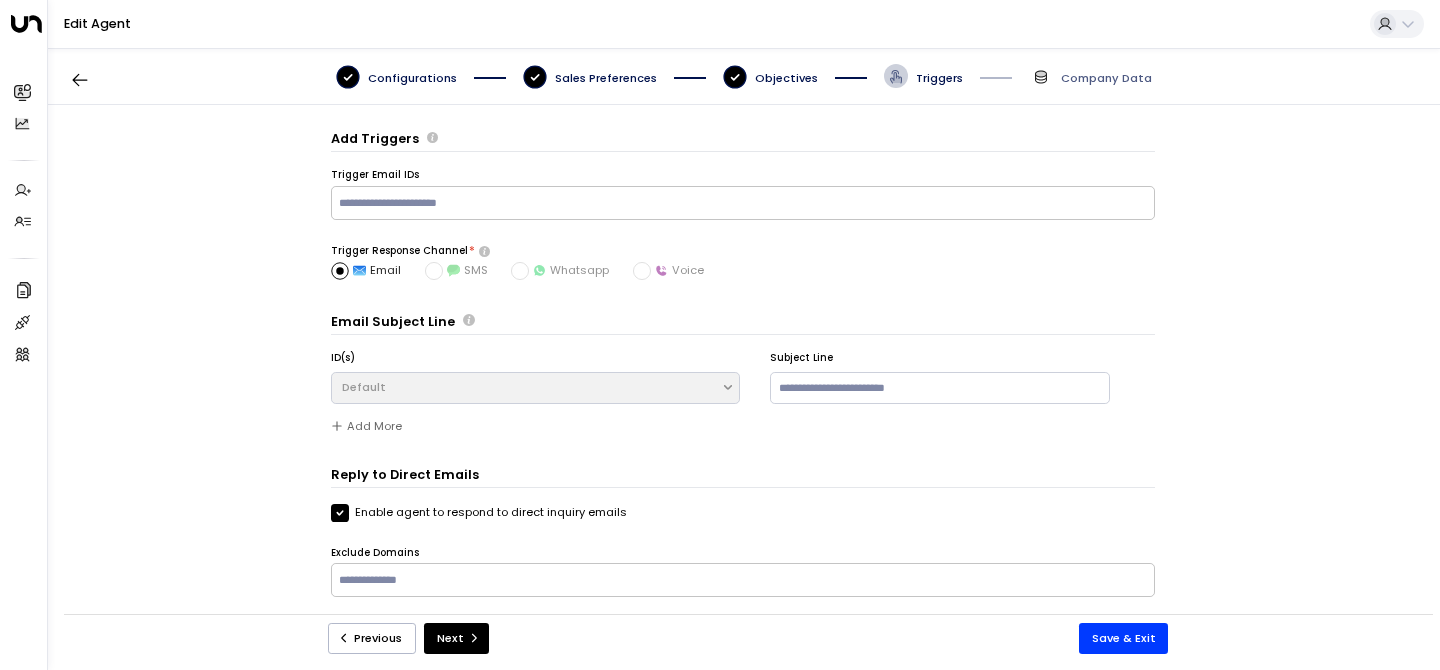 click at bounding box center [743, 203] 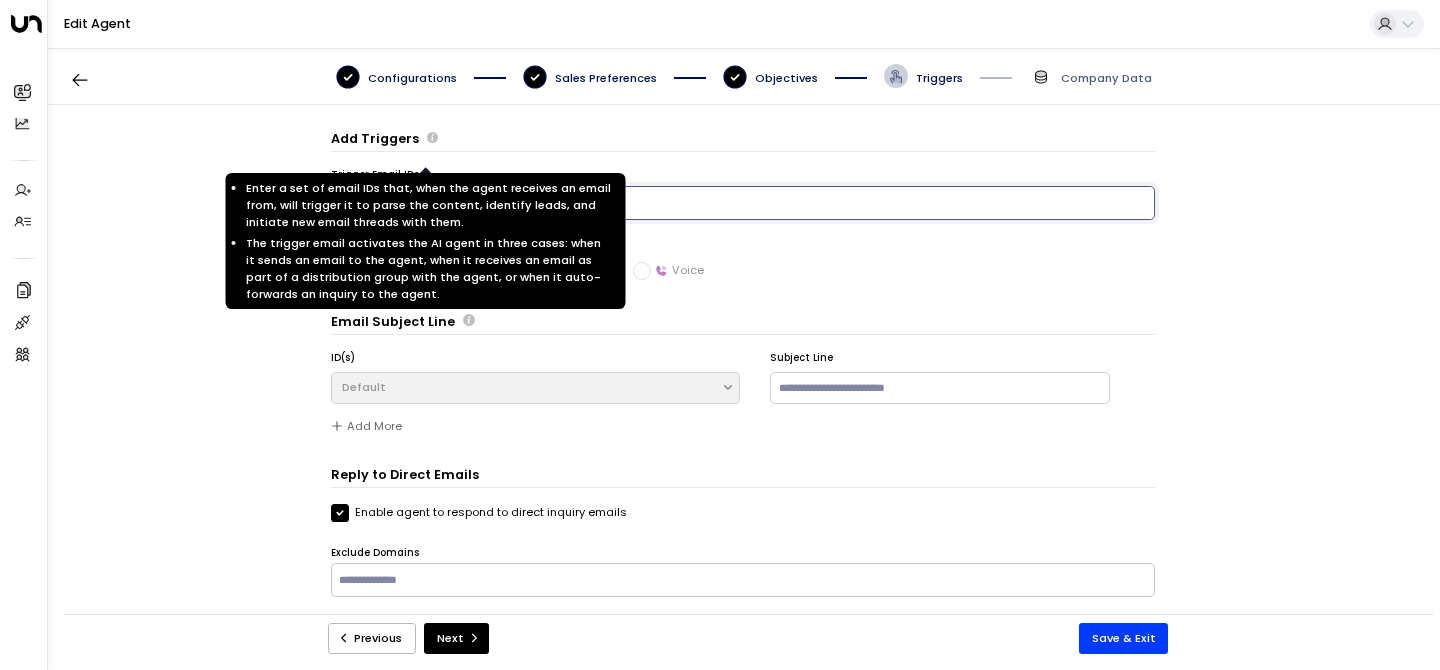 paste on "**********" 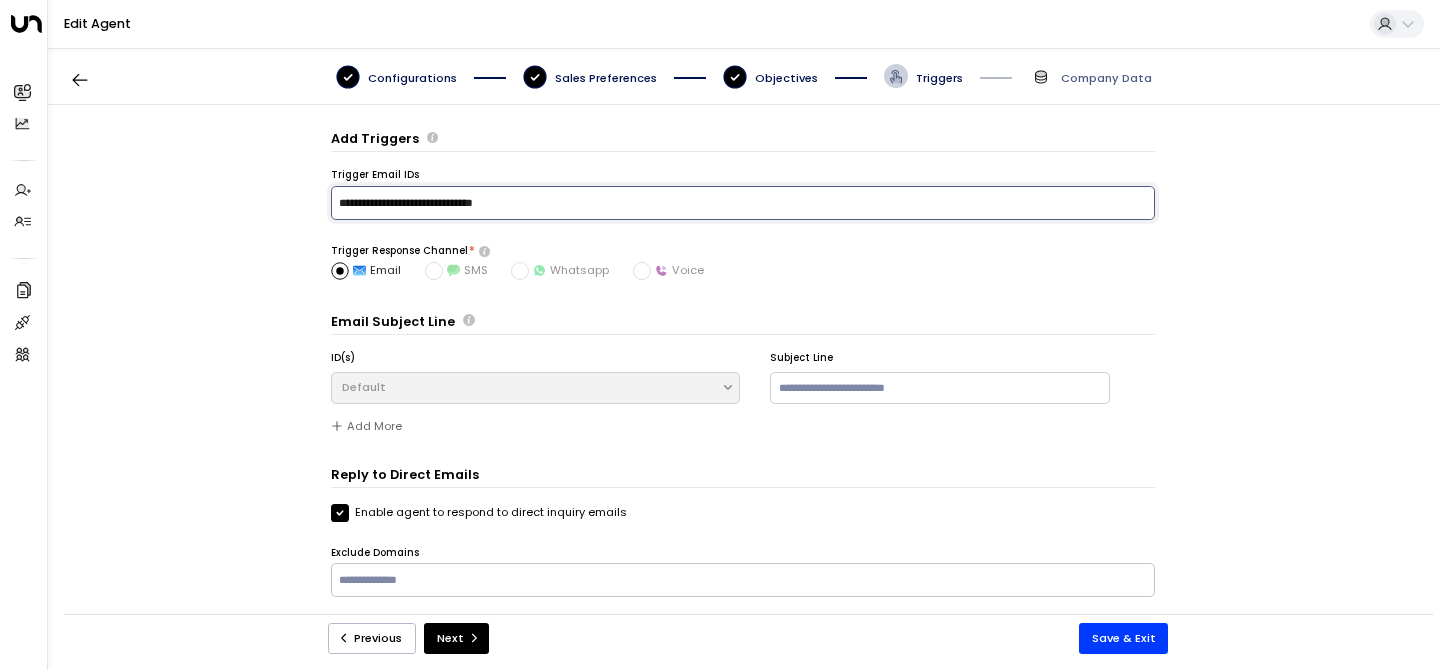 type on "**********" 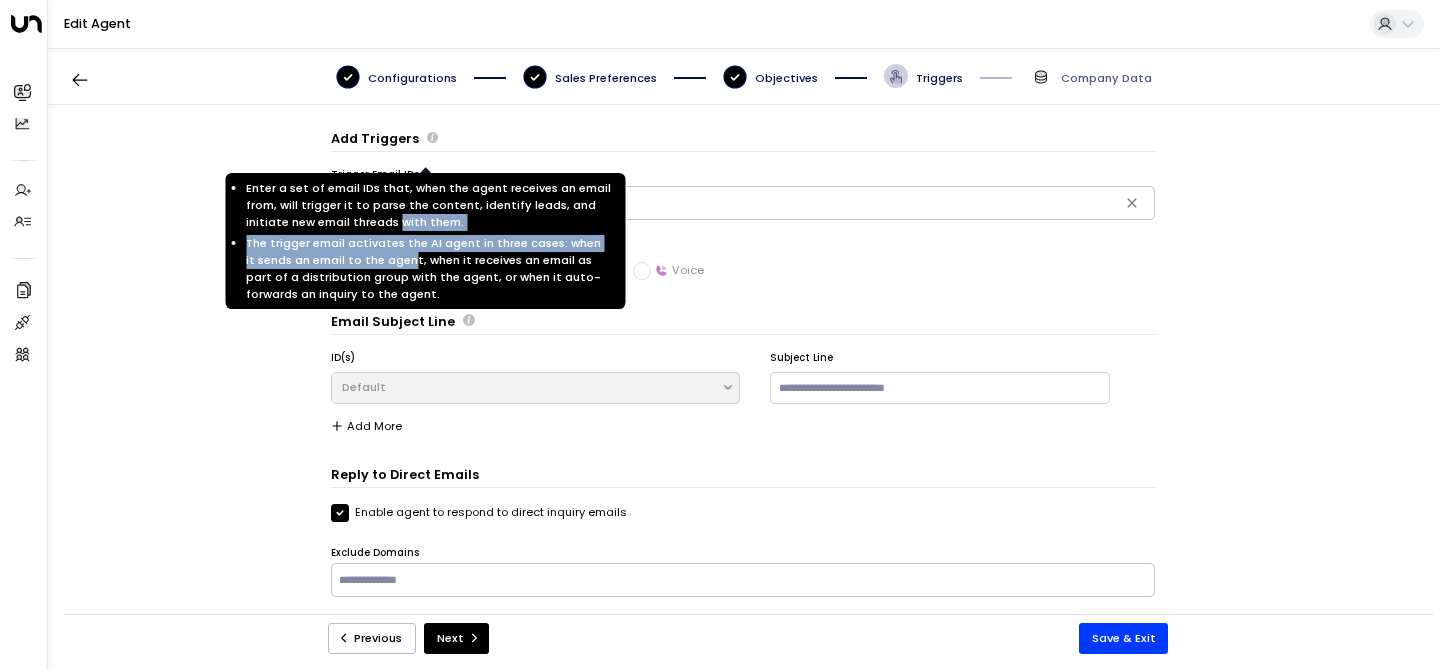drag, startPoint x: 396, startPoint y: 223, endPoint x: 397, endPoint y: 264, distance: 41.01219 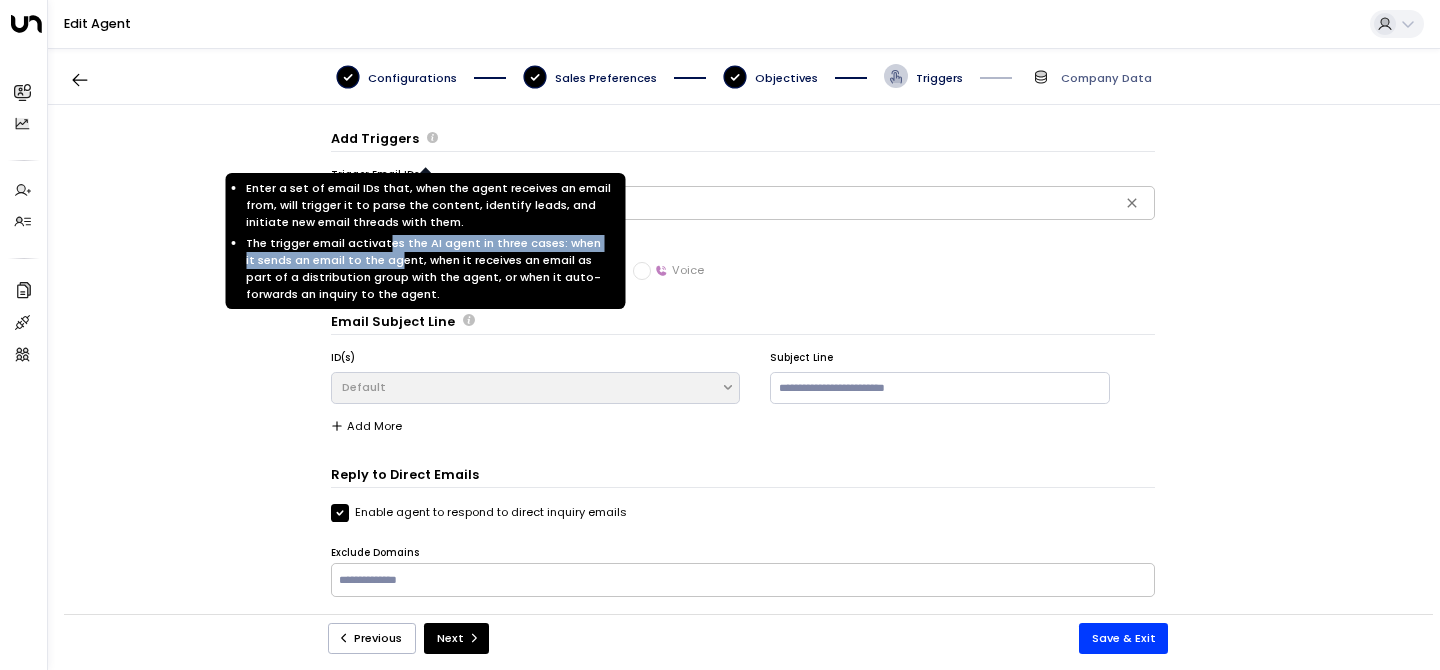 drag, startPoint x: 387, startPoint y: 248, endPoint x: 385, endPoint y: 261, distance: 13.152946 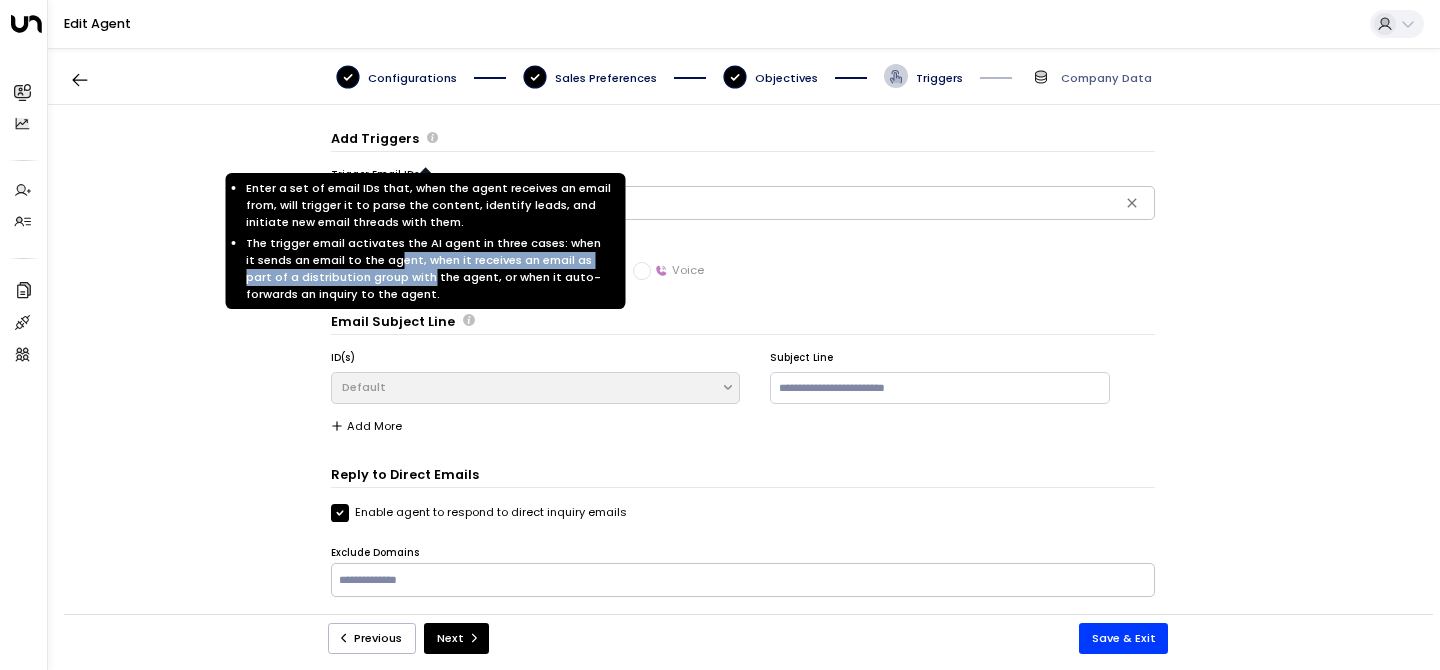 drag, startPoint x: 383, startPoint y: 261, endPoint x: 383, endPoint y: 285, distance: 24 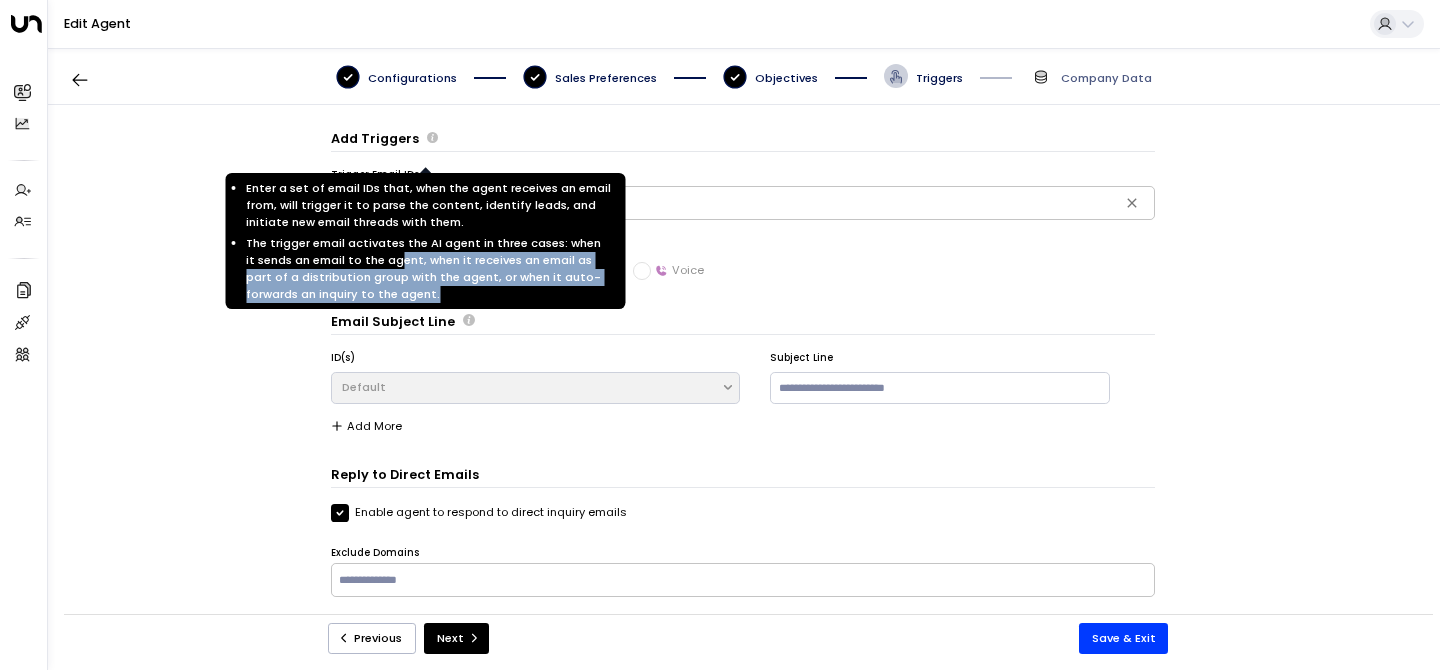 click on "The trigger email activates the AI agent in three cases: when it sends an email to the agent, when it receives an email as part of a distribution group with the agent, or when it auto-forwards an inquiry to the agent." at bounding box center (429, 269) 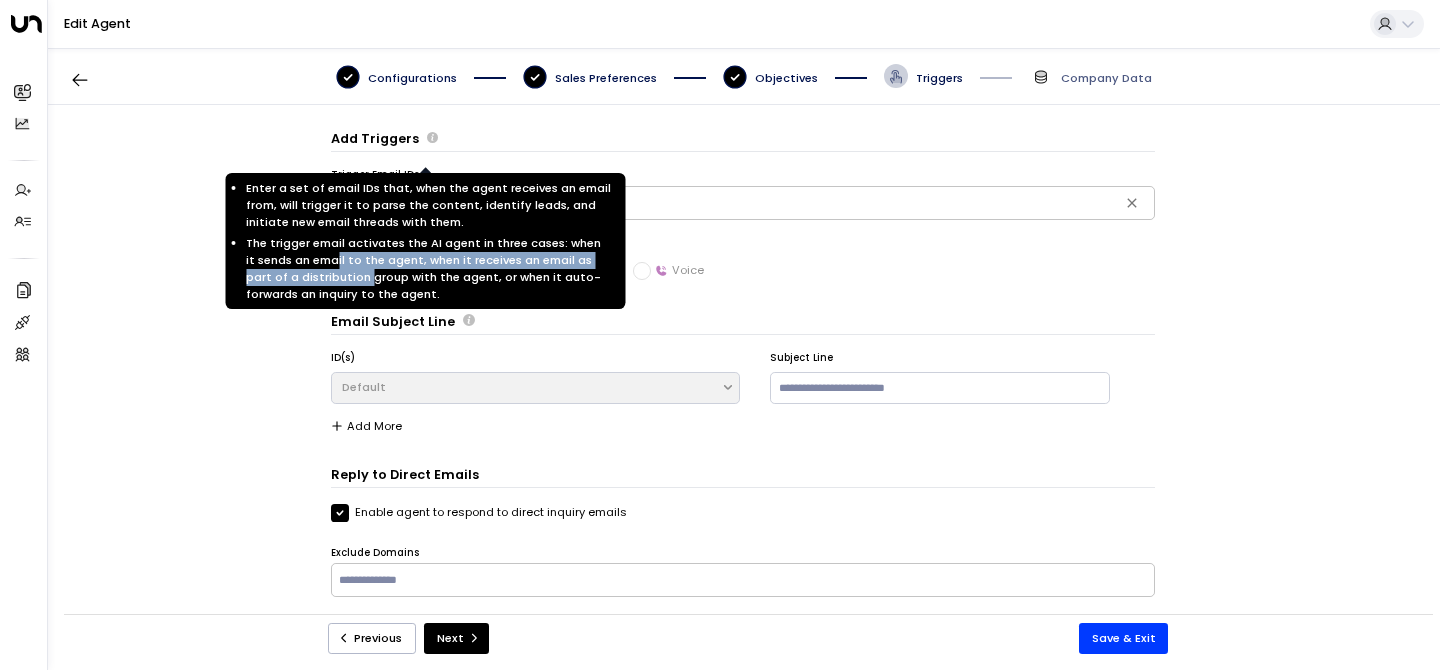 drag, startPoint x: 327, startPoint y: 282, endPoint x: 327, endPoint y: 255, distance: 27 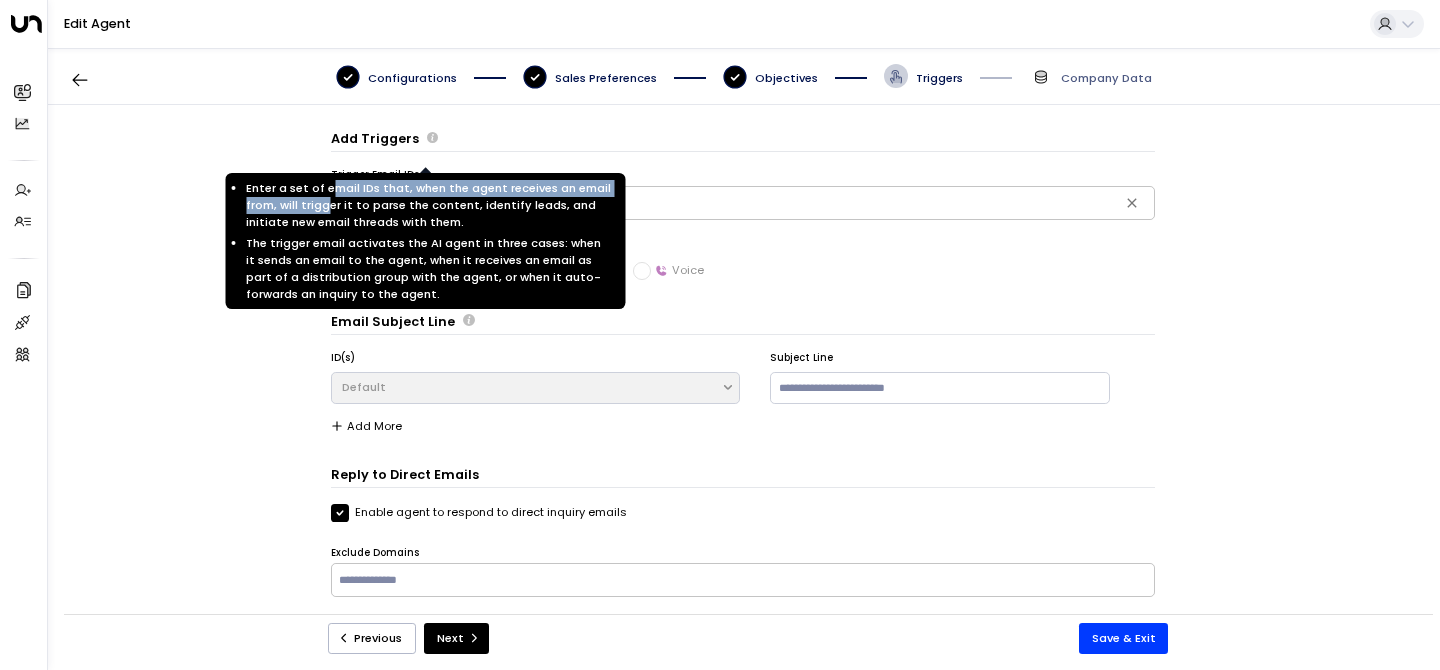 drag, startPoint x: 327, startPoint y: 190, endPoint x: 327, endPoint y: 203, distance: 13 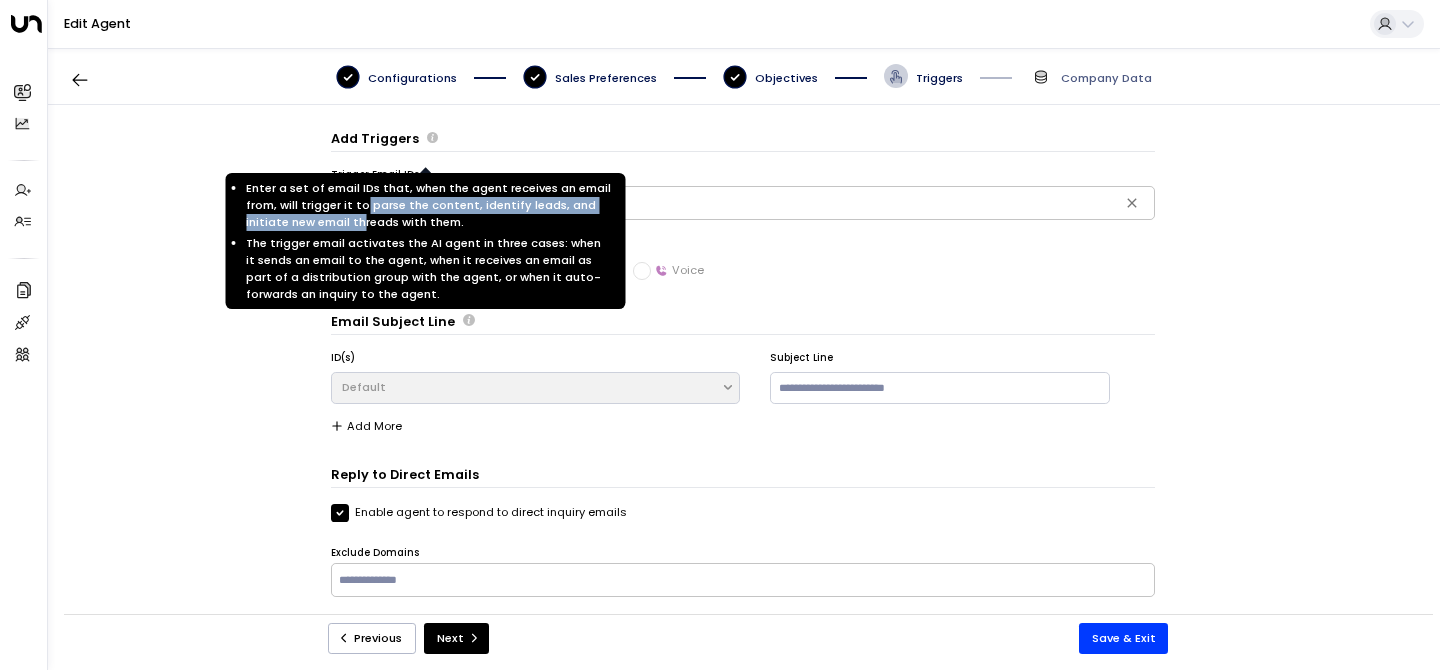 drag, startPoint x: 360, startPoint y: 203, endPoint x: 360, endPoint y: 218, distance: 15 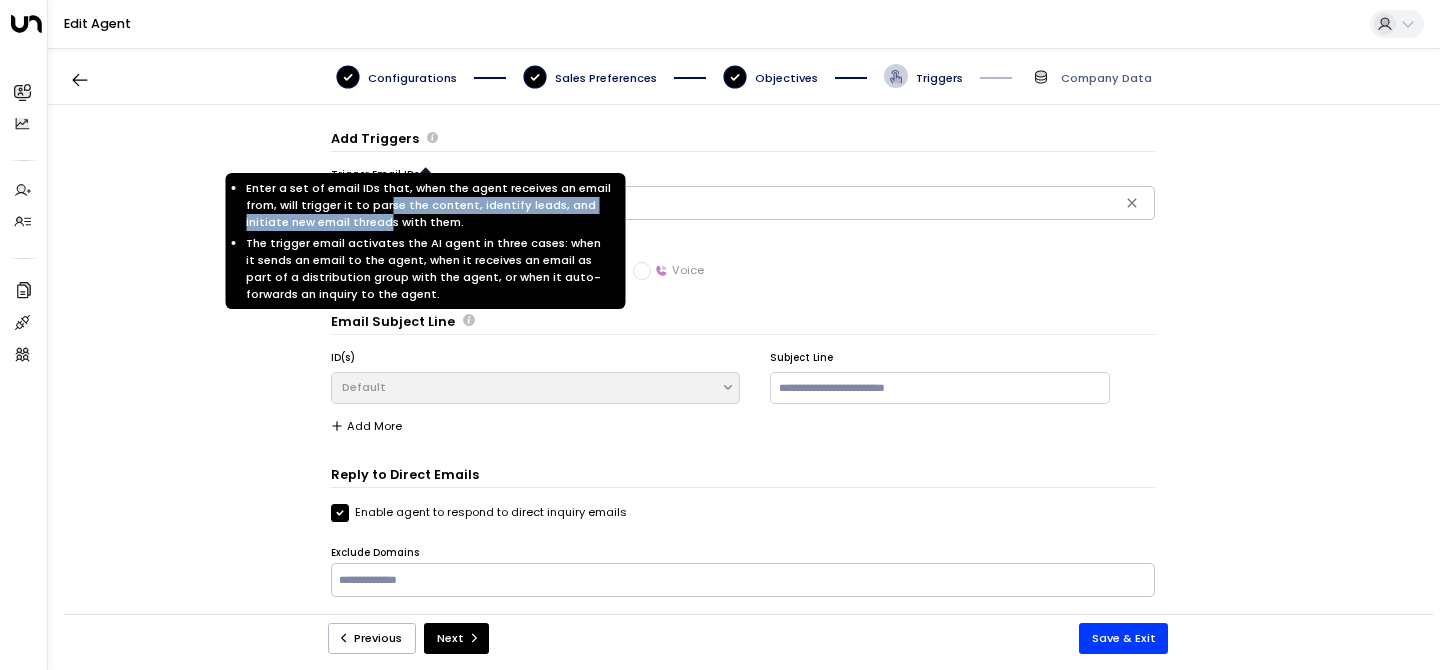 drag, startPoint x: 385, startPoint y: 219, endPoint x: 384, endPoint y: 203, distance: 16.03122 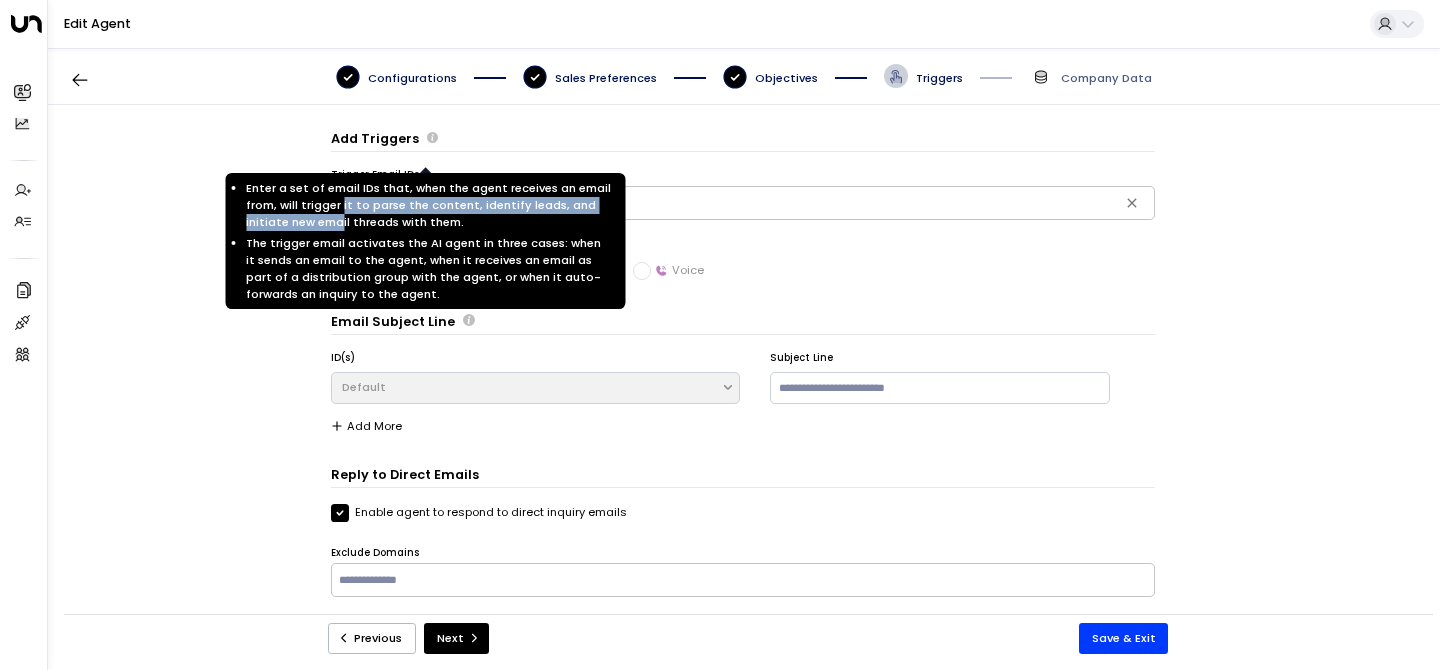 drag, startPoint x: 340, startPoint y: 203, endPoint x: 342, endPoint y: 229, distance: 26.076809 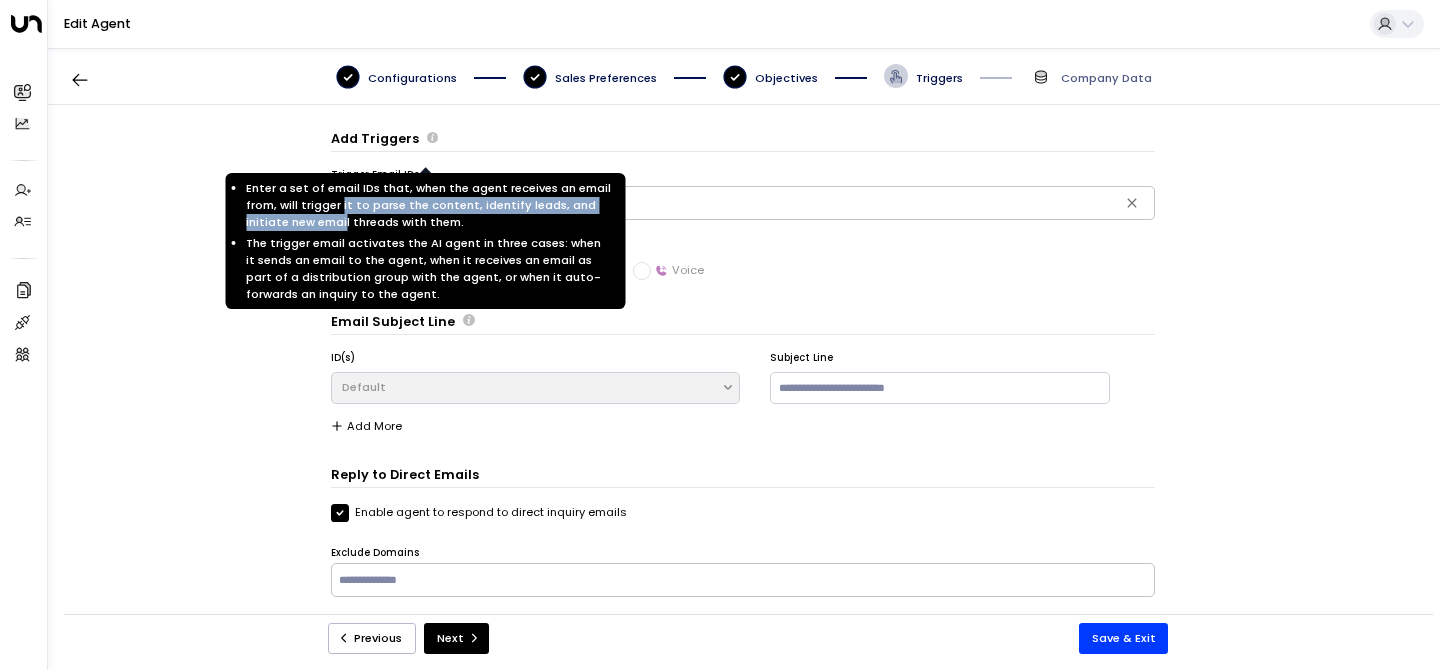 click on "Enter a set of email IDs that, when the agent receives an email from, will trigger it to parse the content, identify leads, and initiate new email threads with them." at bounding box center (429, 205) 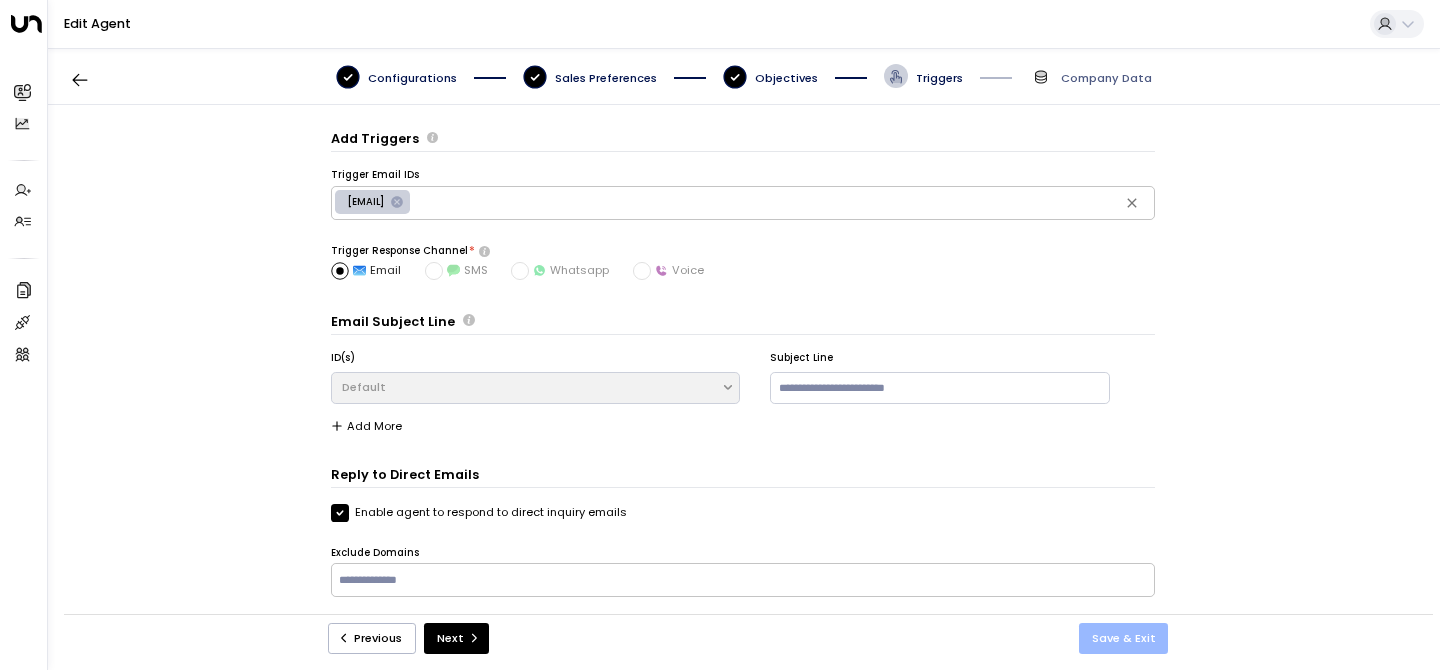 click on "Save & Exit" at bounding box center (1124, 638) 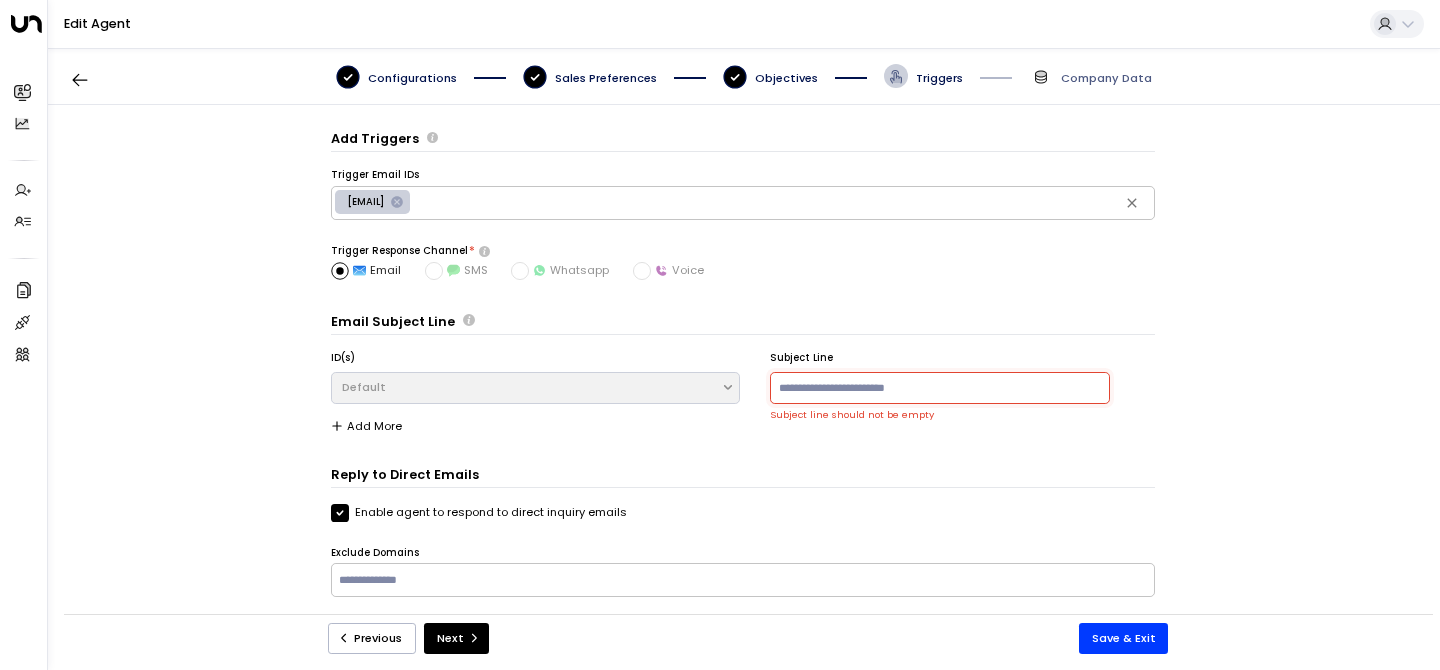 click at bounding box center [940, 388] 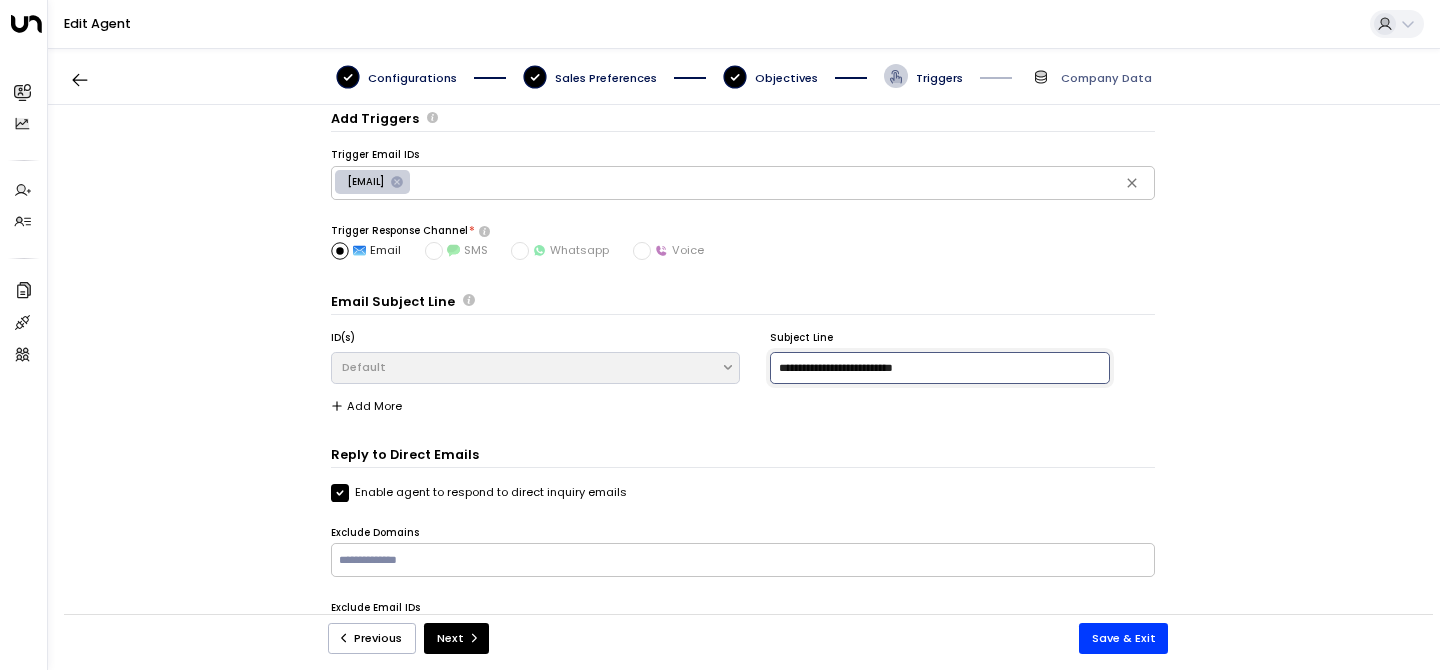 scroll, scrollTop: 21, scrollLeft: 0, axis: vertical 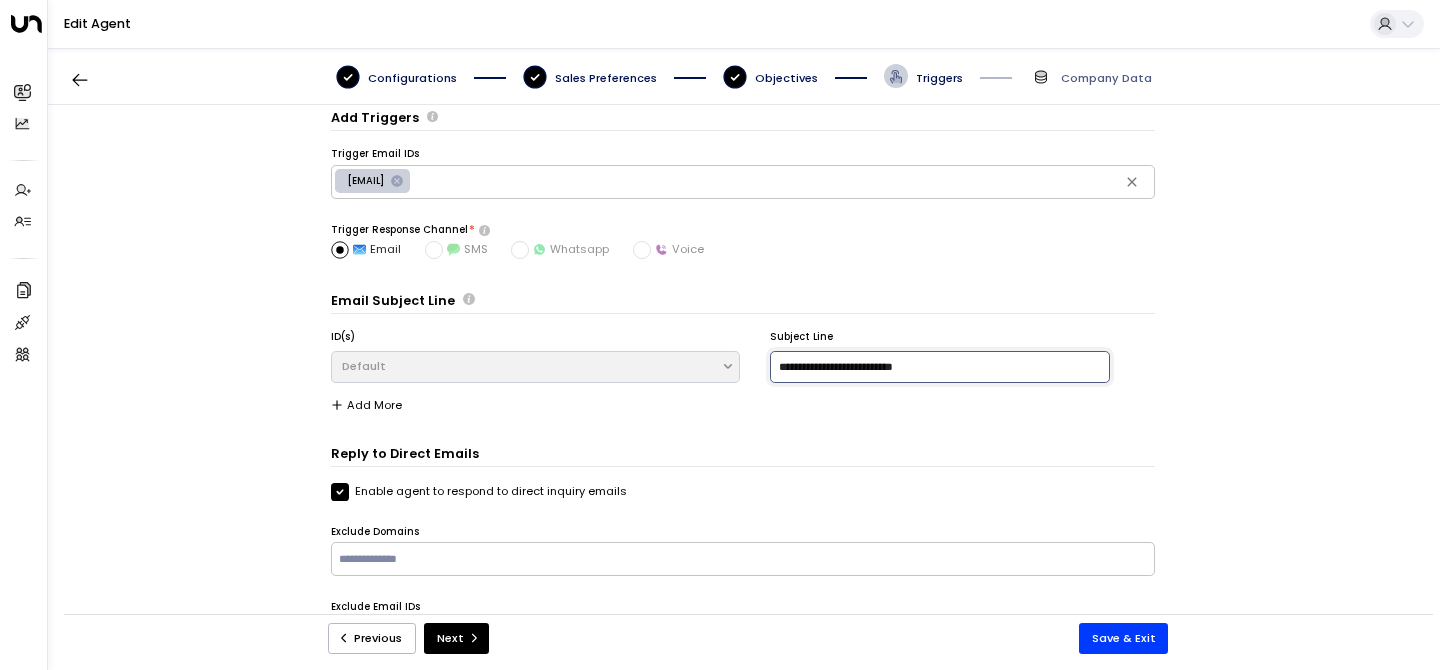 click on "**********" at bounding box center [940, 367] 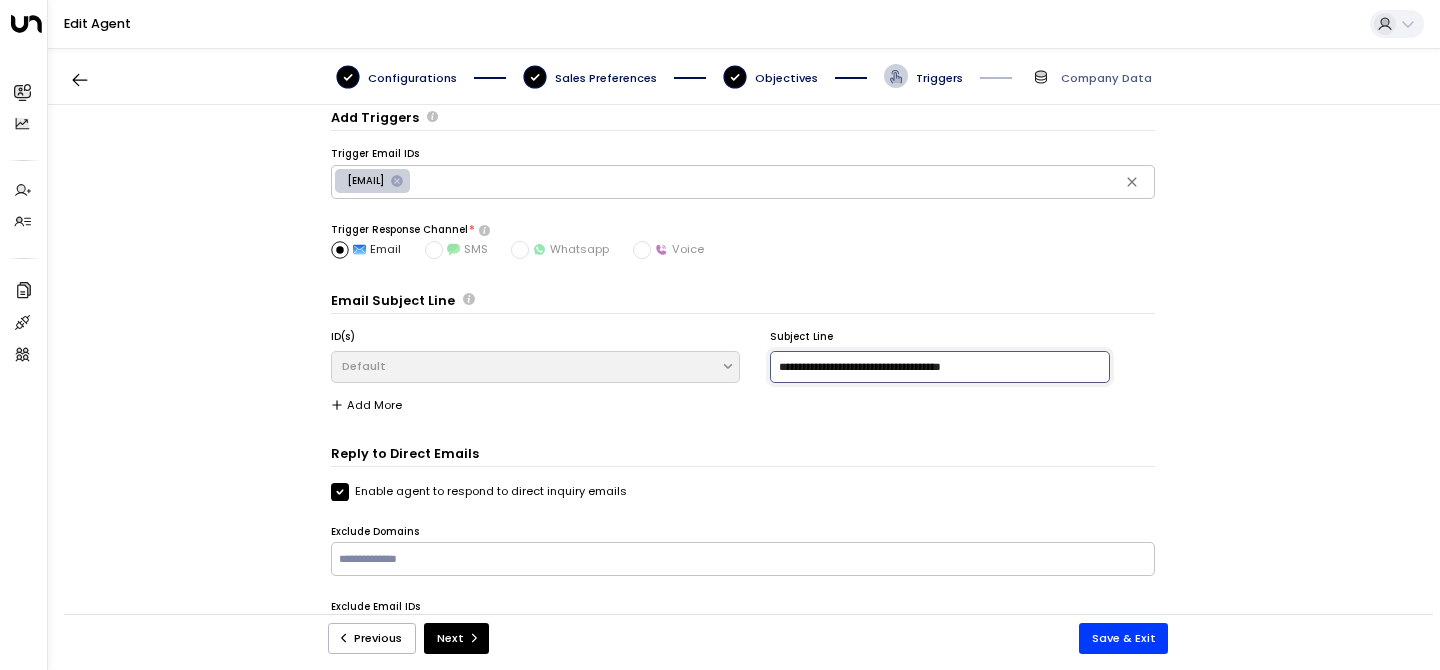 click on "**********" at bounding box center (940, 367) 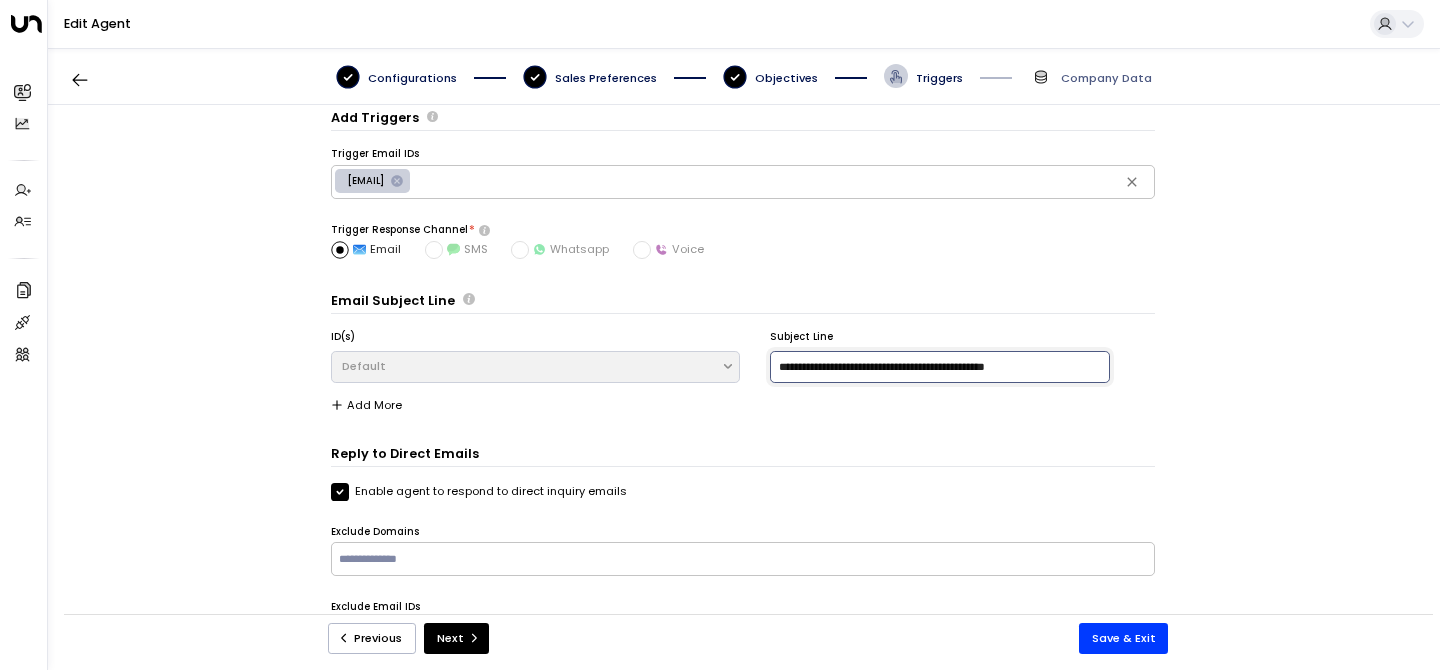 drag, startPoint x: 975, startPoint y: 365, endPoint x: 1302, endPoint y: 390, distance: 327.95425 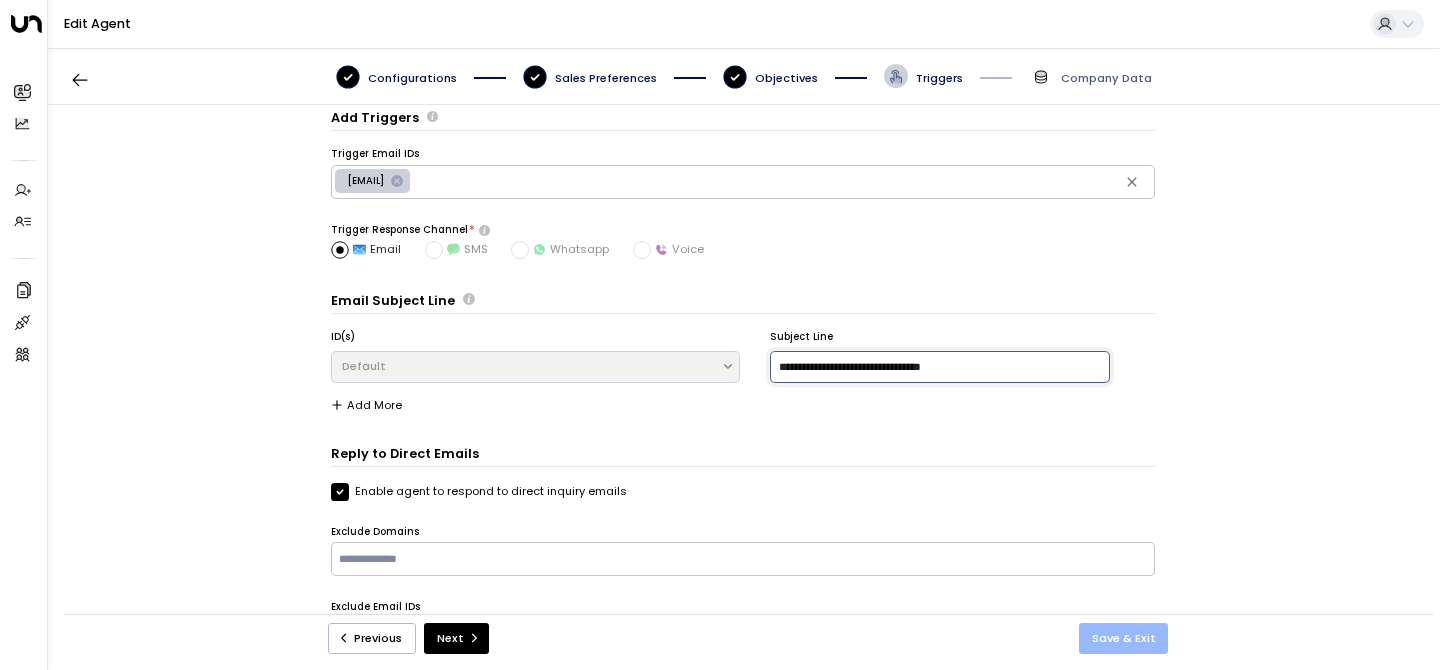 type on "**********" 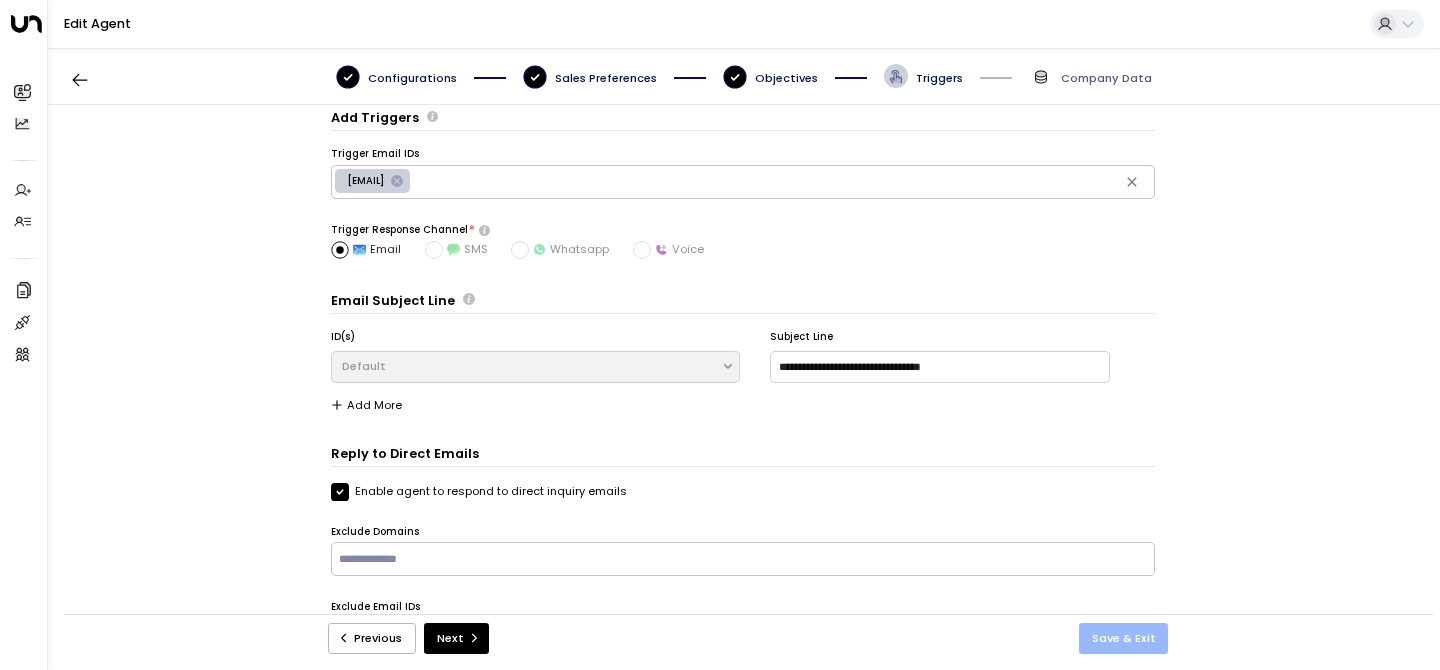 click on "Save & Exit" at bounding box center [1124, 638] 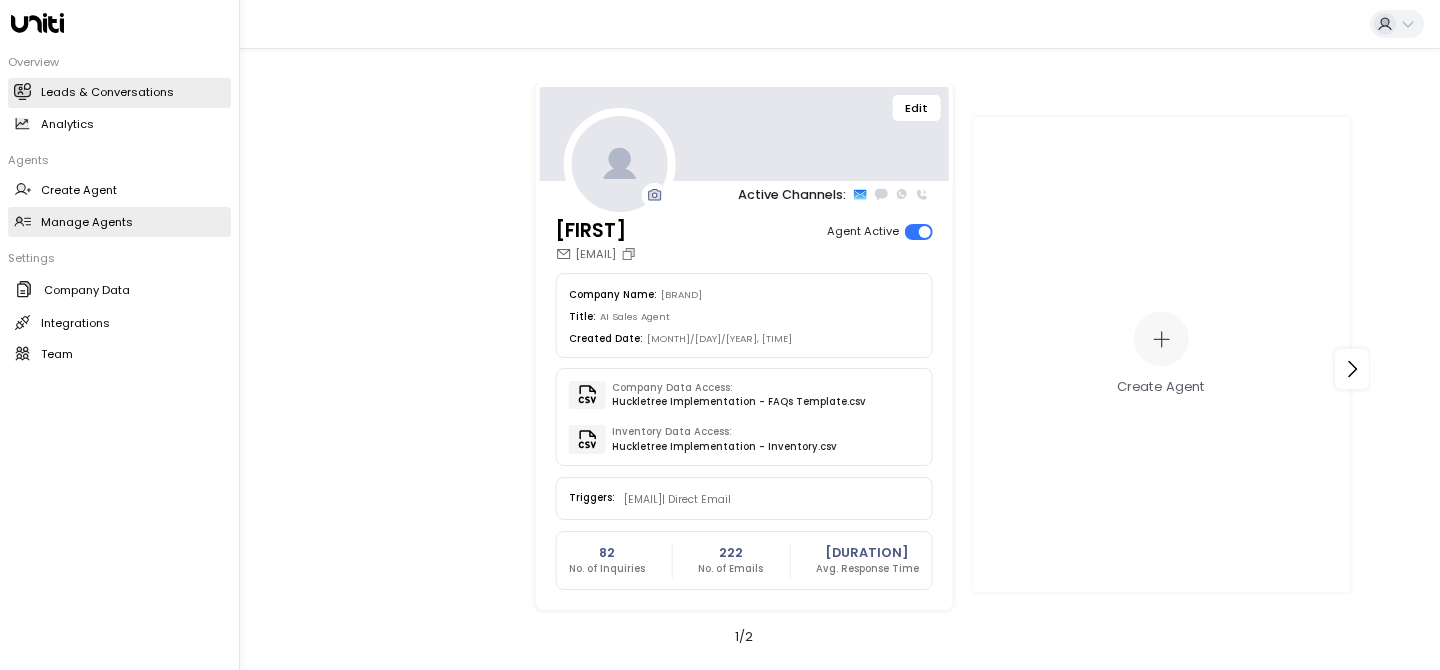 click on "Leads & Conversations Leads & Conversations" at bounding box center [119, 93] 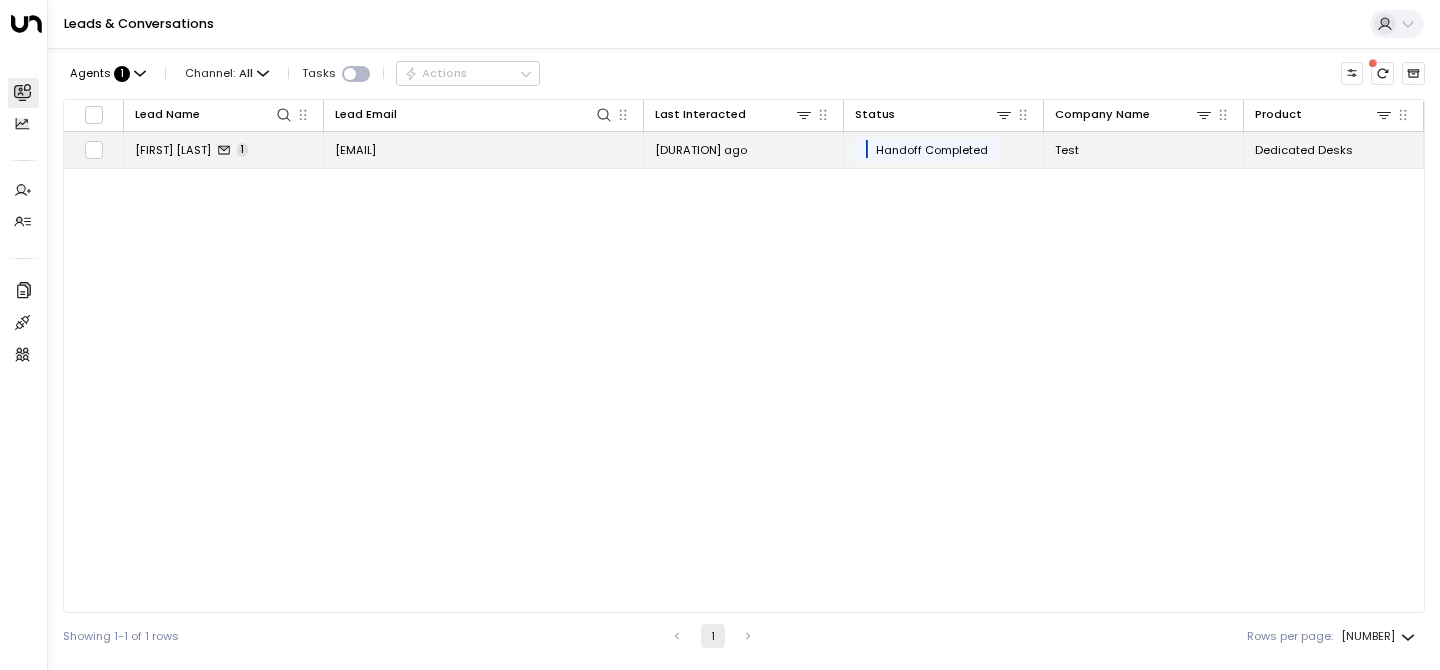 click on "[FIRST] [LAST]" at bounding box center (224, 149) 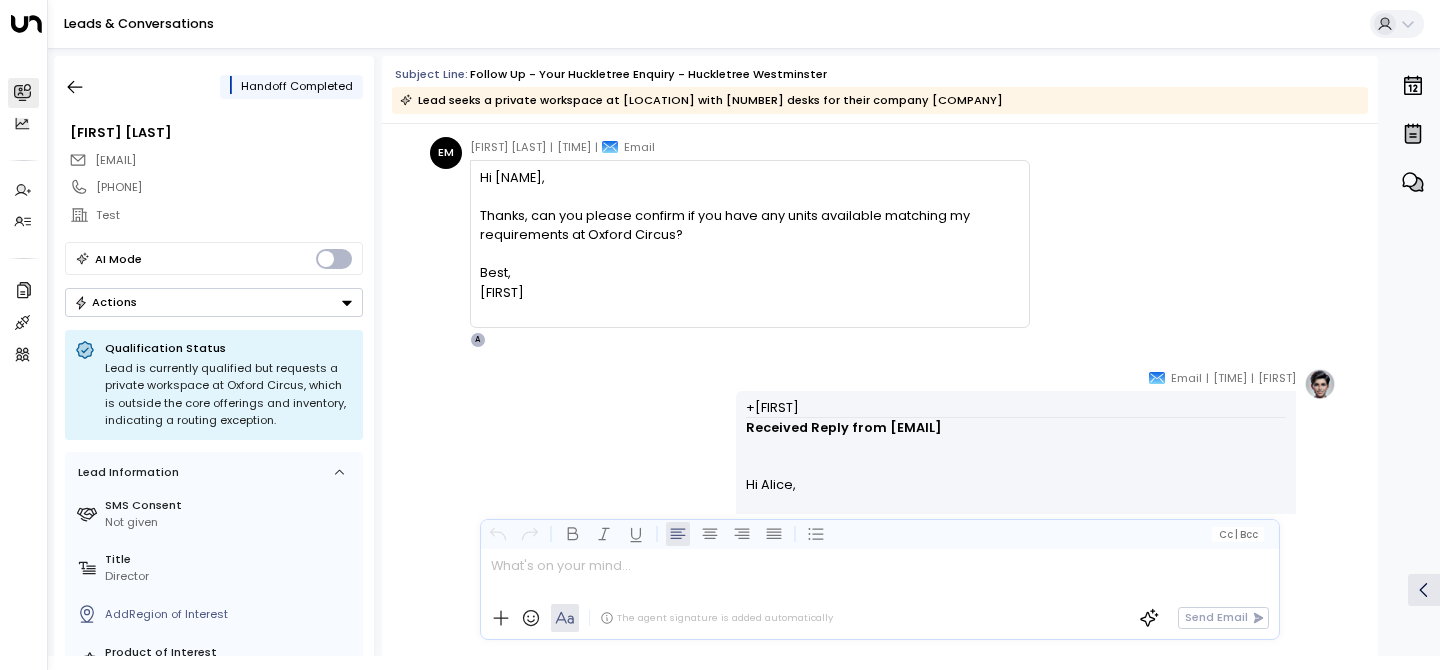 scroll, scrollTop: 2578, scrollLeft: 0, axis: vertical 